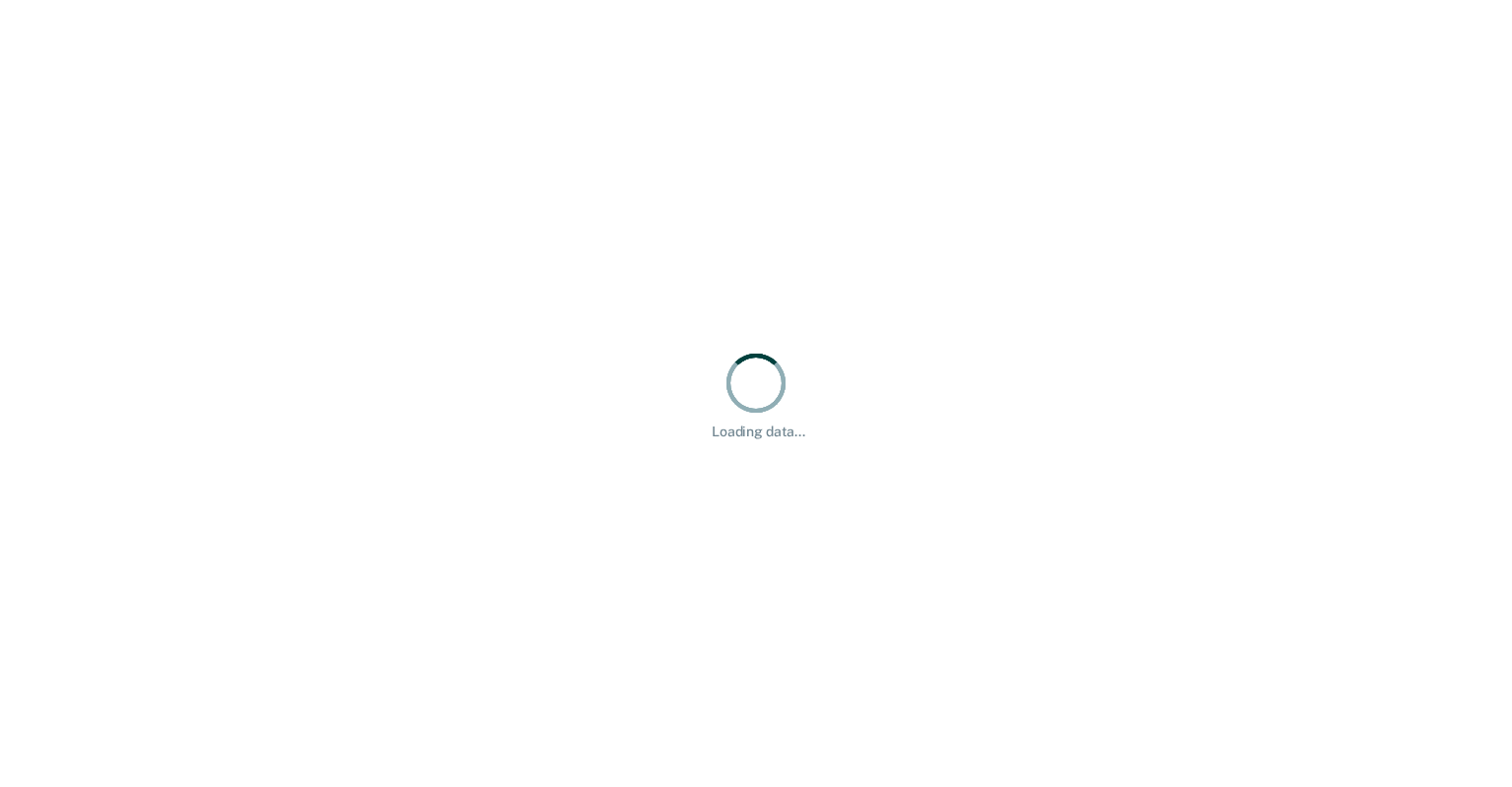 scroll, scrollTop: 0, scrollLeft: 0, axis: both 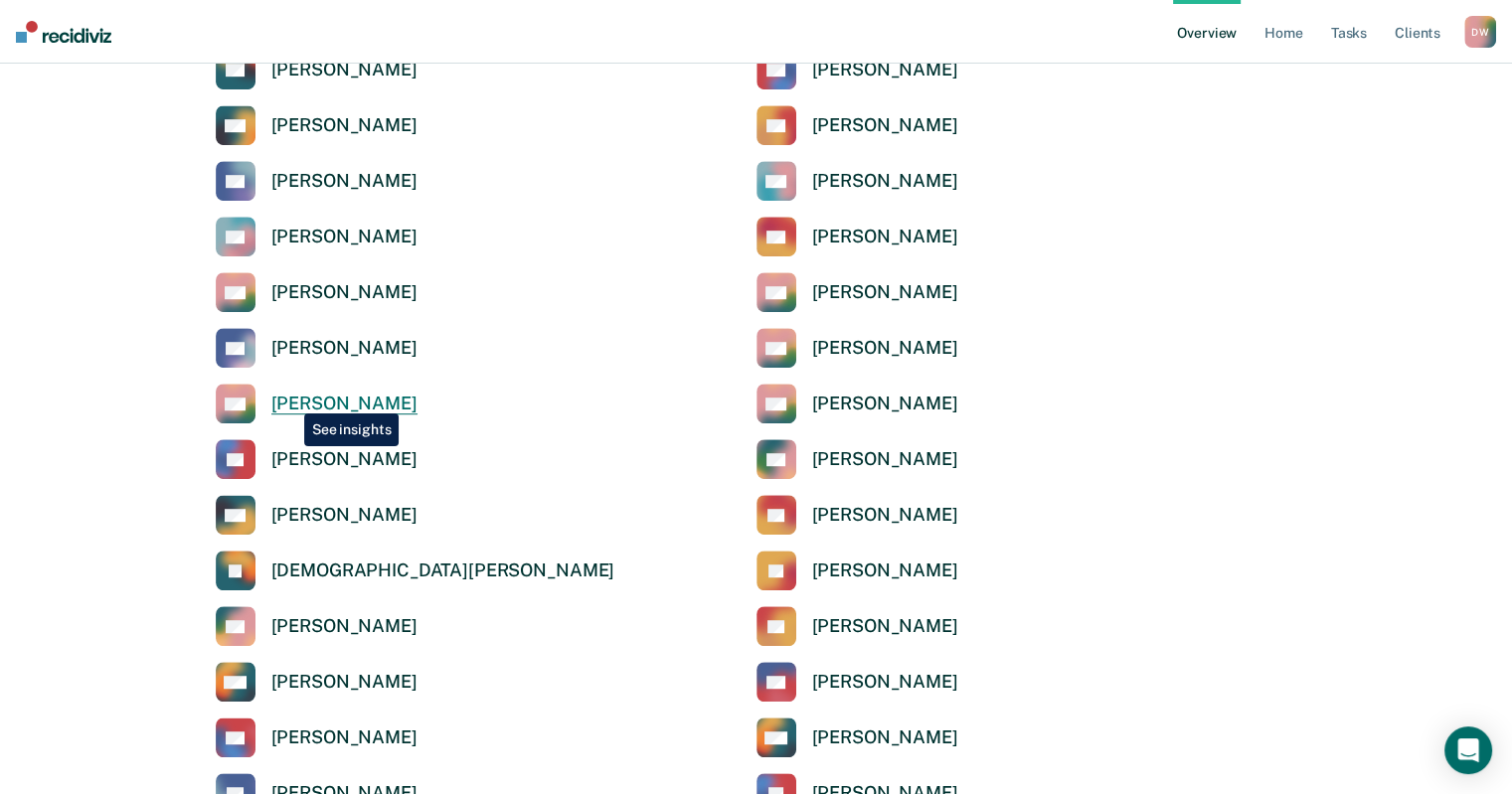 click on "[PERSON_NAME]" at bounding box center (344, 403) 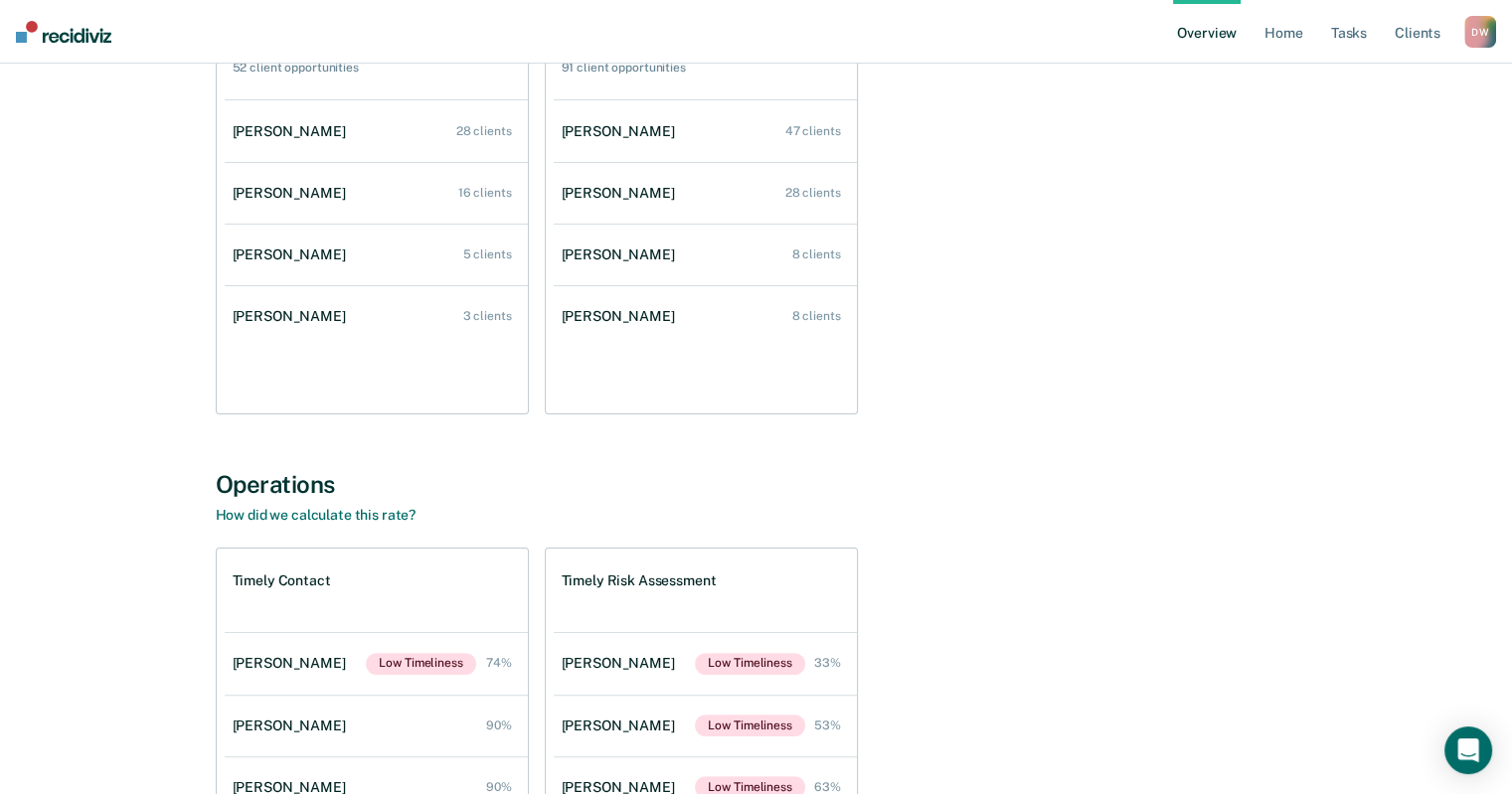 scroll, scrollTop: 199, scrollLeft: 0, axis: vertical 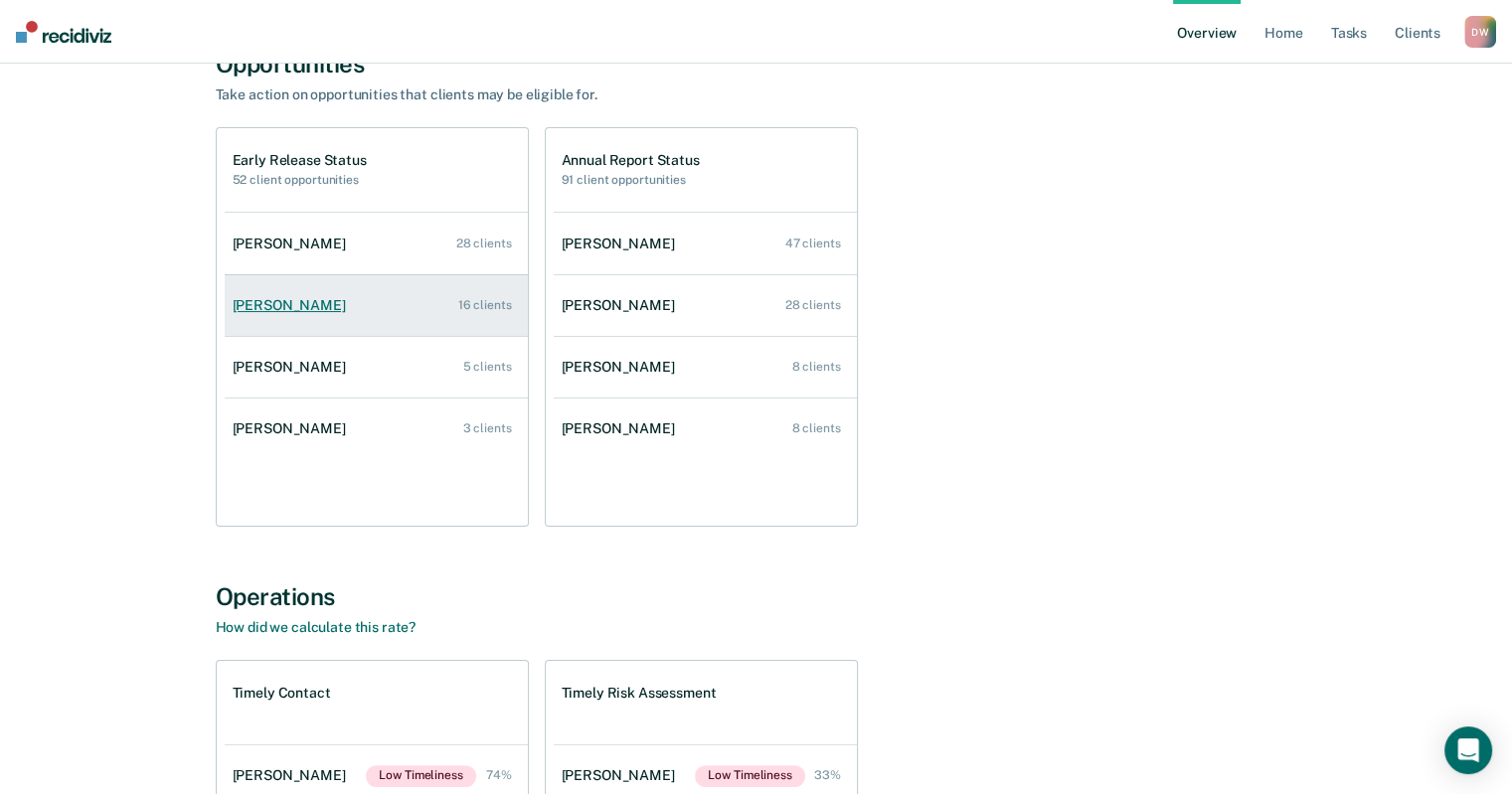click on "[PERSON_NAME]" at bounding box center [293, 305] 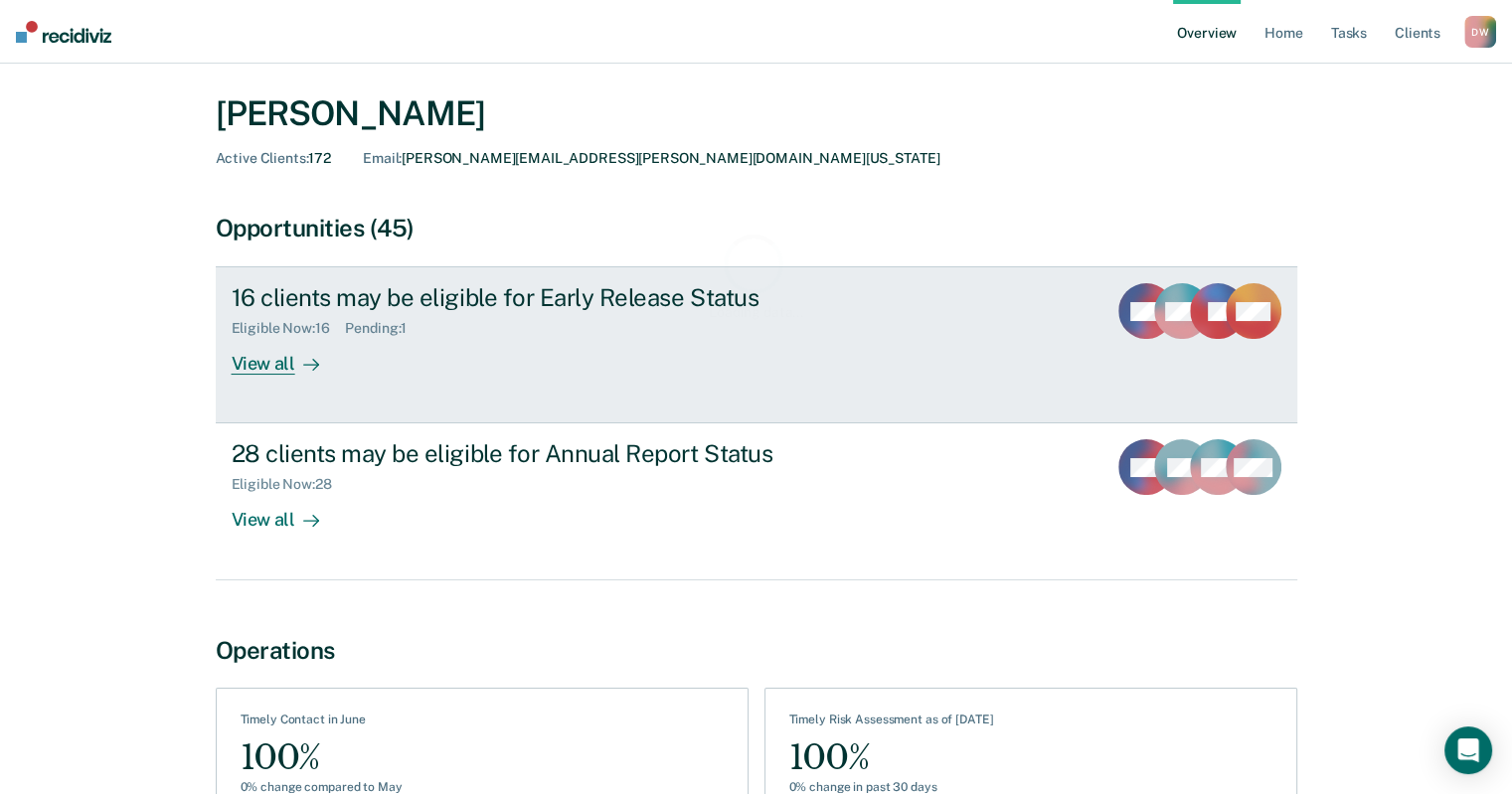 scroll, scrollTop: 99, scrollLeft: 0, axis: vertical 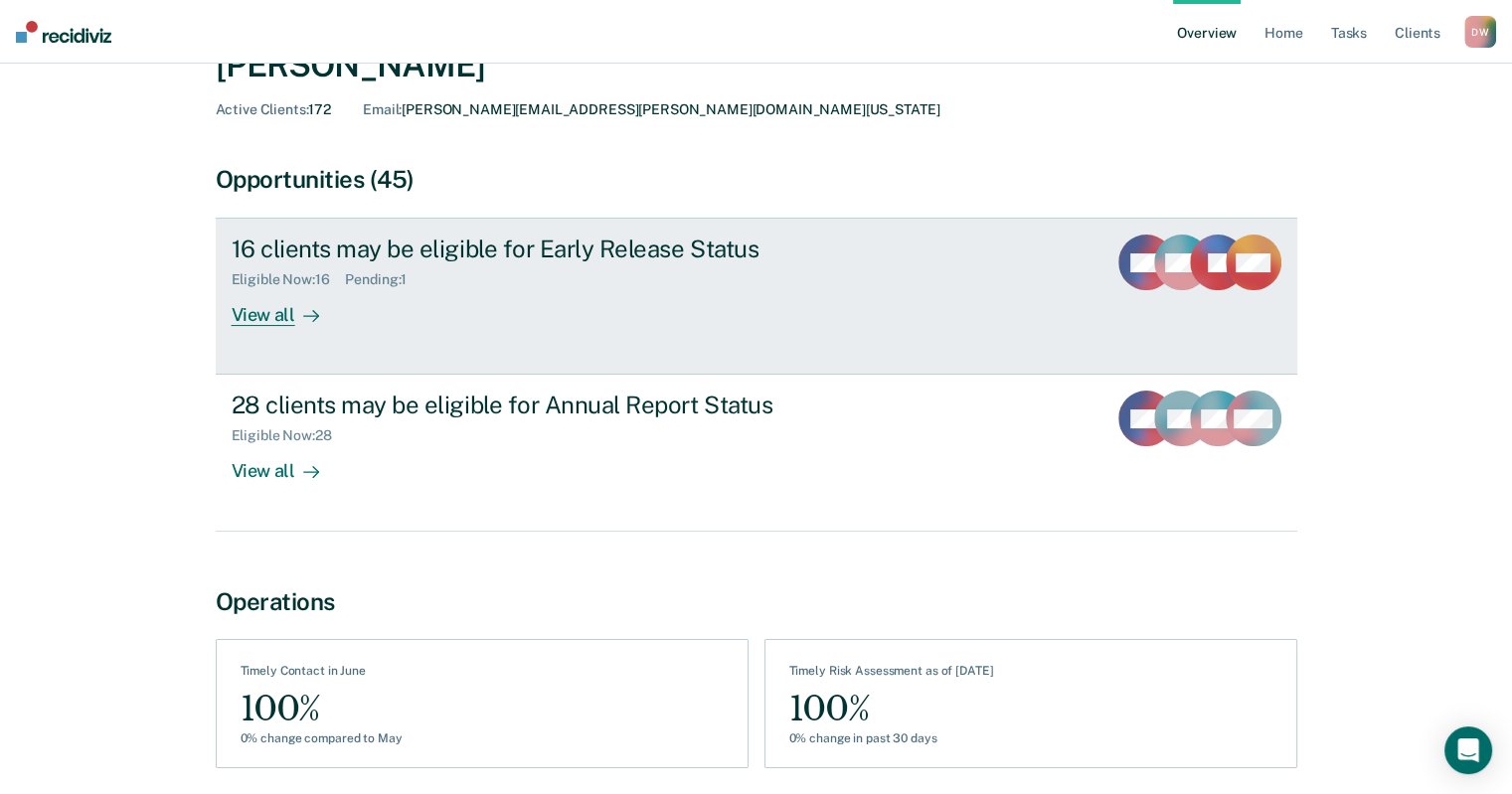 click on "View all" at bounding box center [287, 307] 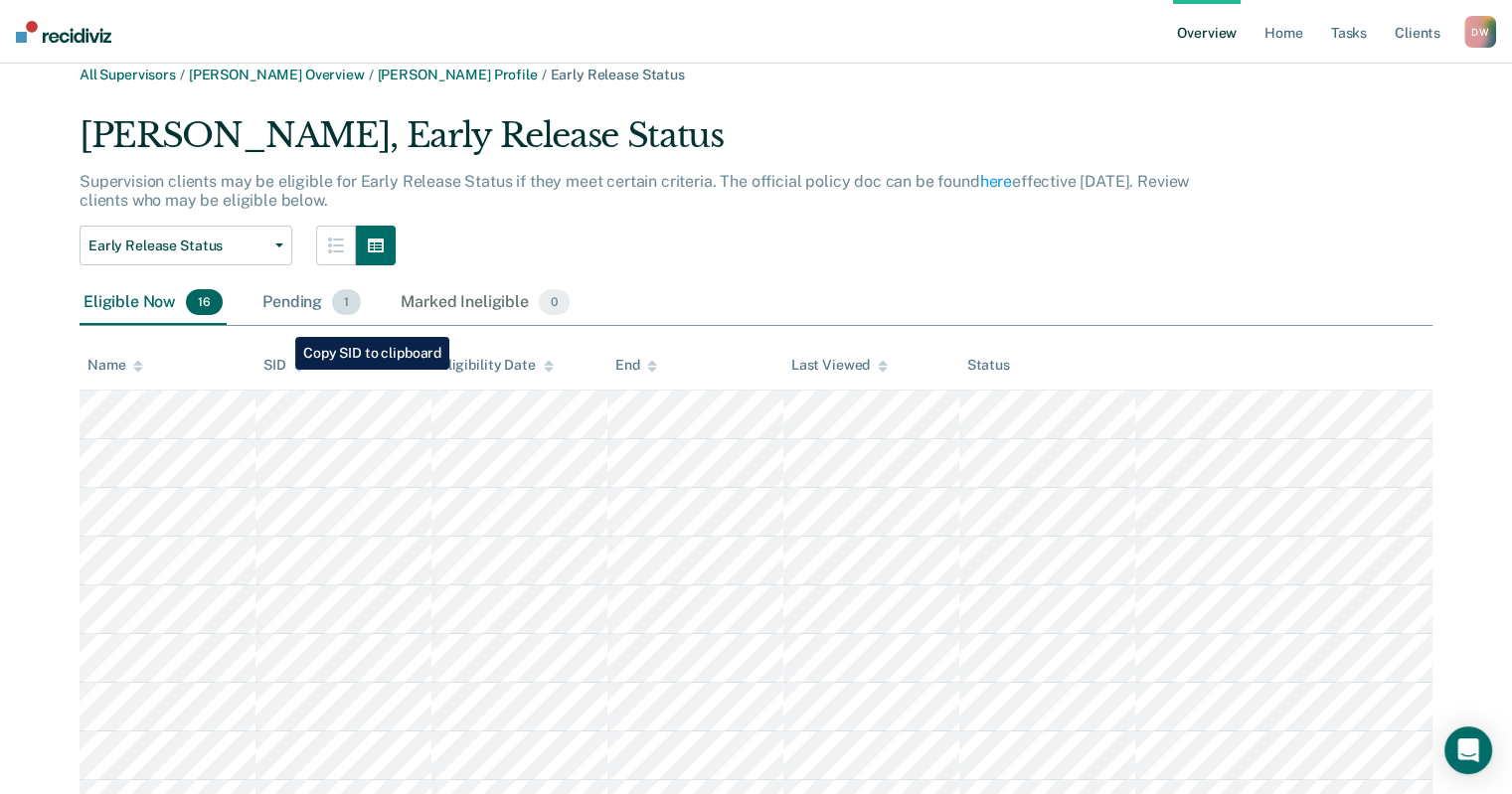 scroll, scrollTop: 0, scrollLeft: 0, axis: both 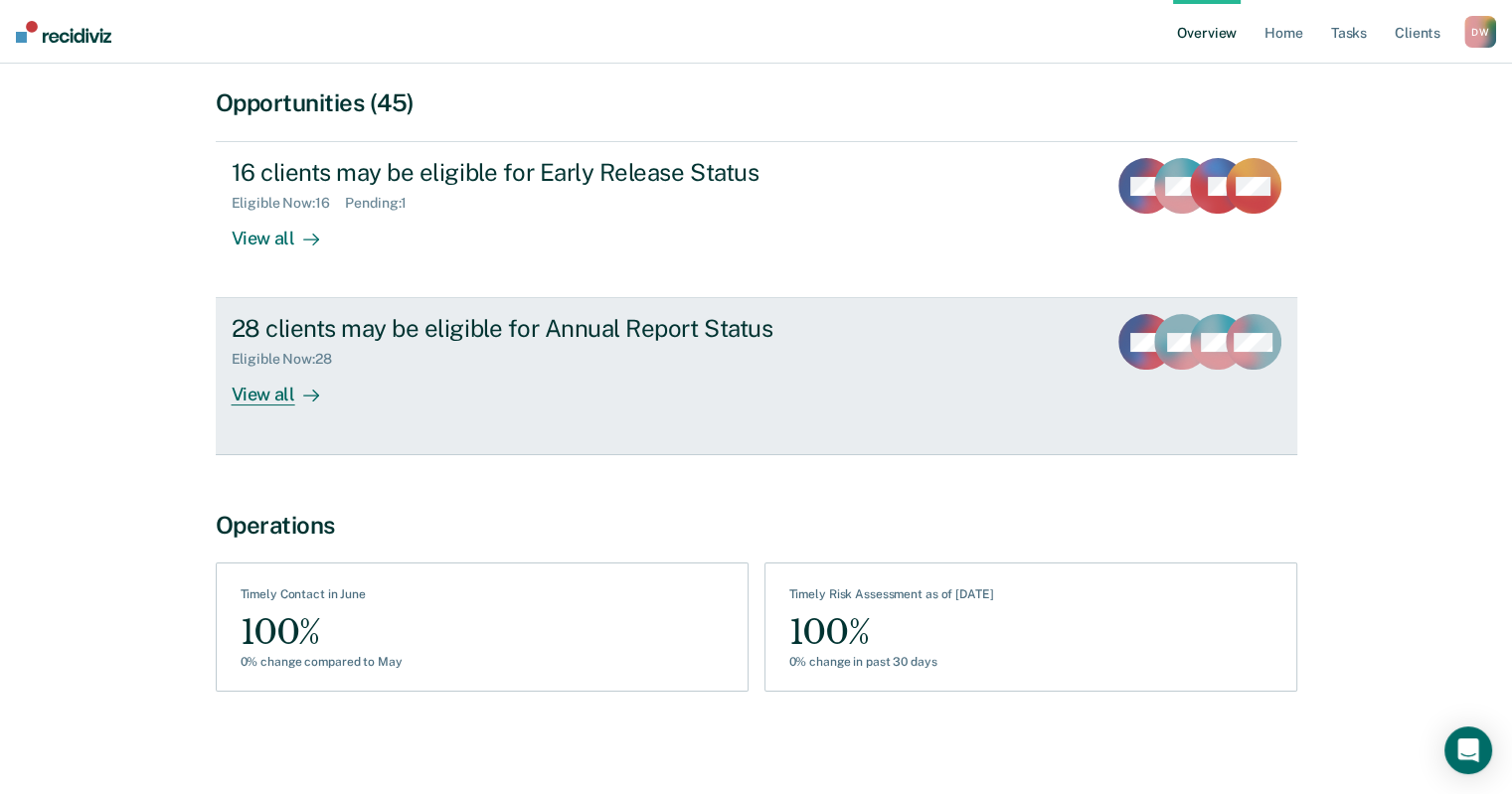 click on "View all" at bounding box center (287, 387) 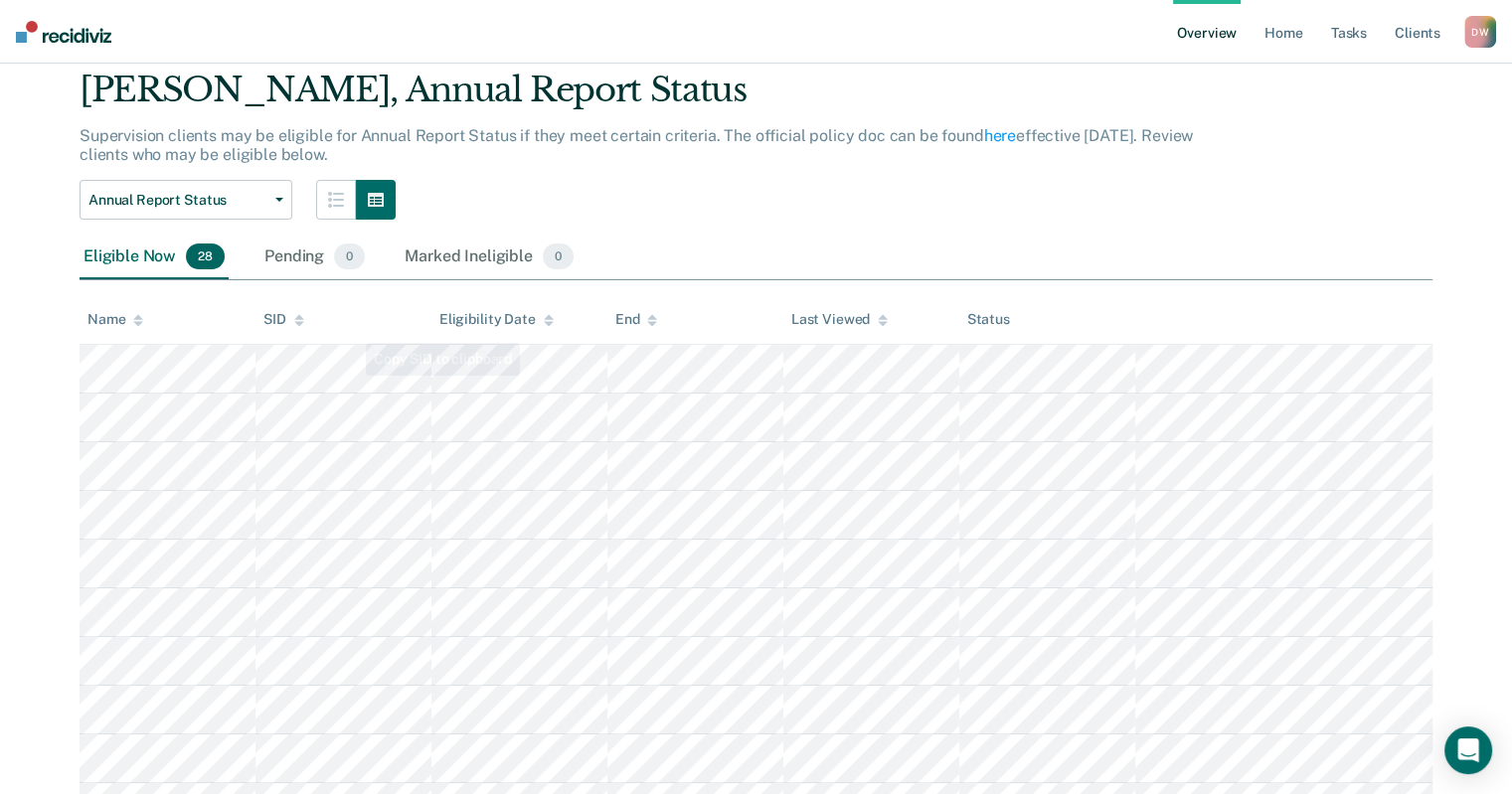 scroll, scrollTop: 199, scrollLeft: 0, axis: vertical 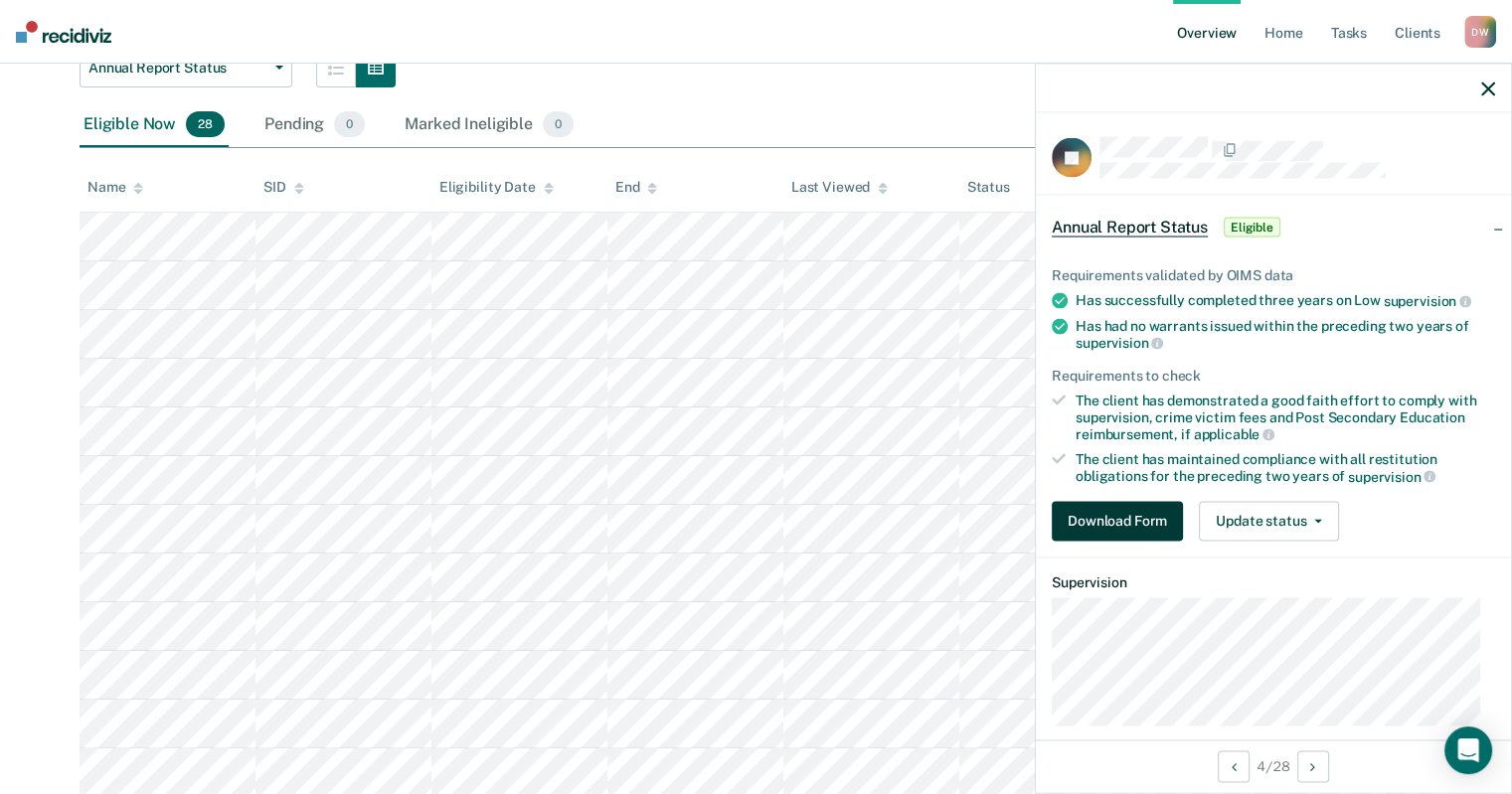 click on "Download Form" at bounding box center [1117, 521] 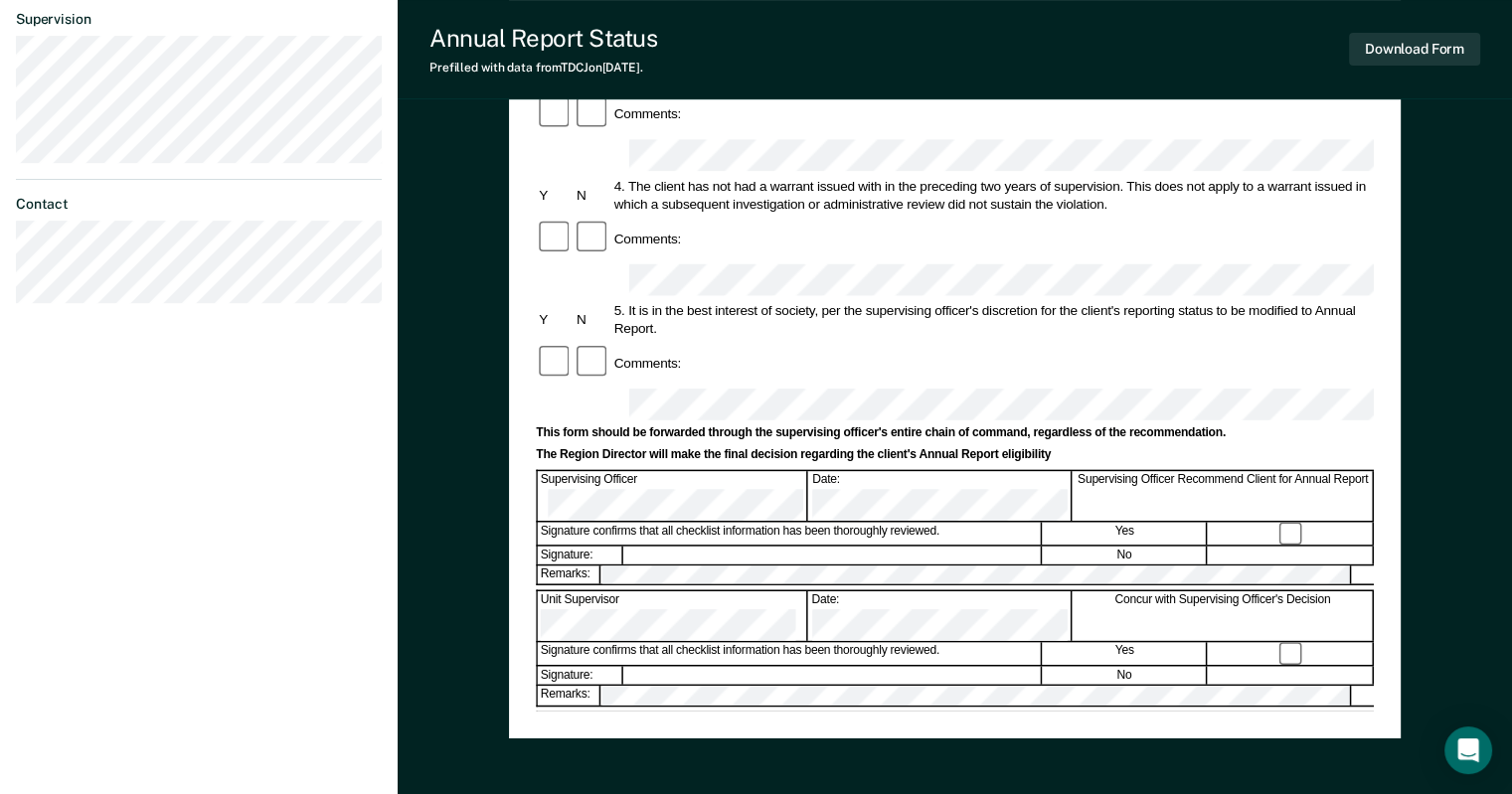 scroll, scrollTop: 588, scrollLeft: 0, axis: vertical 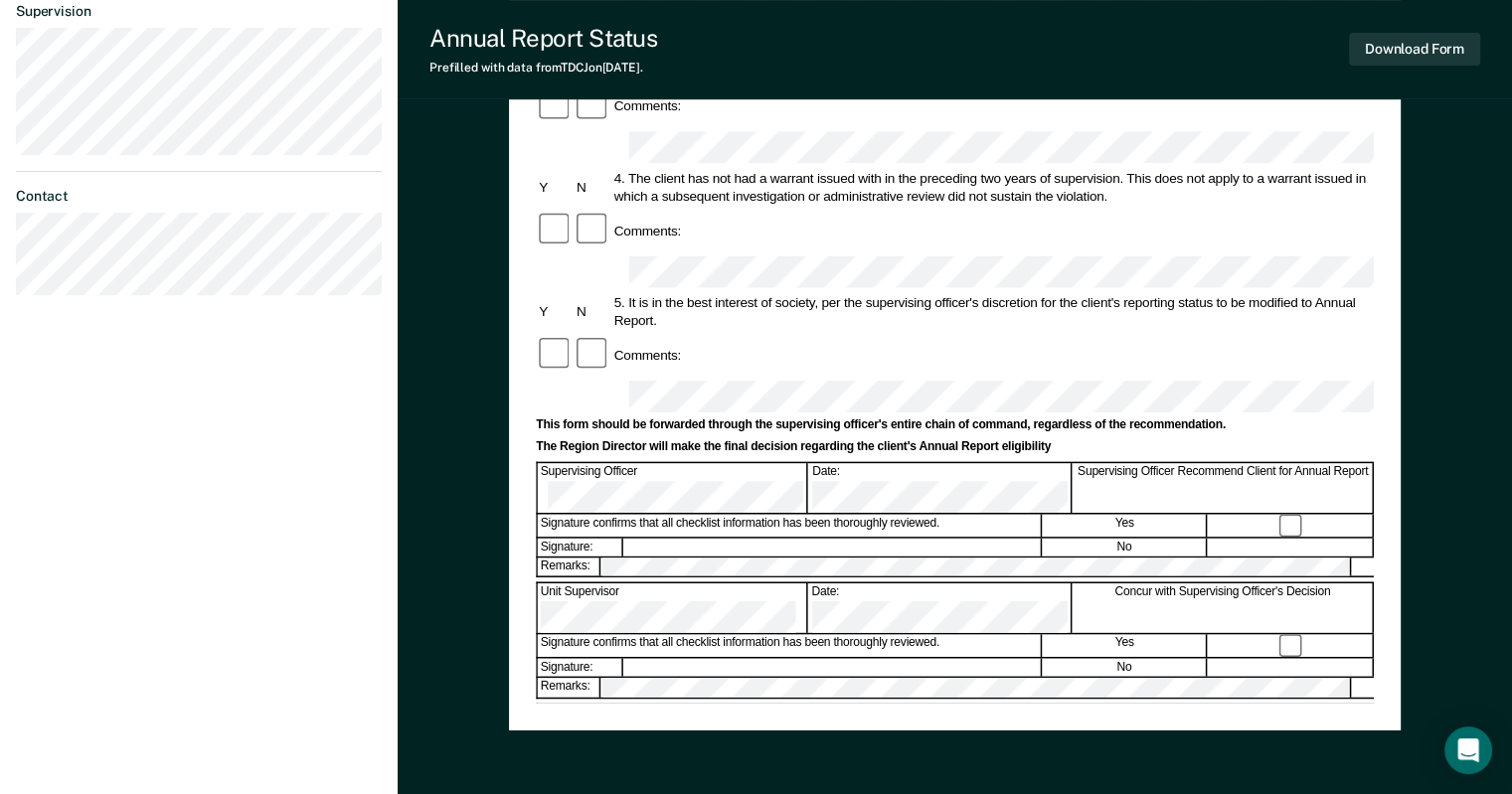 click on "Parole Supervisor:" at bounding box center [686, 714] 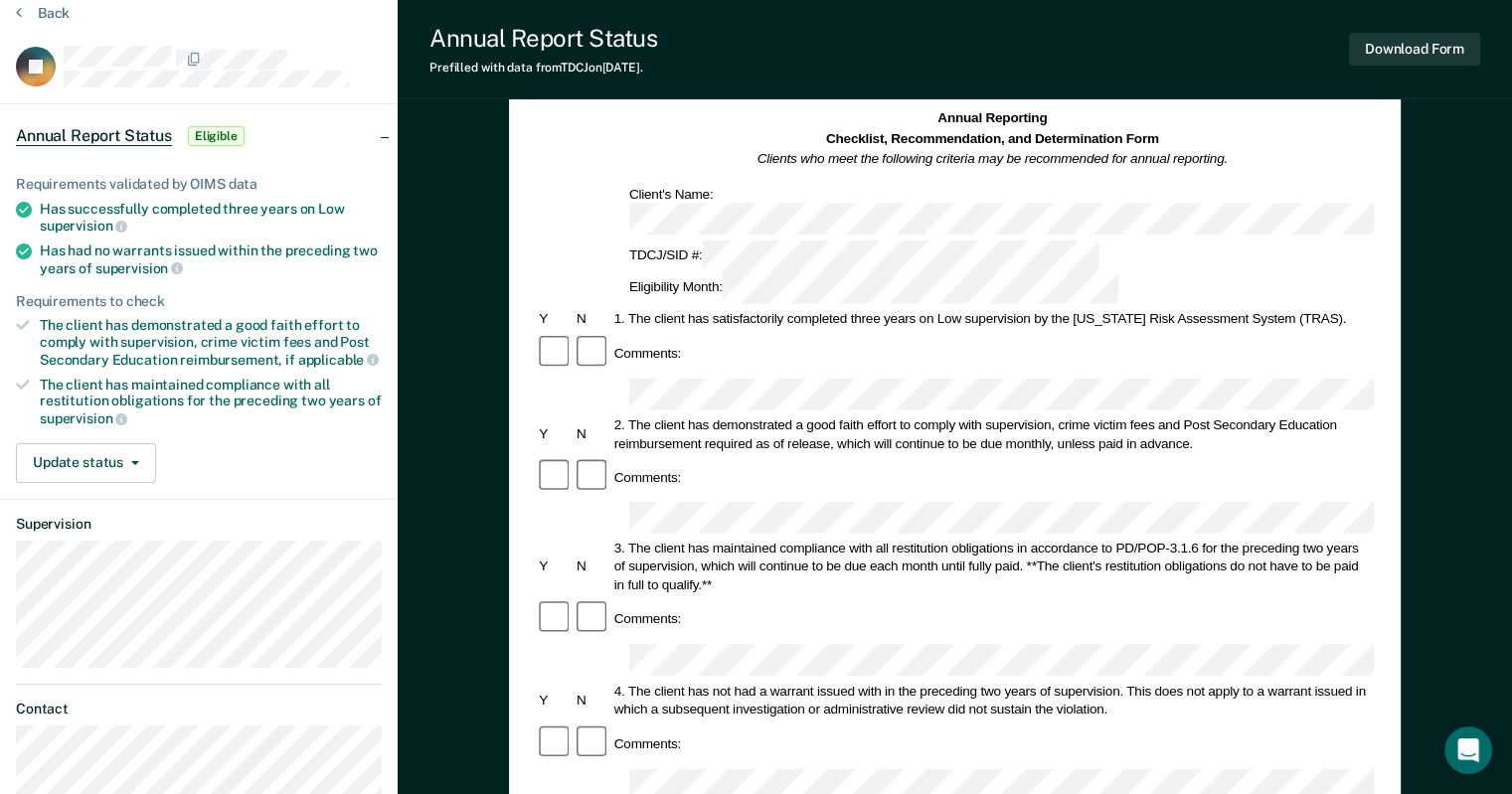 scroll, scrollTop: 0, scrollLeft: 0, axis: both 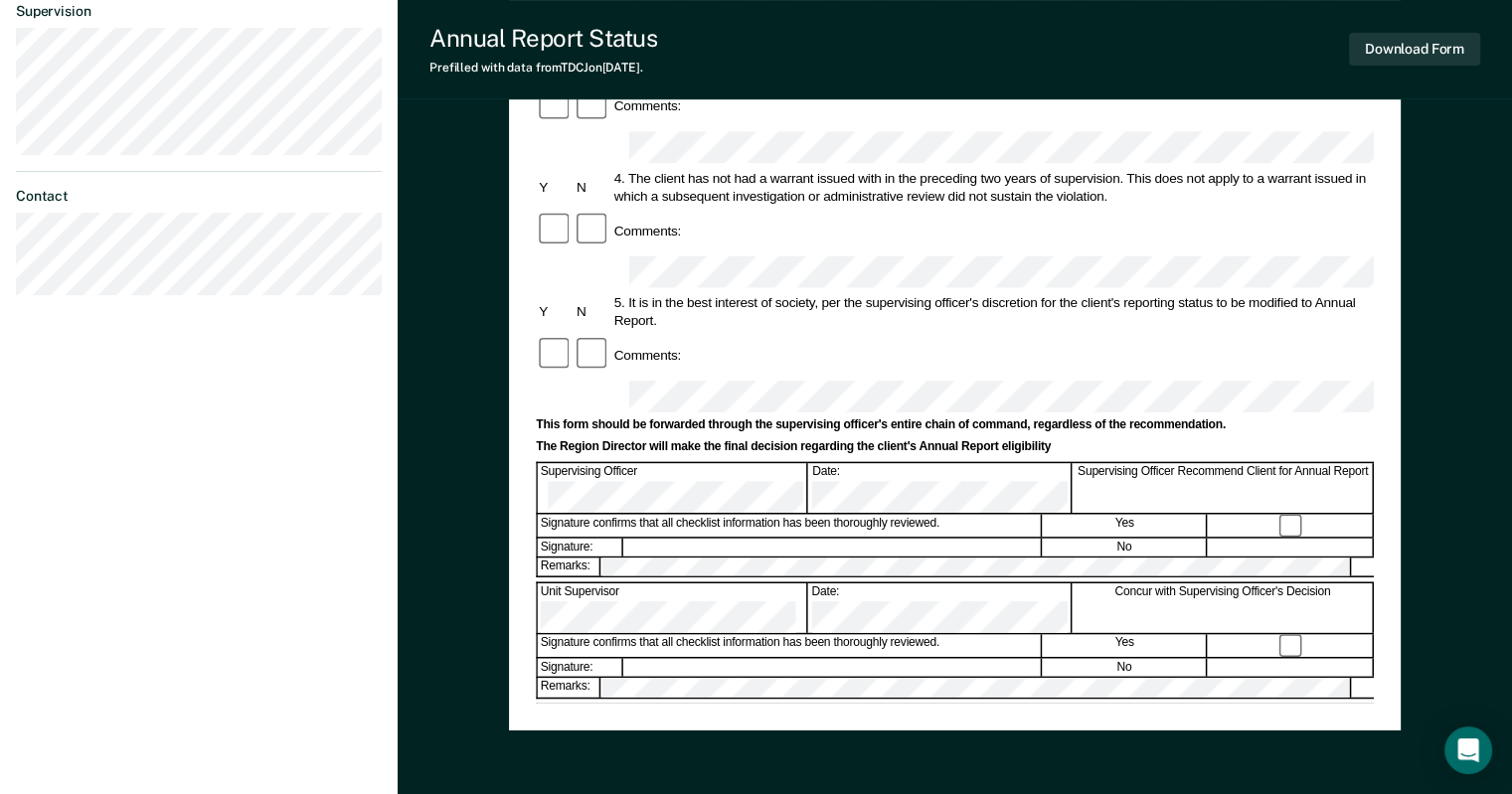 click at bounding box center (832, 668) 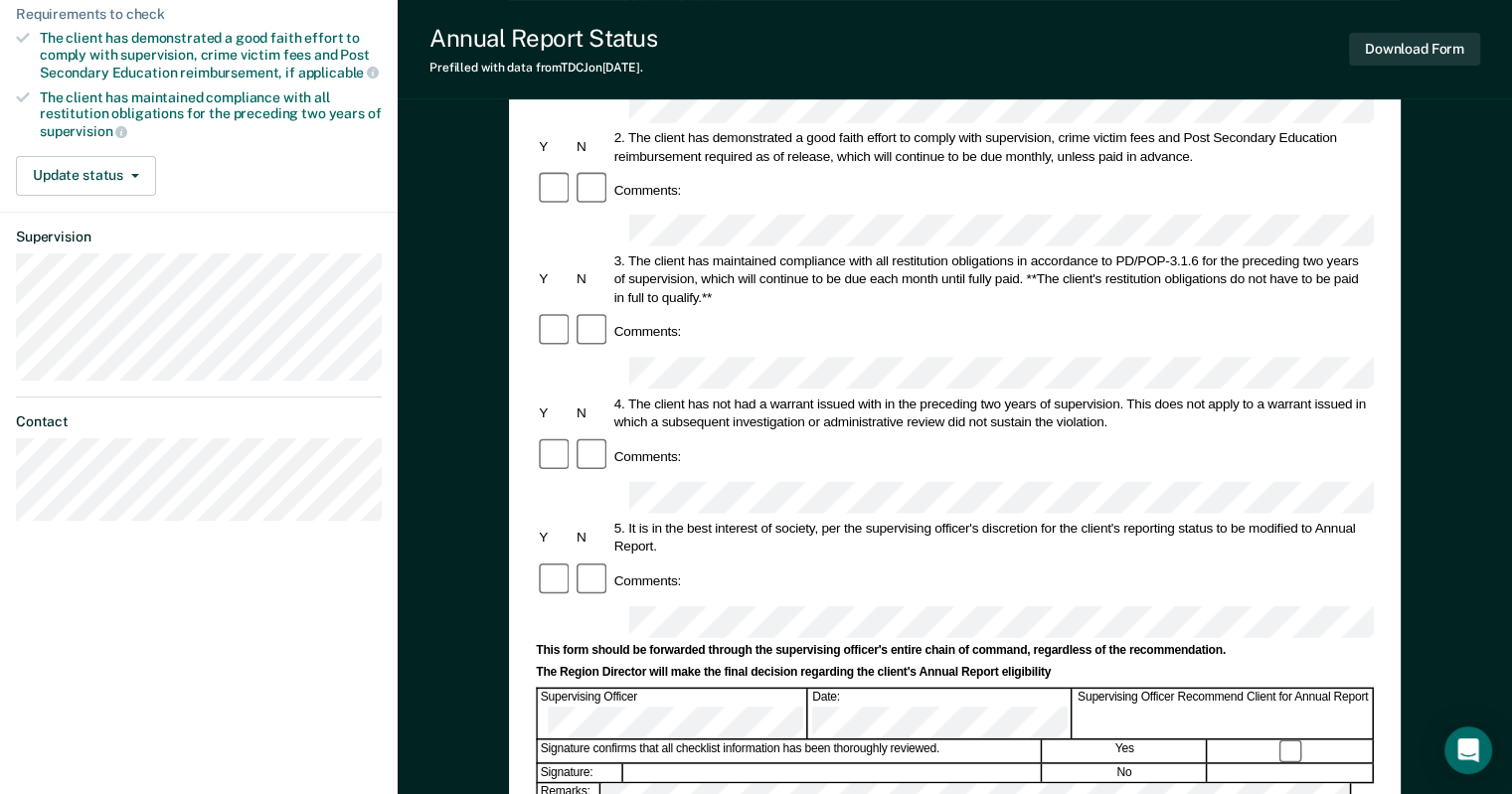 scroll, scrollTop: 0, scrollLeft: 0, axis: both 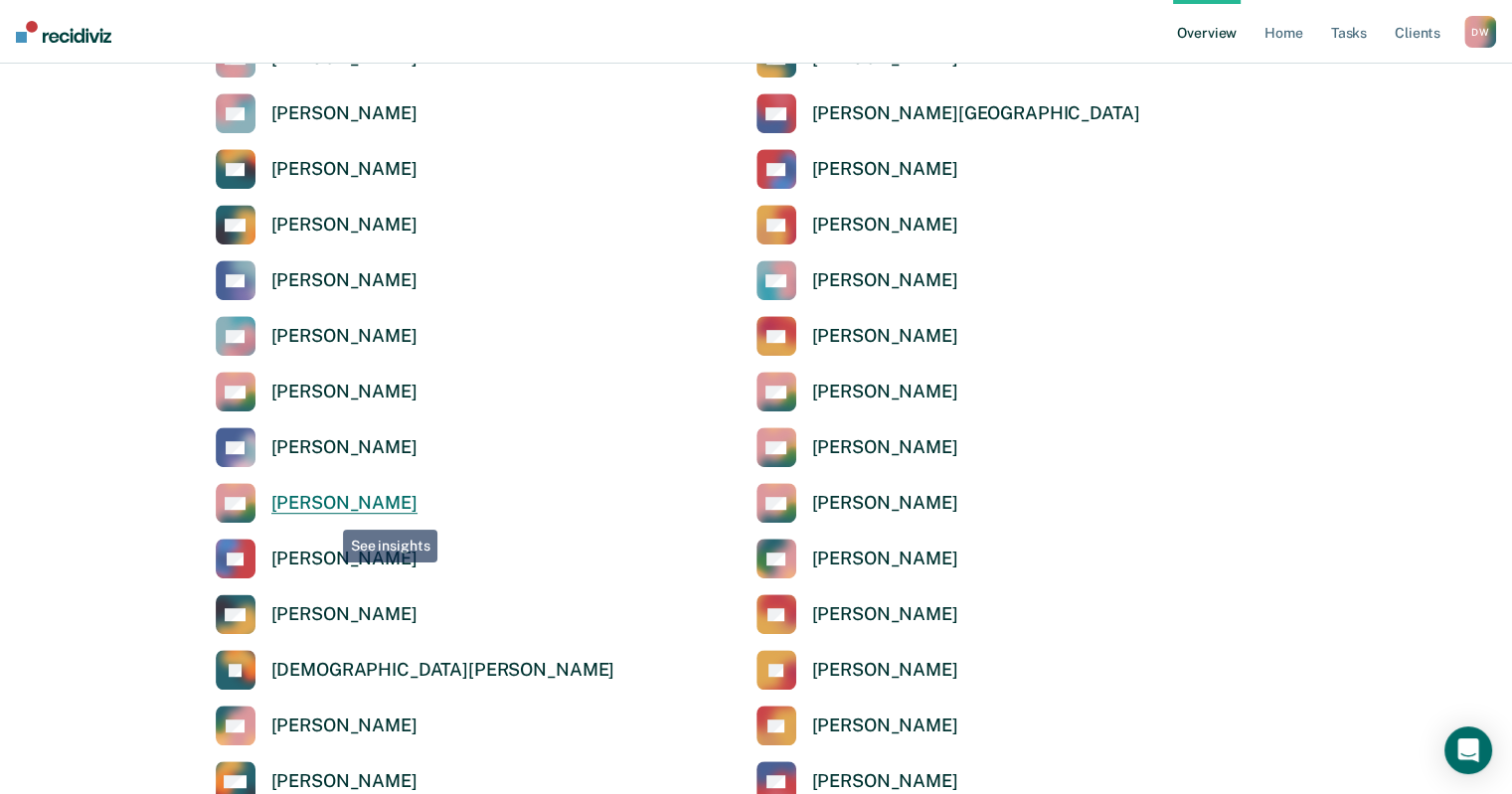 click on "[PERSON_NAME]" at bounding box center (344, 503) 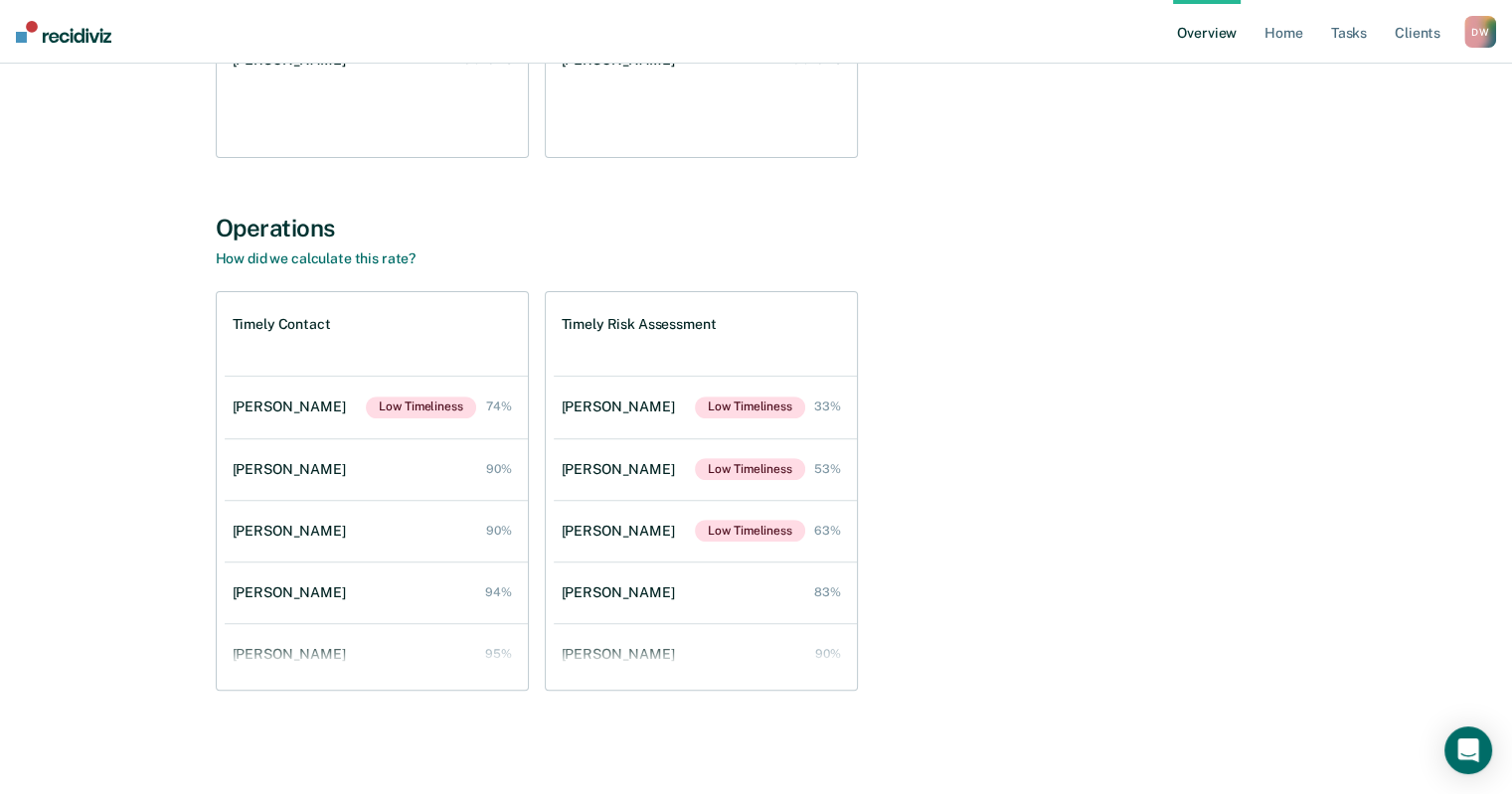 scroll, scrollTop: 0, scrollLeft: 0, axis: both 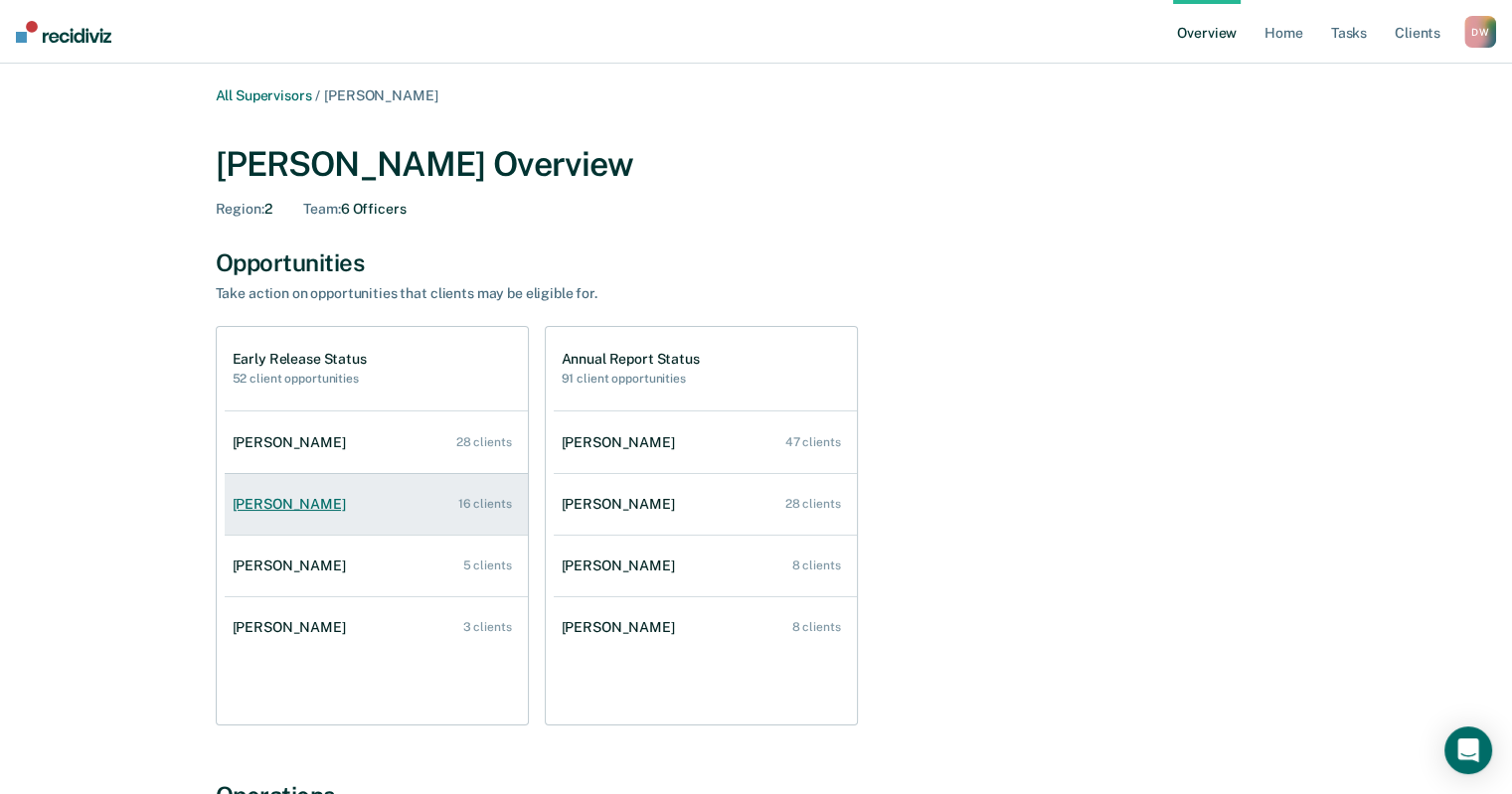 click on "[PERSON_NAME]" at bounding box center (293, 504) 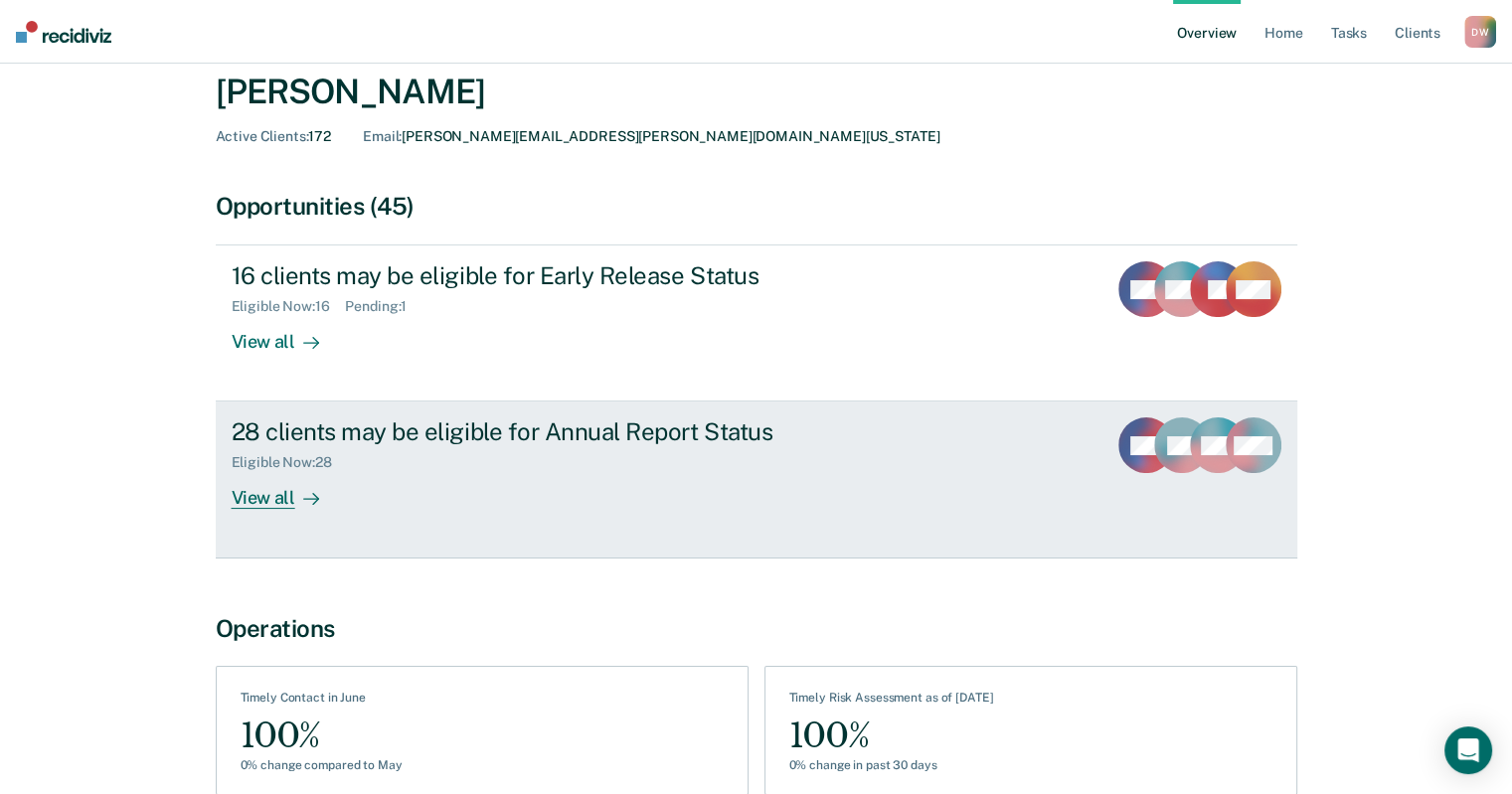 scroll, scrollTop: 0, scrollLeft: 0, axis: both 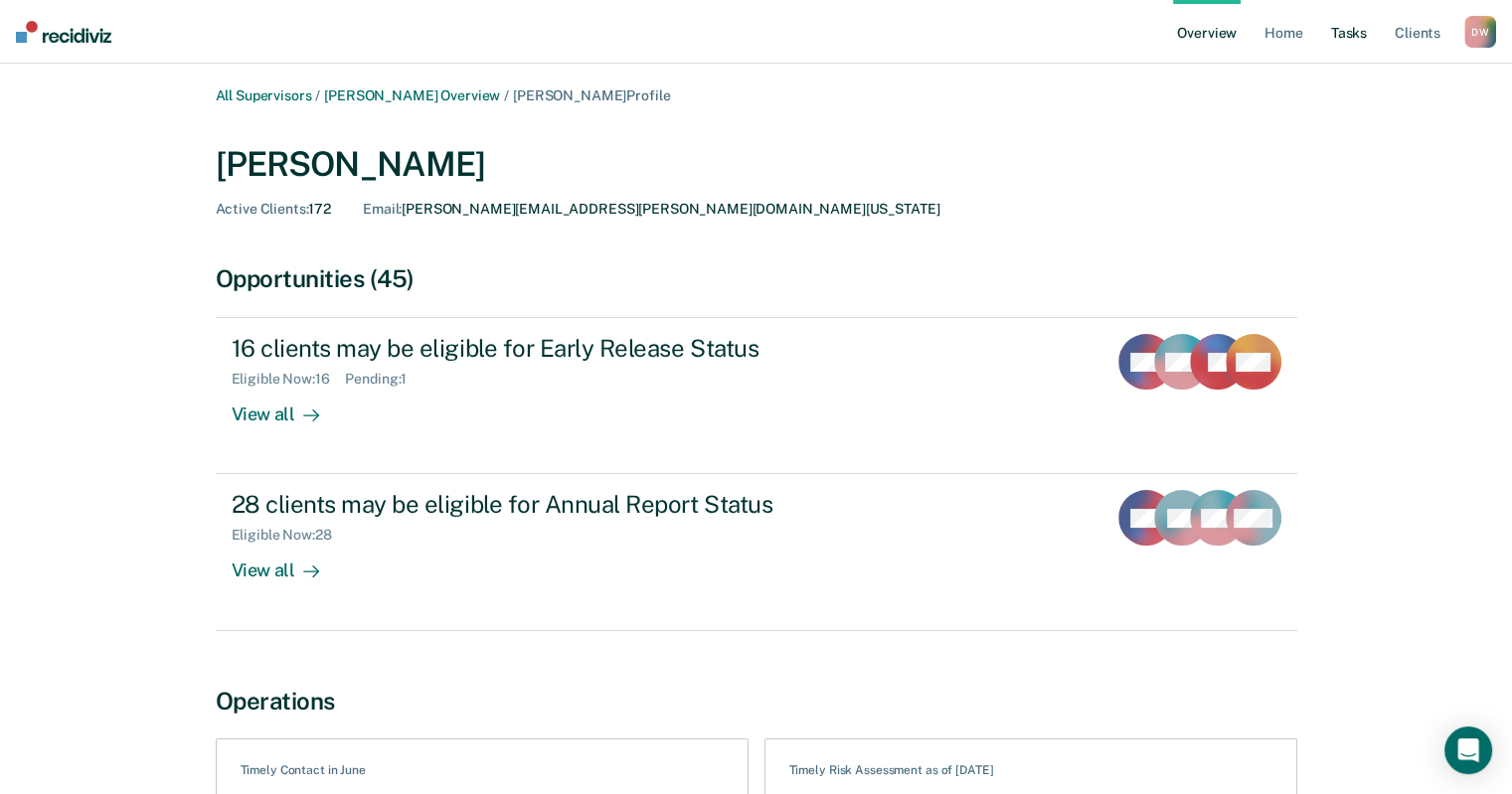click on "Tasks" at bounding box center (1349, 32) 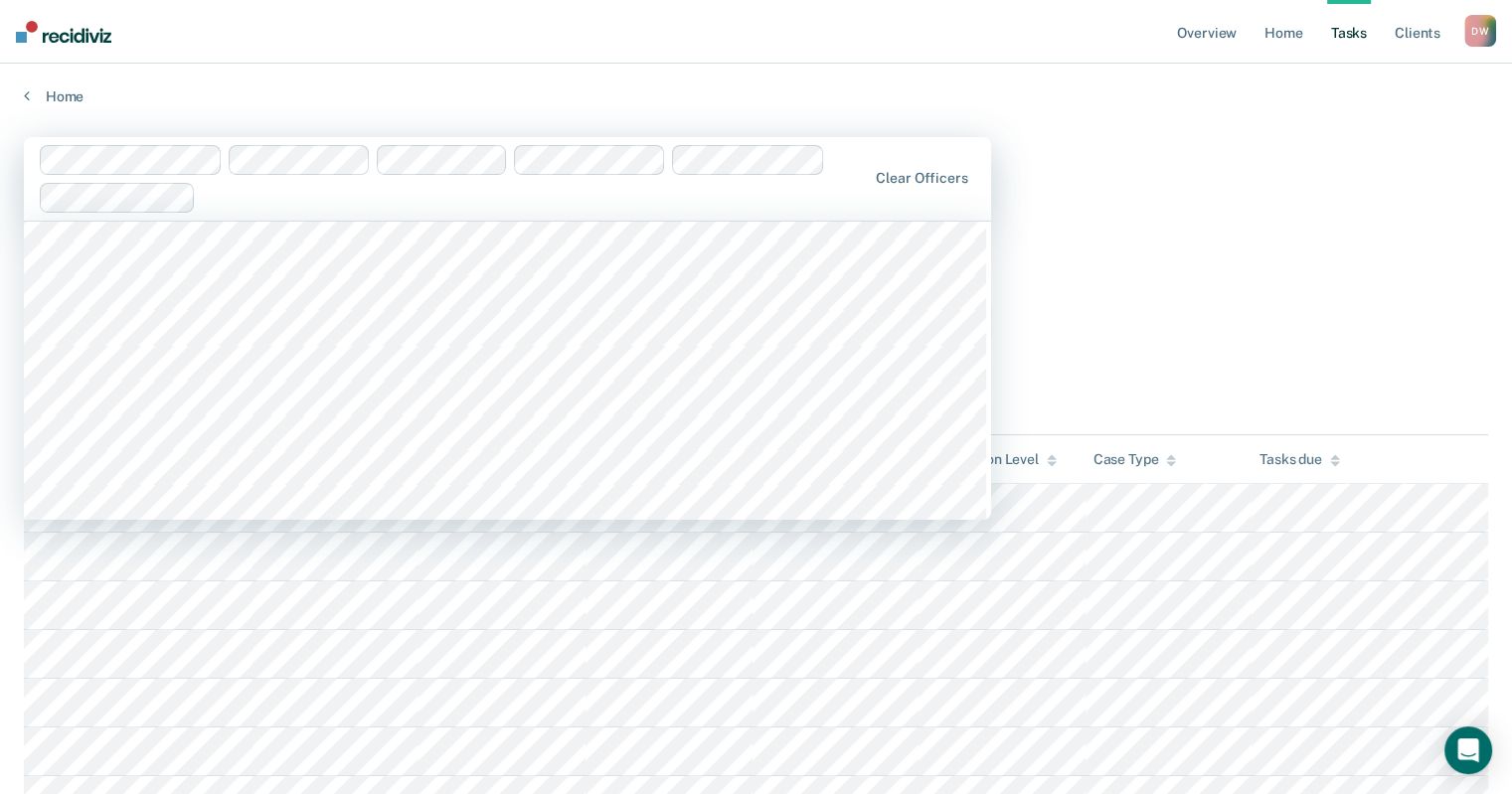 scroll, scrollTop: 994, scrollLeft: 0, axis: vertical 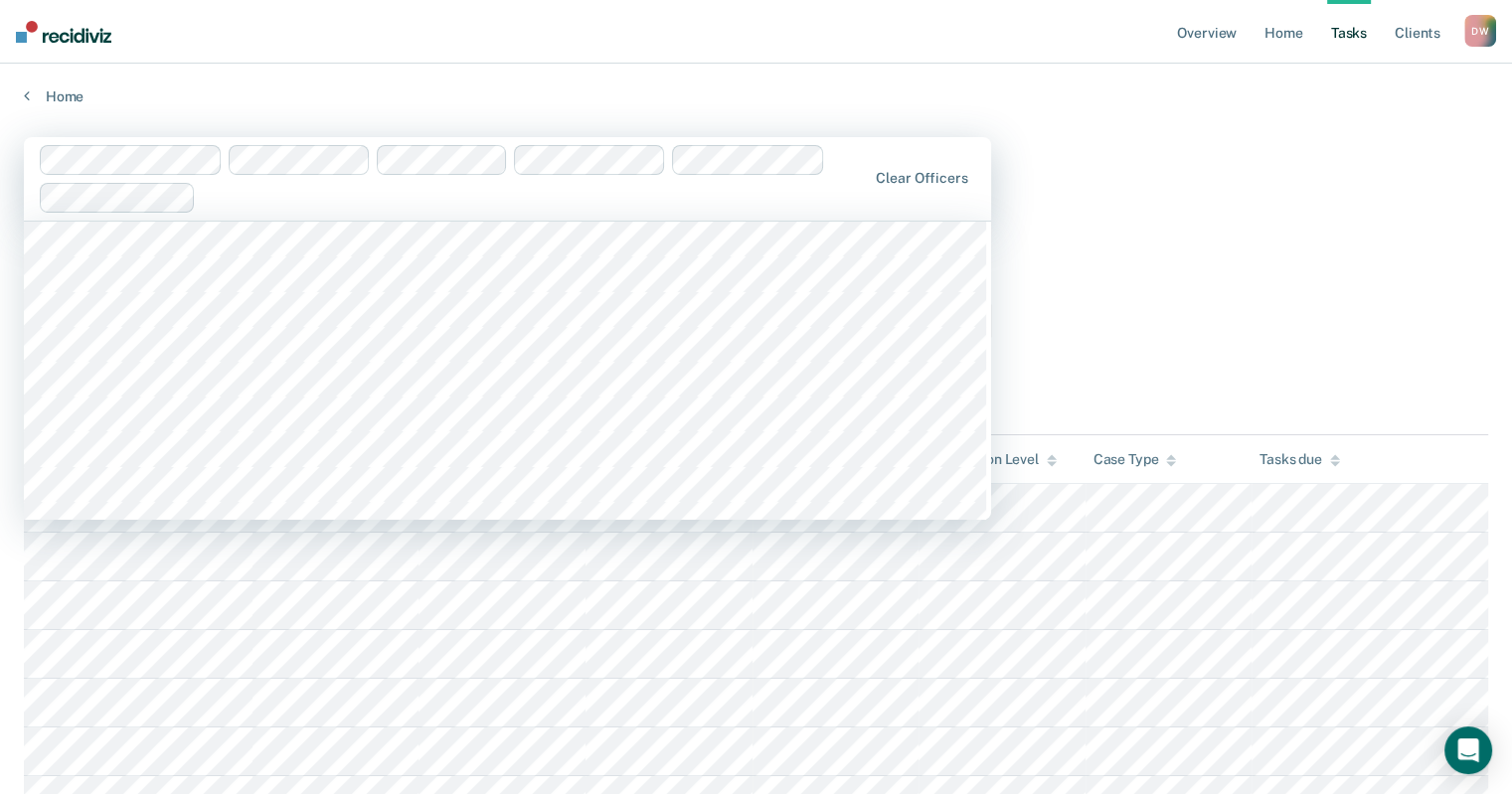 click on "1120 results available. Use Up and Down to choose options, press Enter to select the currently focused option, press Escape to exit the menu, press Tab to select the option and exit the menu. Clear   officers All Staff Tasks Critically Understaffed The clients listed below have upcoming requirements due this month that have not yet been completed. Data is refreshed from OIMS nightly. For more information on how this tool calculates contacts & due dates for most offices click   here   and for designated 'Critically Understaffed' offices click   here .  Filters Contact Type Collateral Contact 38 ONLY Home Contact, Sch. 32 ONLY Home Contact, Unsch. 9 ONLY Home Contact, Misc. 19 ONLY In-Custody Contact 4 ONLY Office Contact 22 ONLY Field Contact, Sch. 0 ONLY Field Contact, Unsch. 0 ONLY Electronic Contact, Sch. 1 ONLY Electronic Contact, Unsch. 0 ONLY Electronic or Office Contact 61 ONLY Generic Contact 34 ONLY Assessments 139 ONLY Supervision Level Annual 0 ONLY Low 103 ONLY Low-Moderate 93 ONLY Moderate 30 ONLY" at bounding box center (756, 9072) 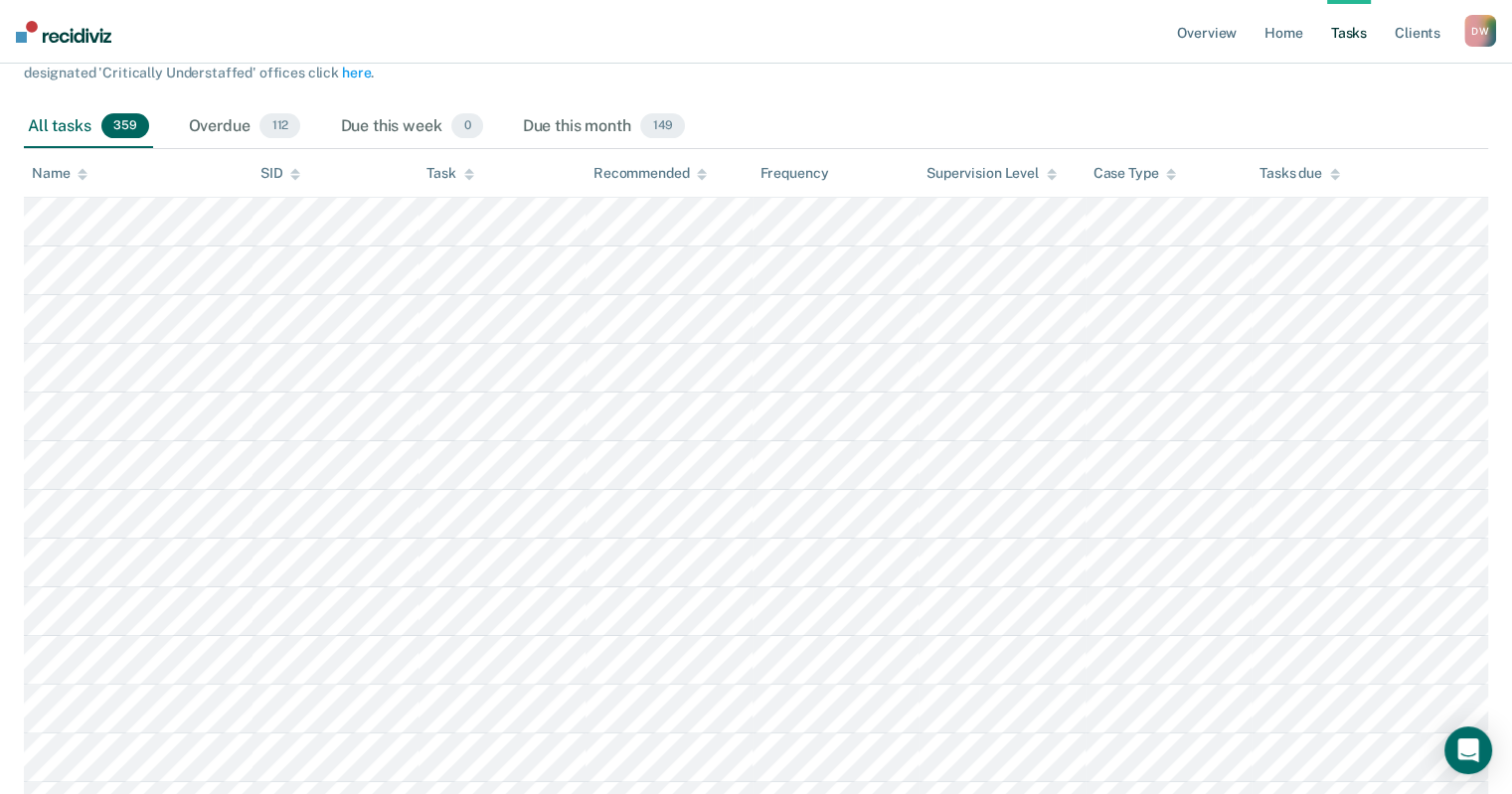 scroll, scrollTop: 0, scrollLeft: 0, axis: both 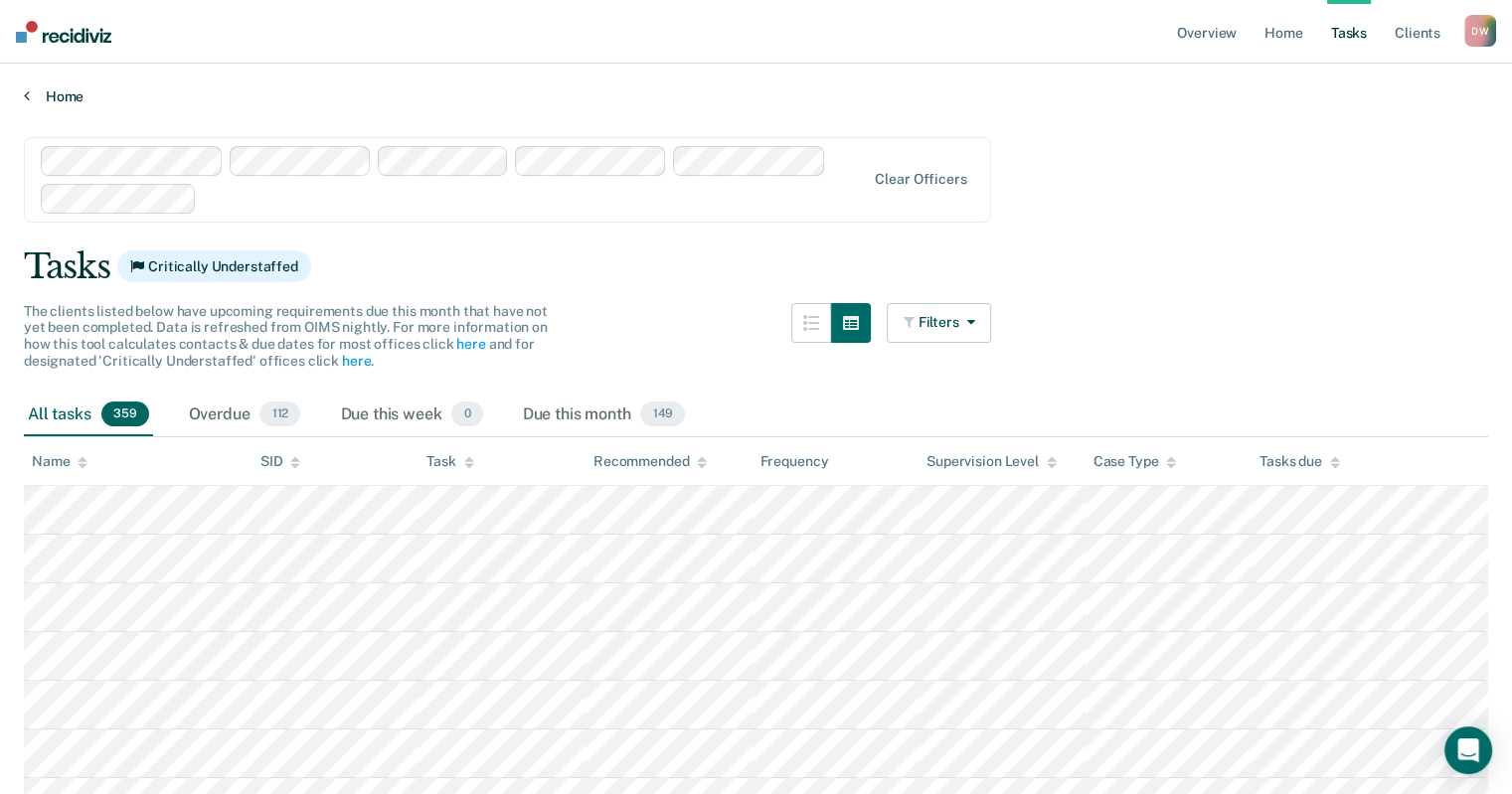 click on "Home" at bounding box center [756, 96] 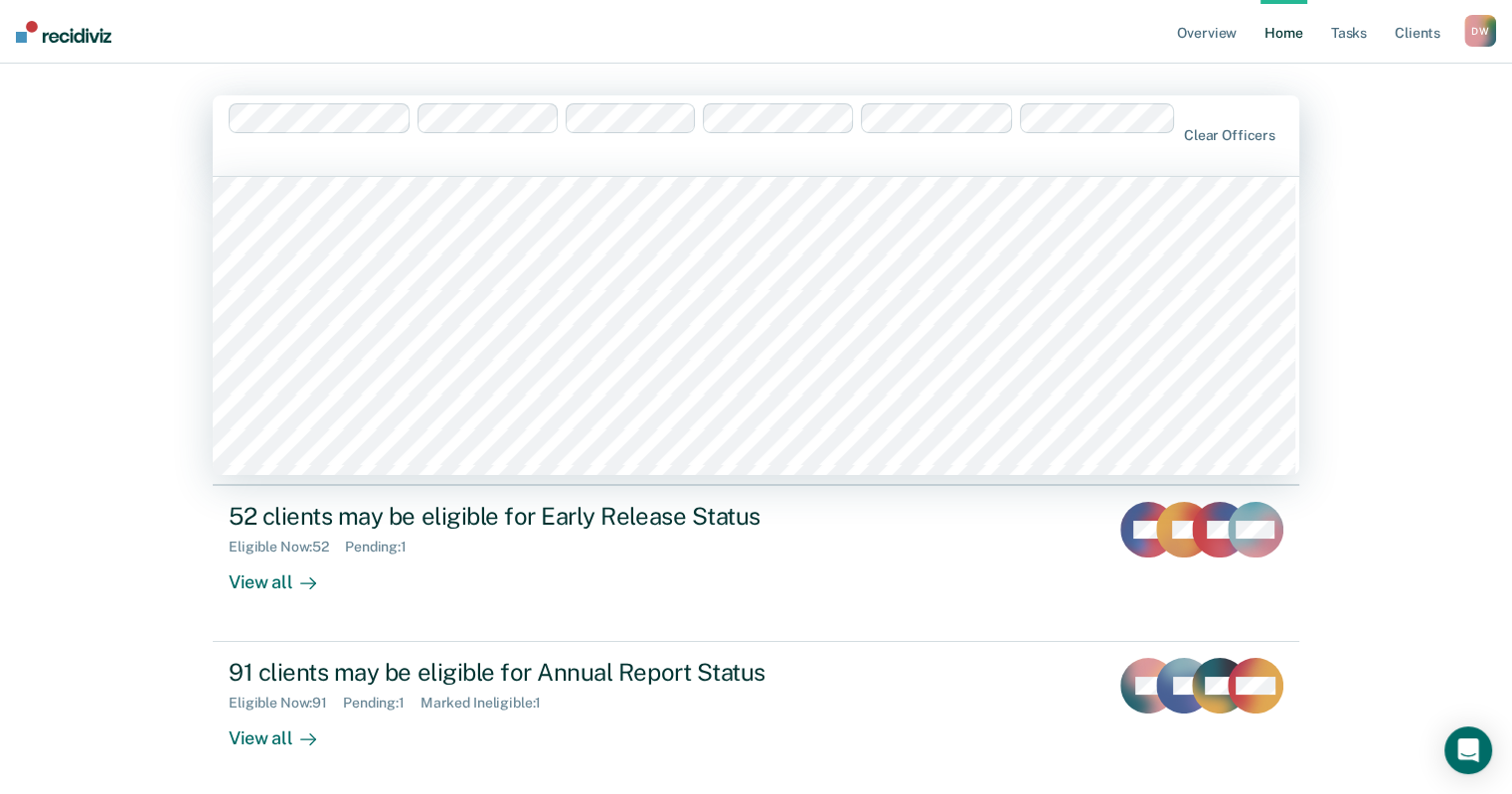scroll, scrollTop: 894, scrollLeft: 0, axis: vertical 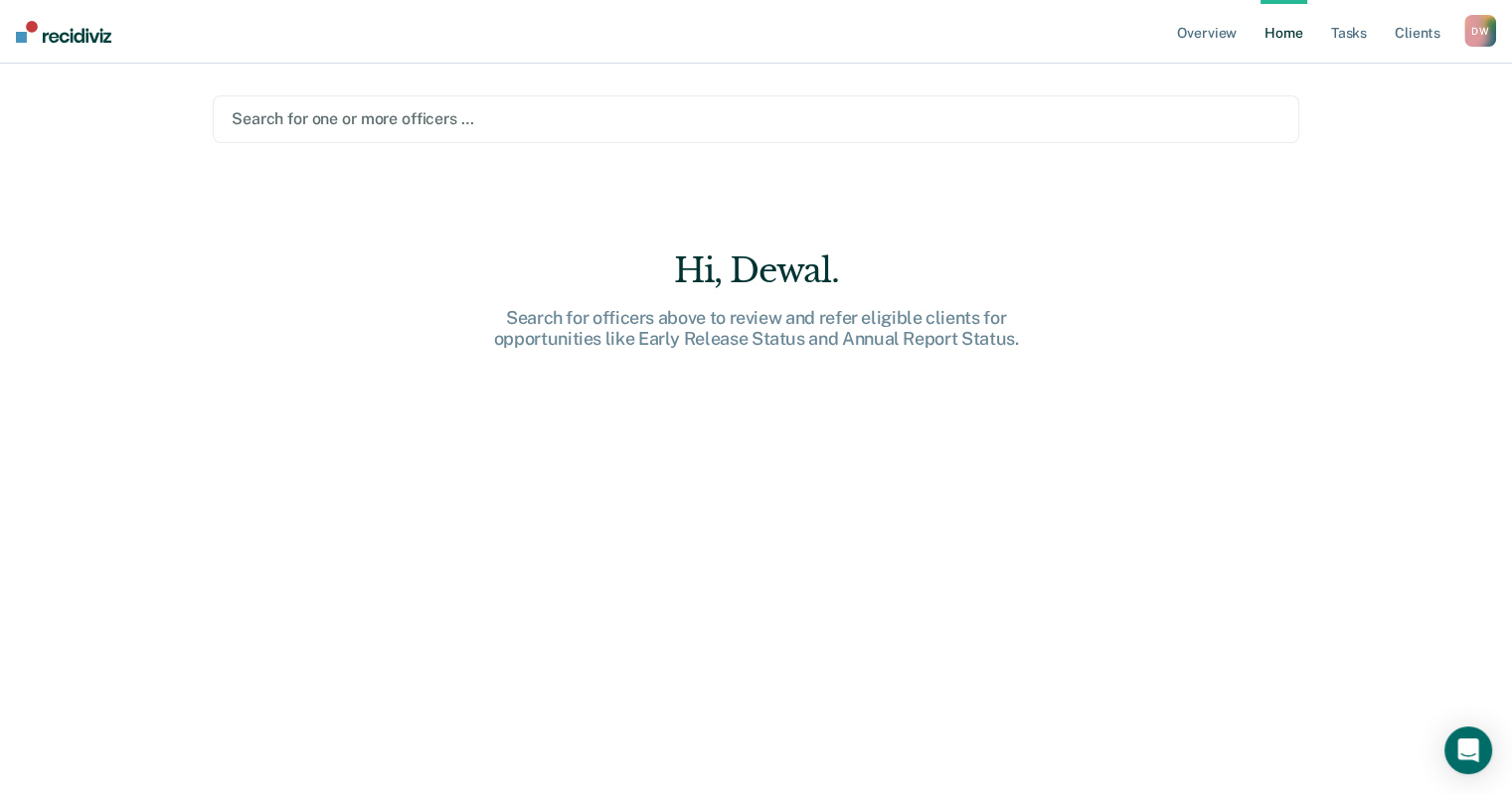 click on "Search for one or more officers … Hi, Dewal. Search for officers above to review and refer eligible clients for
opportunities like Early Release Status and Annual Report Status." at bounding box center [756, 404] 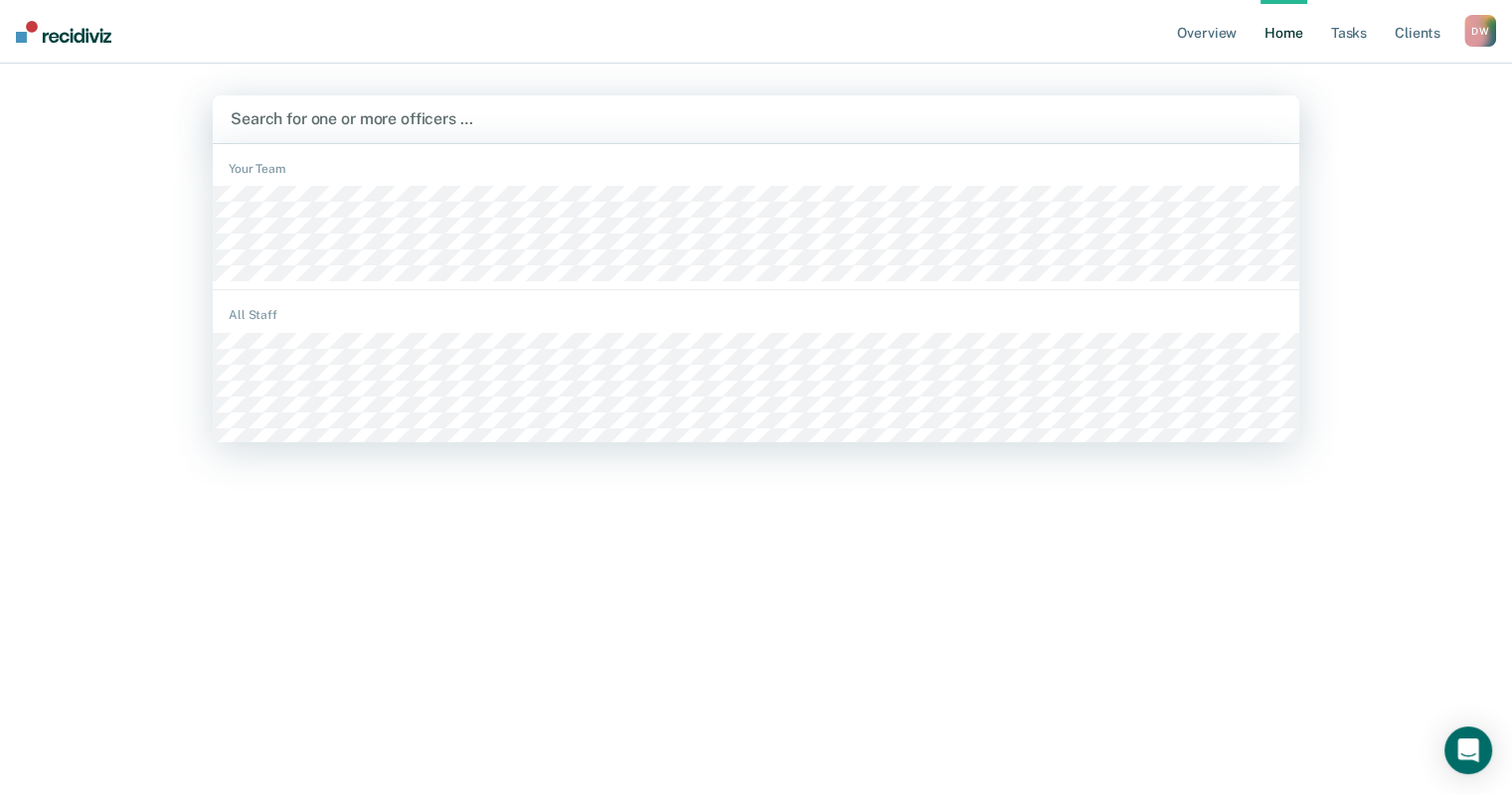 click on "Search for one or more officers …" at bounding box center [756, 119] 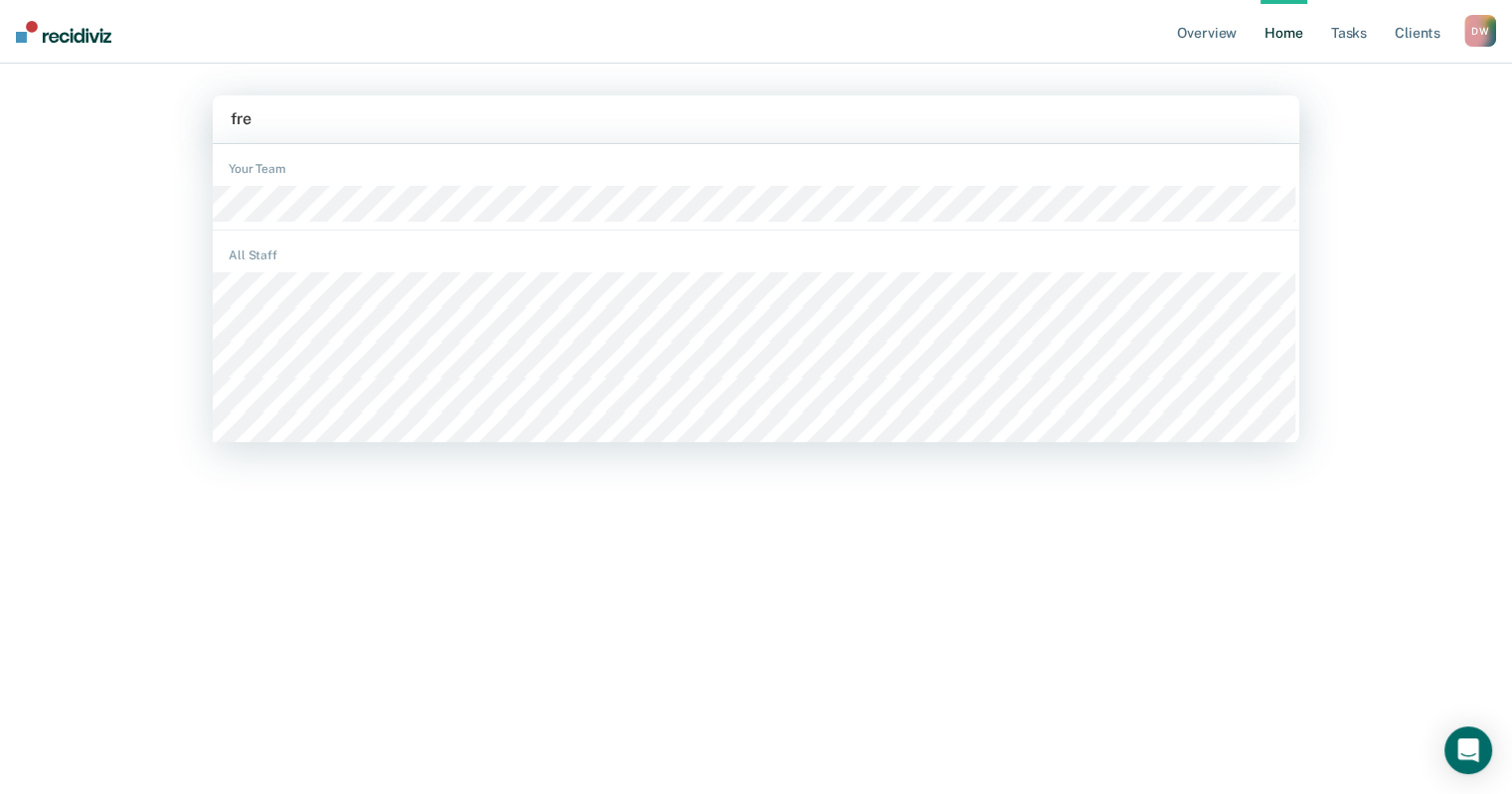 type on "fred" 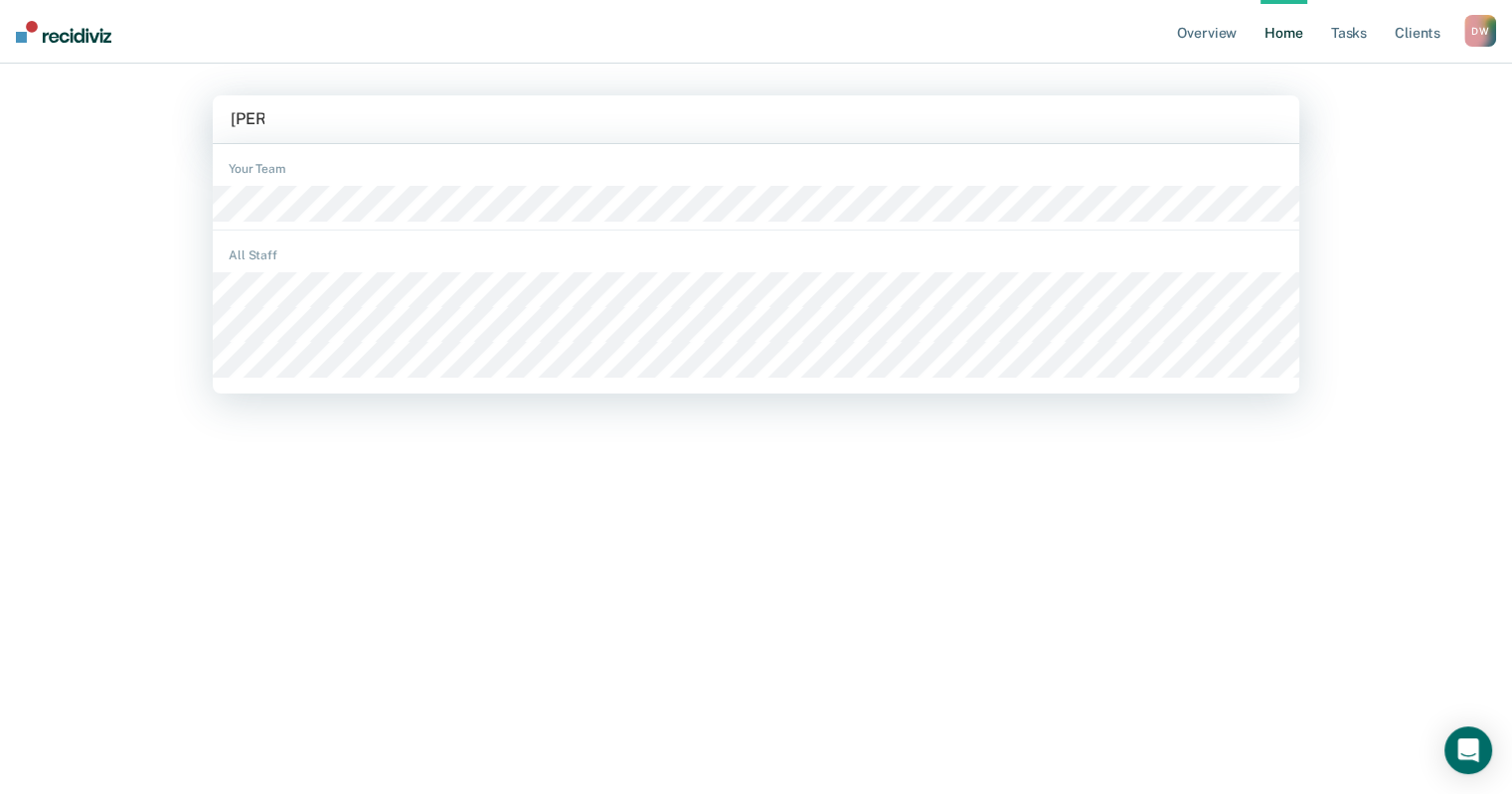 type 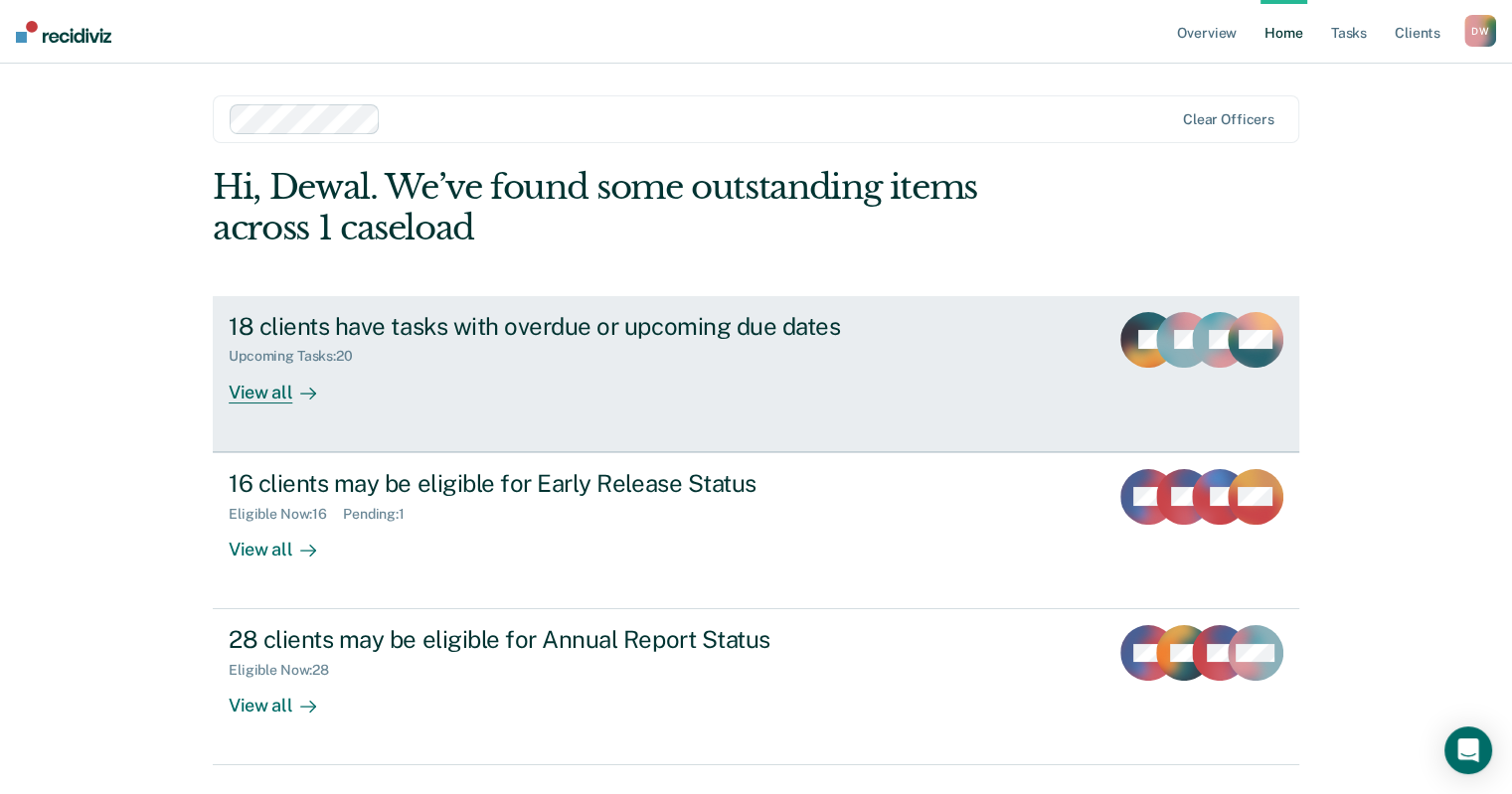 click on "View all" at bounding box center [284, 384] 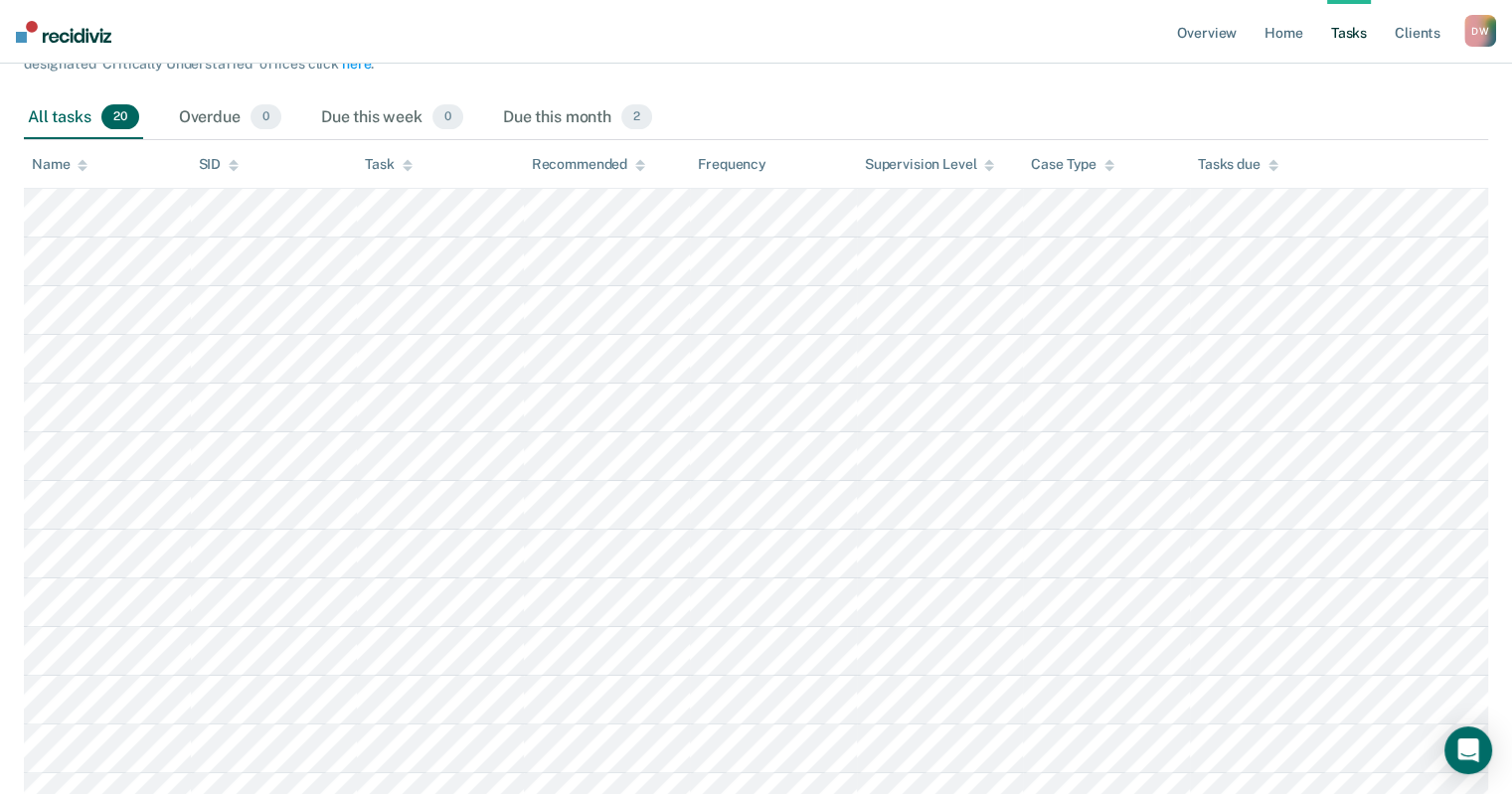 scroll, scrollTop: 150, scrollLeft: 0, axis: vertical 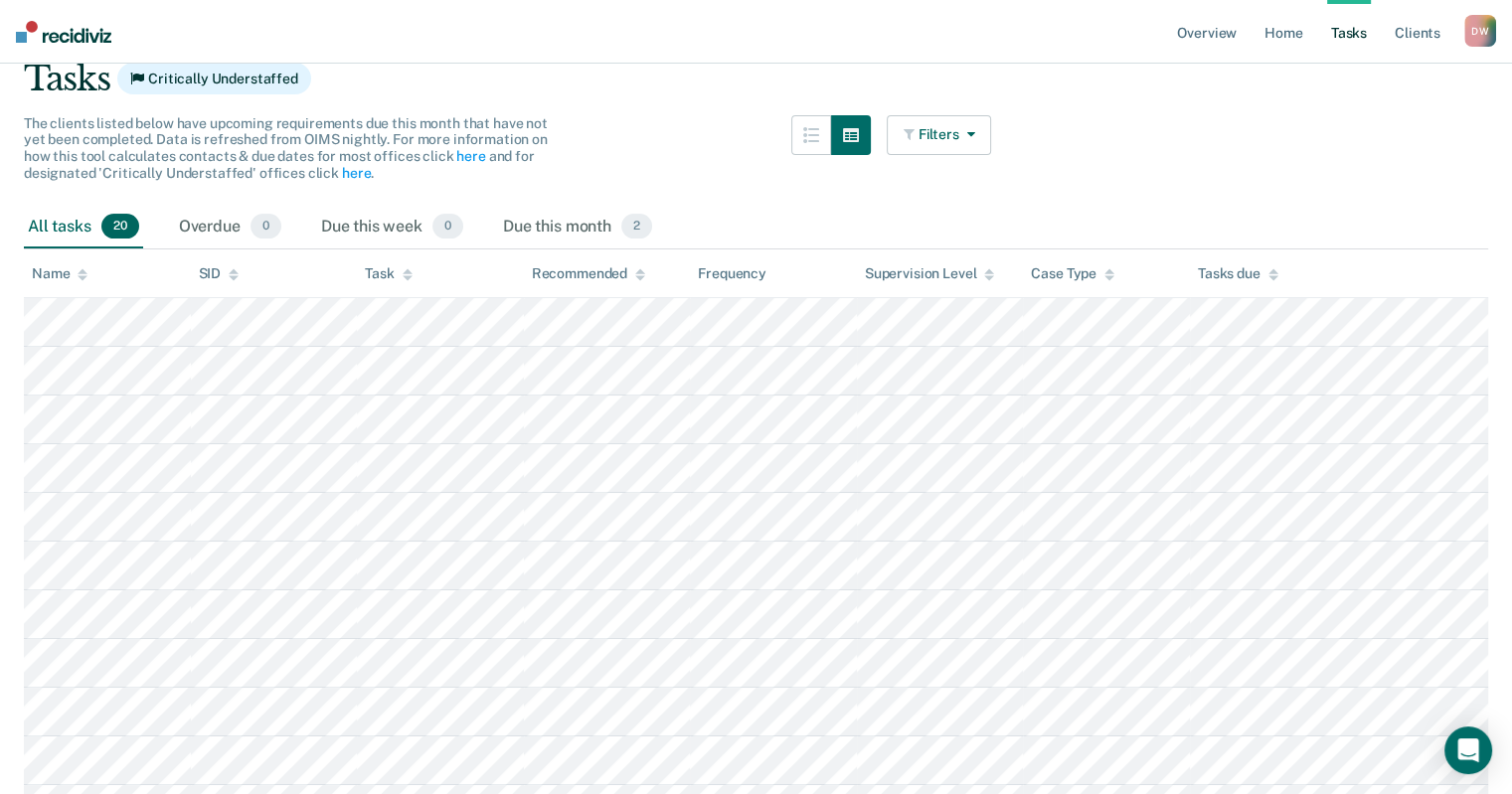 click on "Filters" at bounding box center (939, 135) 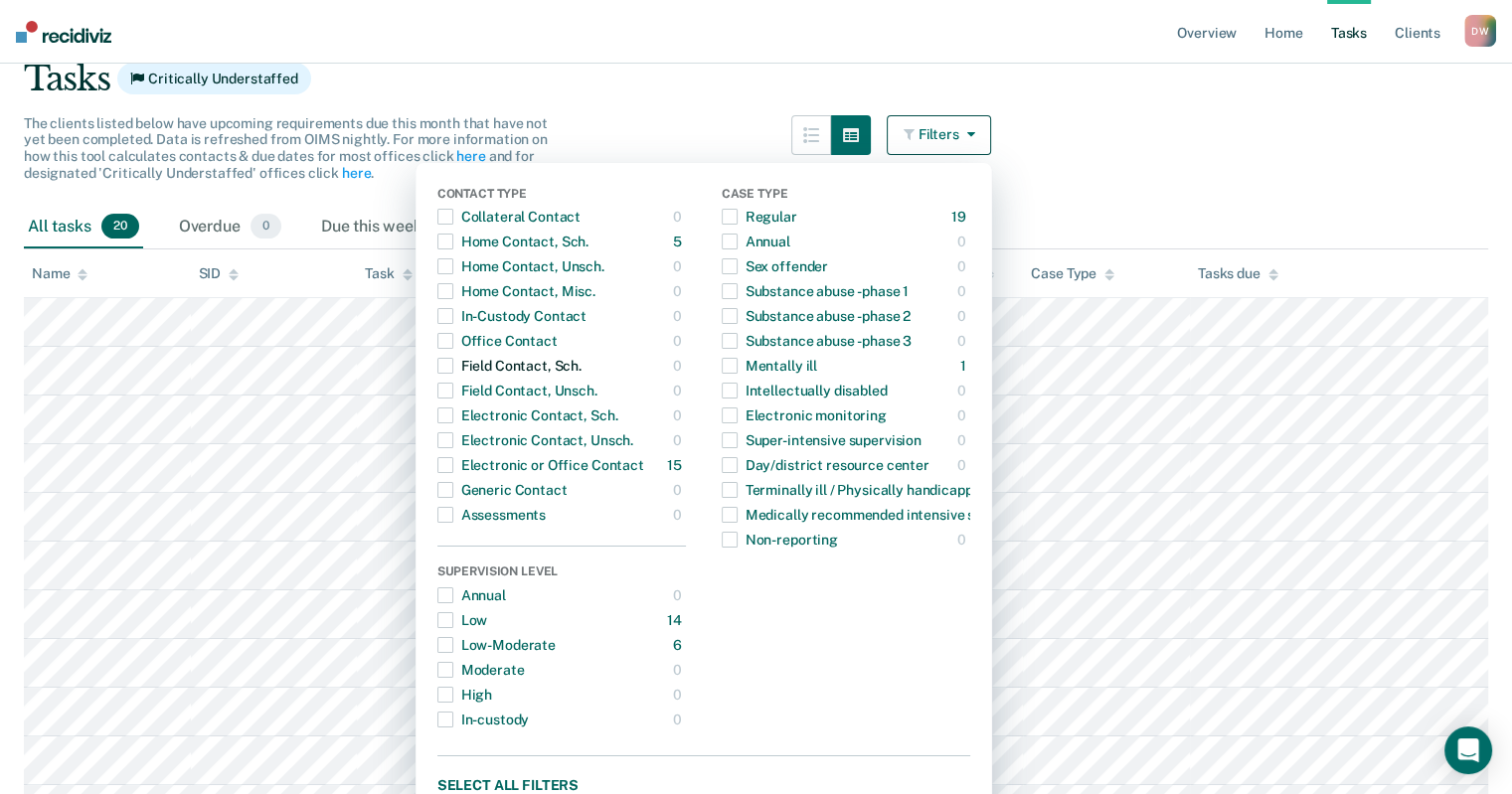 scroll, scrollTop: 548, scrollLeft: 0, axis: vertical 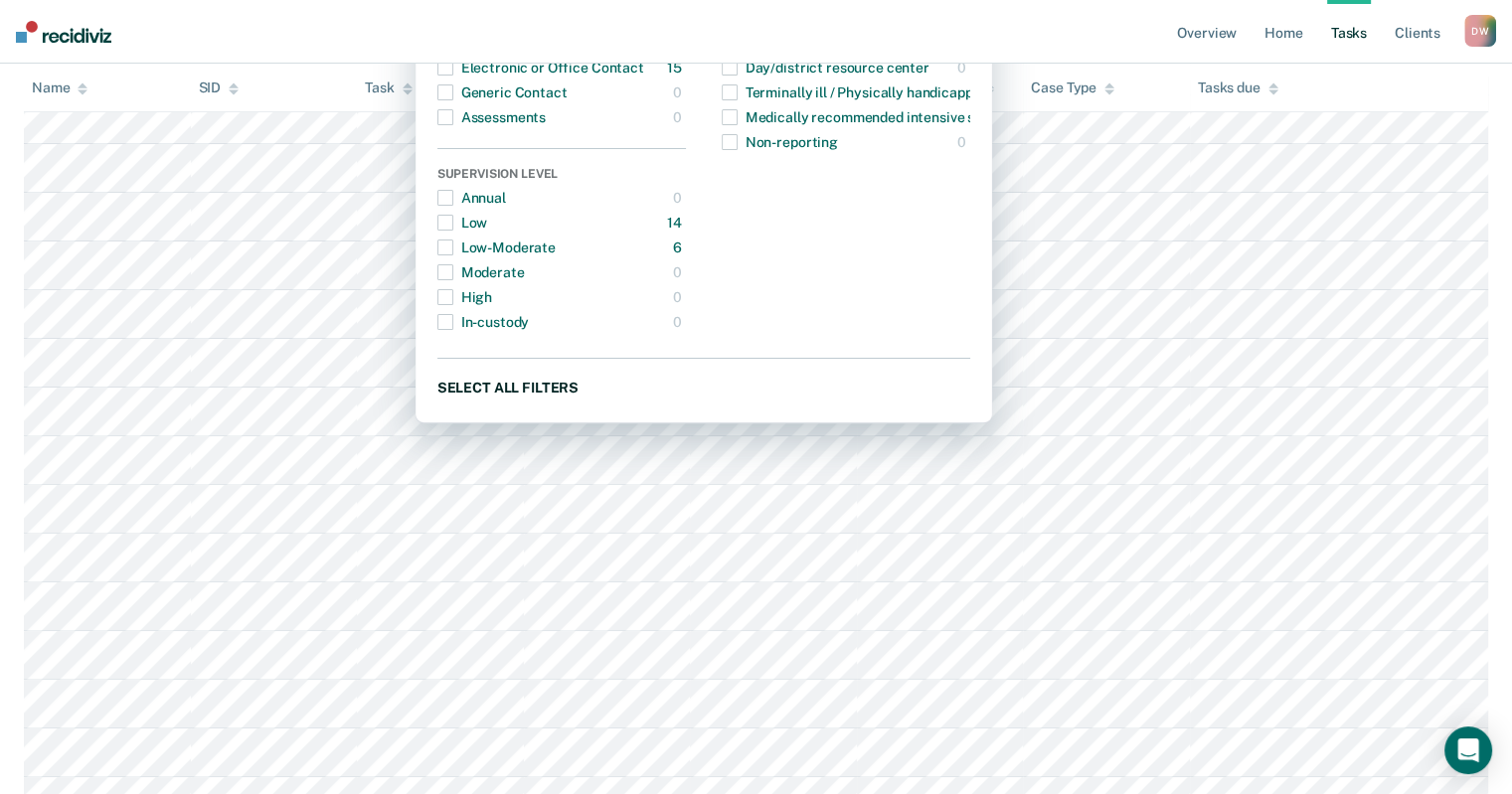 click on "Select all filters" at bounding box center (704, 387) 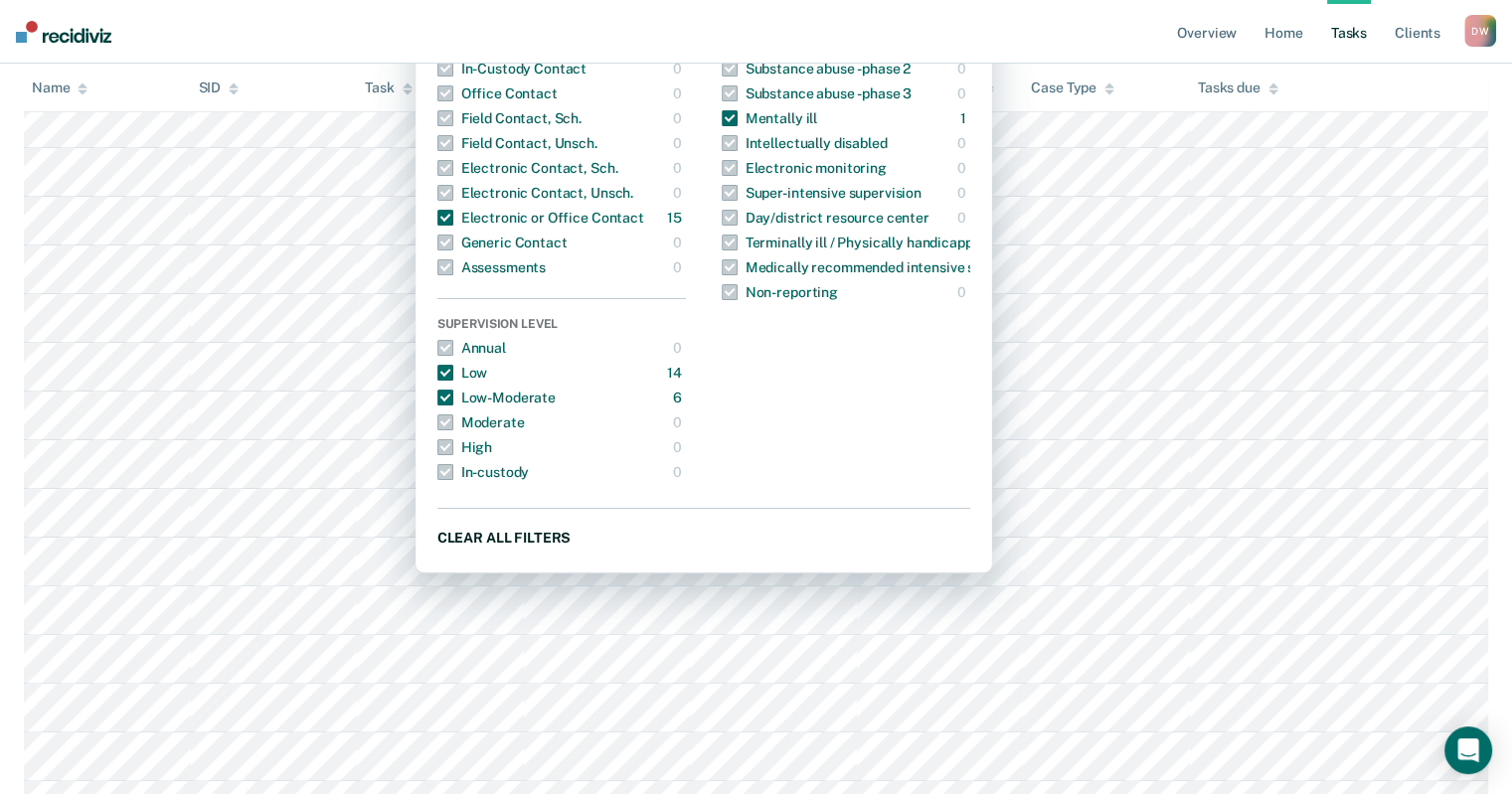 scroll, scrollTop: 249, scrollLeft: 0, axis: vertical 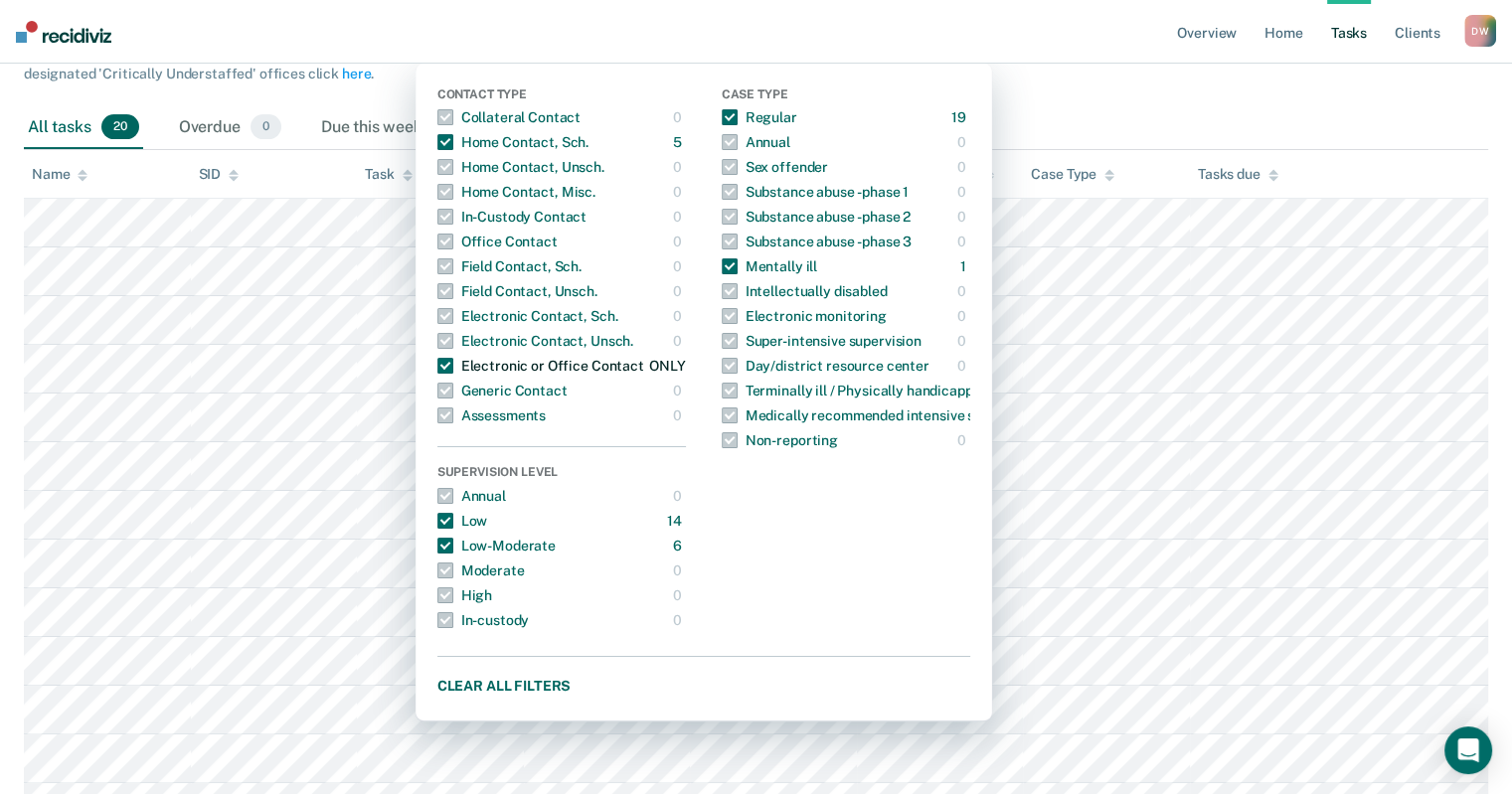 click at bounding box center [445, 366] 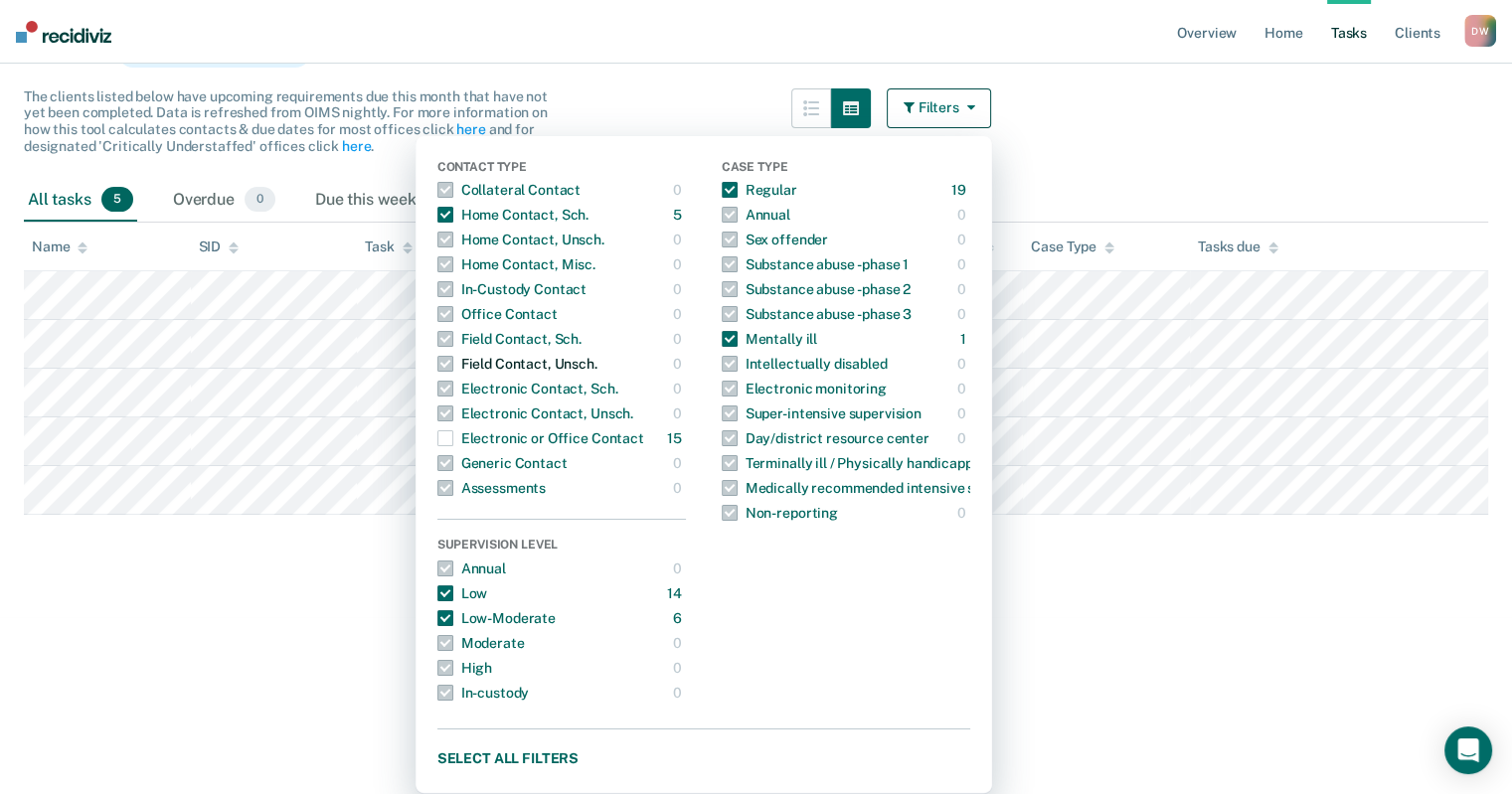 scroll, scrollTop: 175, scrollLeft: 0, axis: vertical 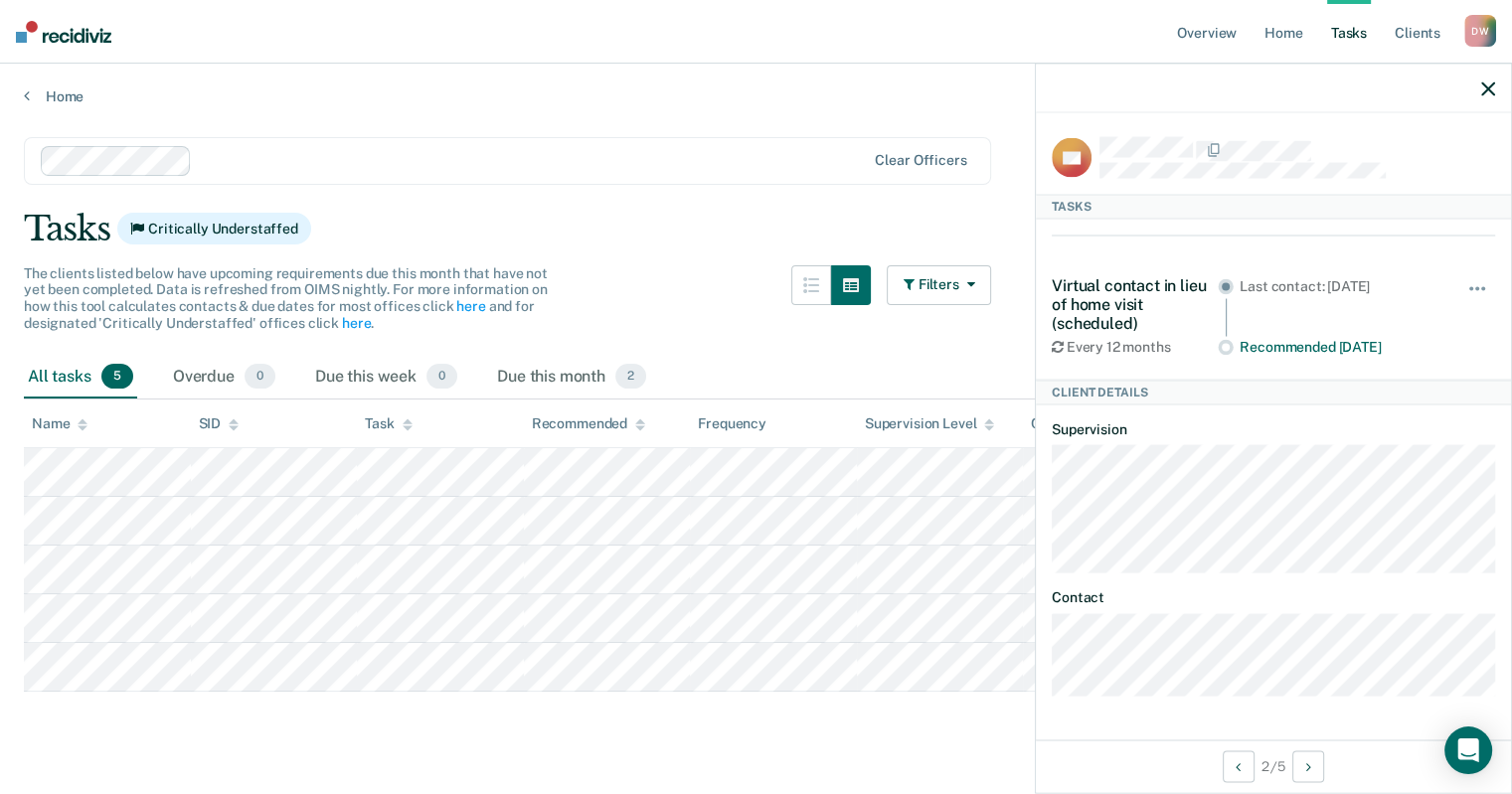 click at bounding box center (532, 160) 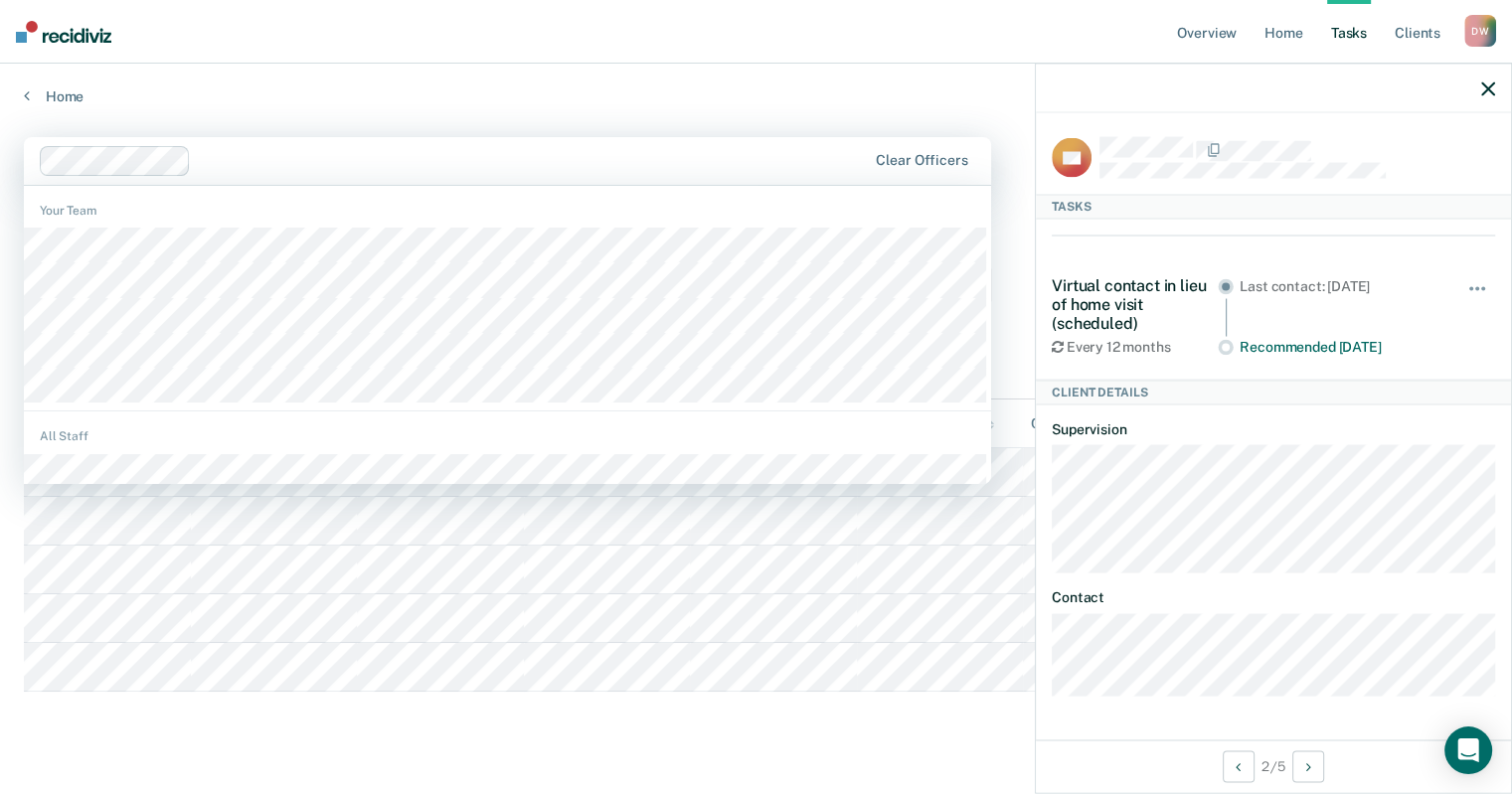 click on "1125 results available. Use Up and Down to choose options, press Enter to select the currently focused option, press Escape to exit the menu, press Tab to select the option and exit the menu. Clear   officers Your Team All Staff Tasks Critically Understaffed The clients listed below have upcoming requirements due this month that have not yet been completed. Data is refreshed from OIMS nightly. For more information on how this tool calculates contacts & due dates for most offices click   here   and for designated 'Critically Understaffed' offices click   here .  Filters Contact Type Collateral Contact 0 ONLY Home Contact, Sch. 5 ONLY Home Contact, Unsch. 0 ONLY Home Contact, Misc. 0 ONLY In-Custody Contact 0 ONLY Office Contact 0 ONLY Field Contact, Sch. 0 ONLY Field Contact, Unsch. 0 ONLY Electronic Contact, Sch. 0 ONLY Electronic Contact, Unsch. 0 ONLY Electronic or Office Contact 15 ONLY Generic Contact 0 ONLY Assessments 0 ONLY Supervision Level Annual 0 ONLY Low 14 ONLY Low-Moderate 6 ONLY Moderate 0 ONLY" at bounding box center [756, 446] 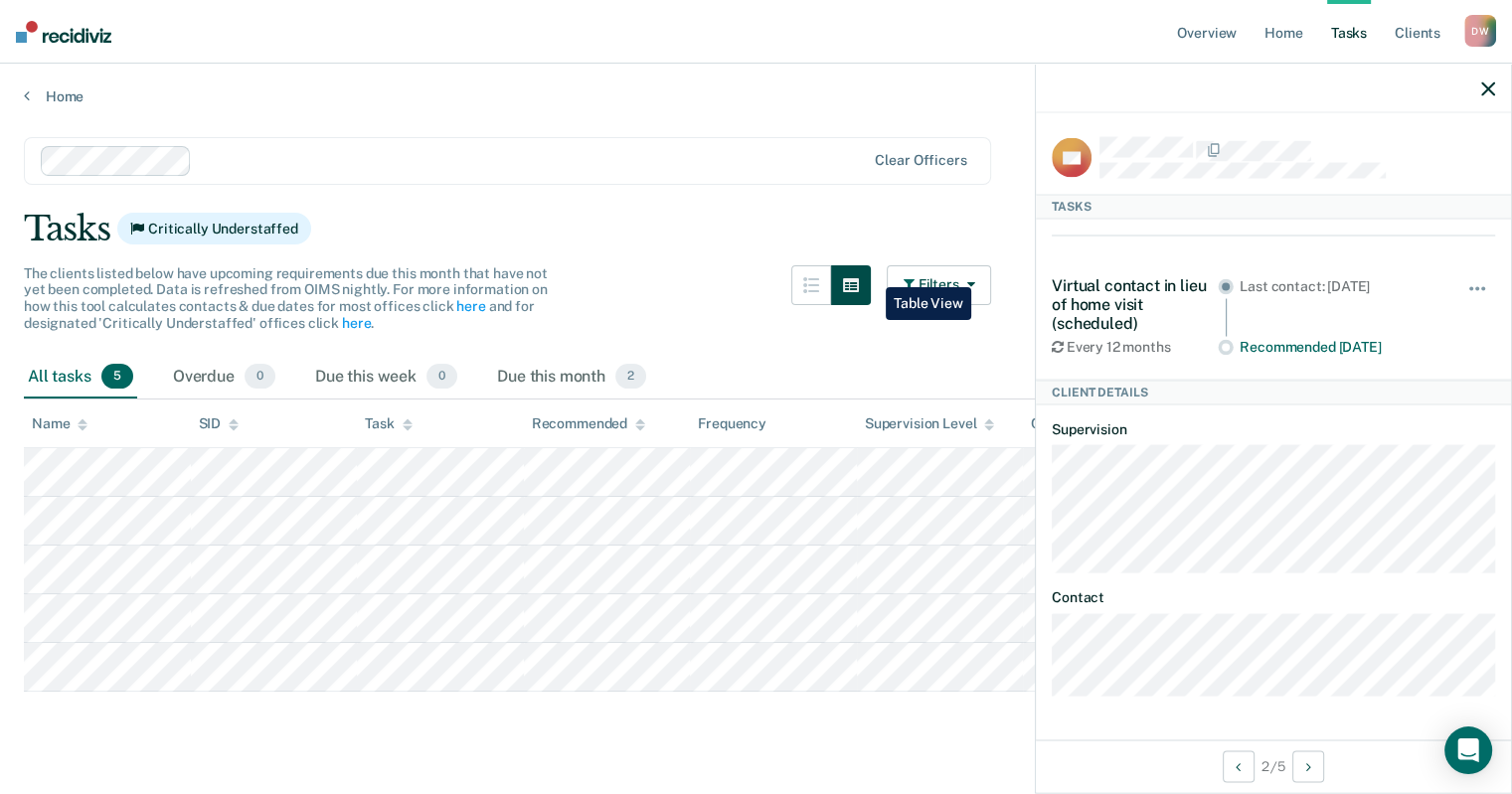 click 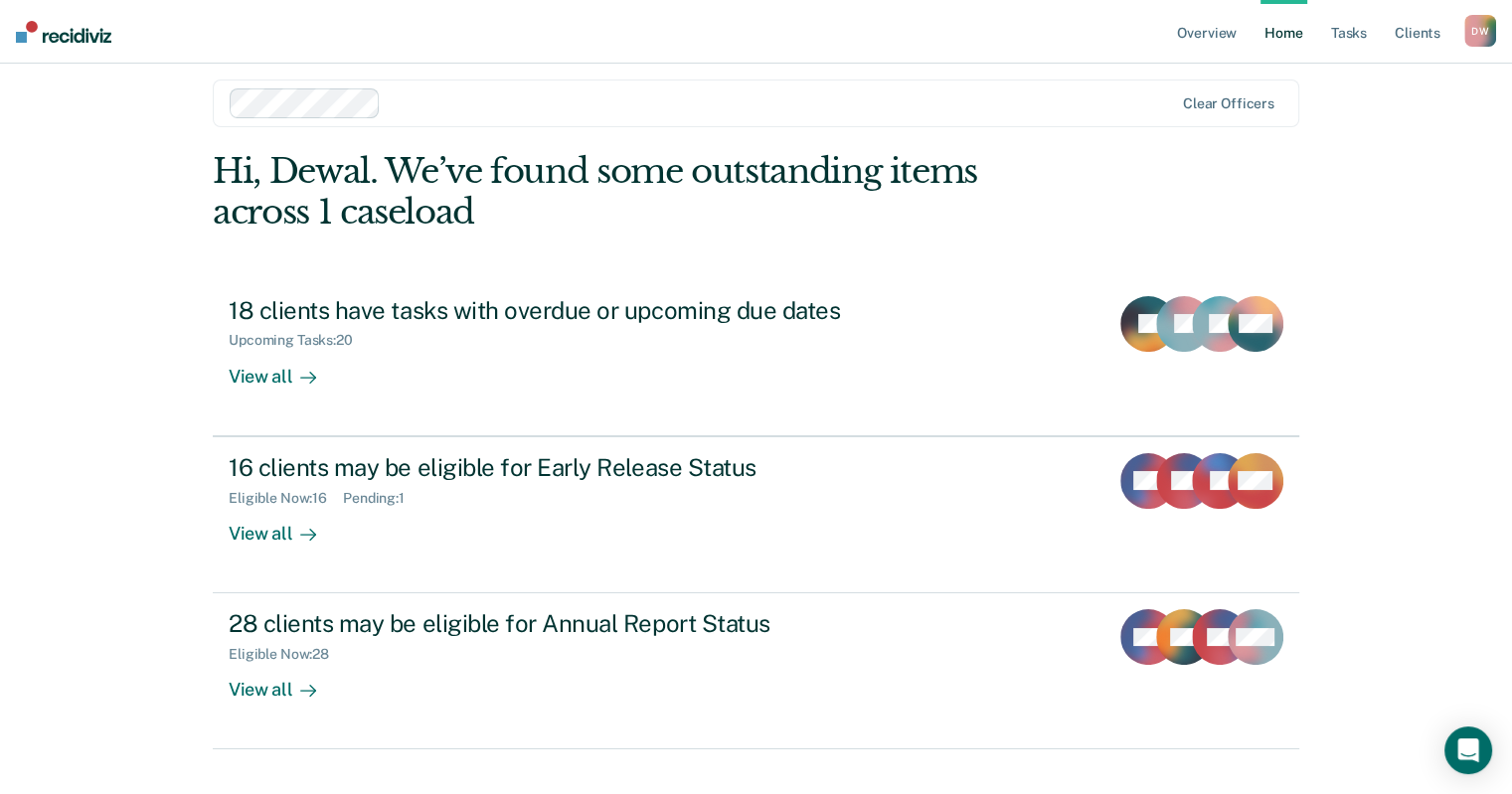 scroll, scrollTop: 0, scrollLeft: 0, axis: both 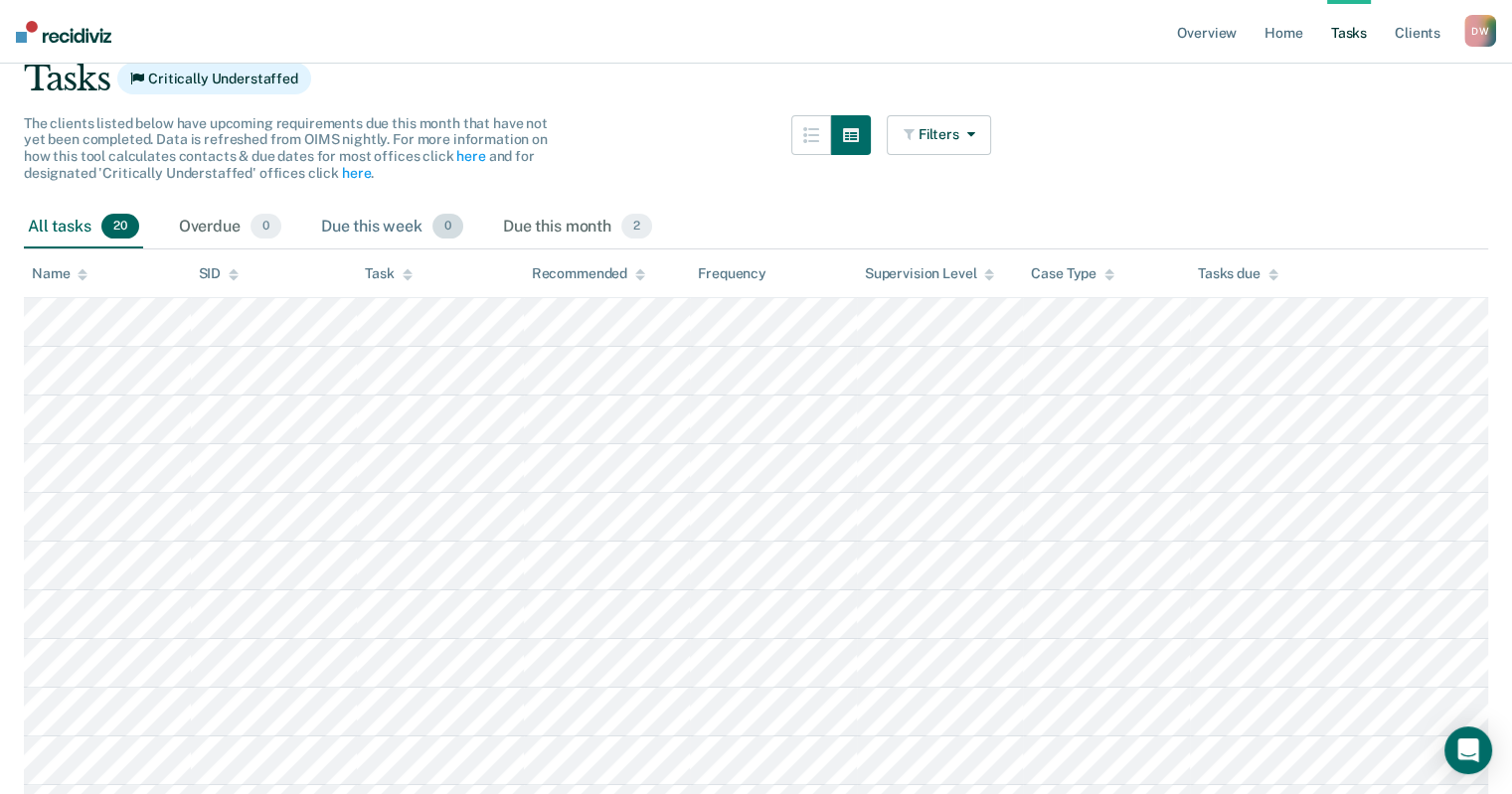 click on "0" at bounding box center [447, 227] 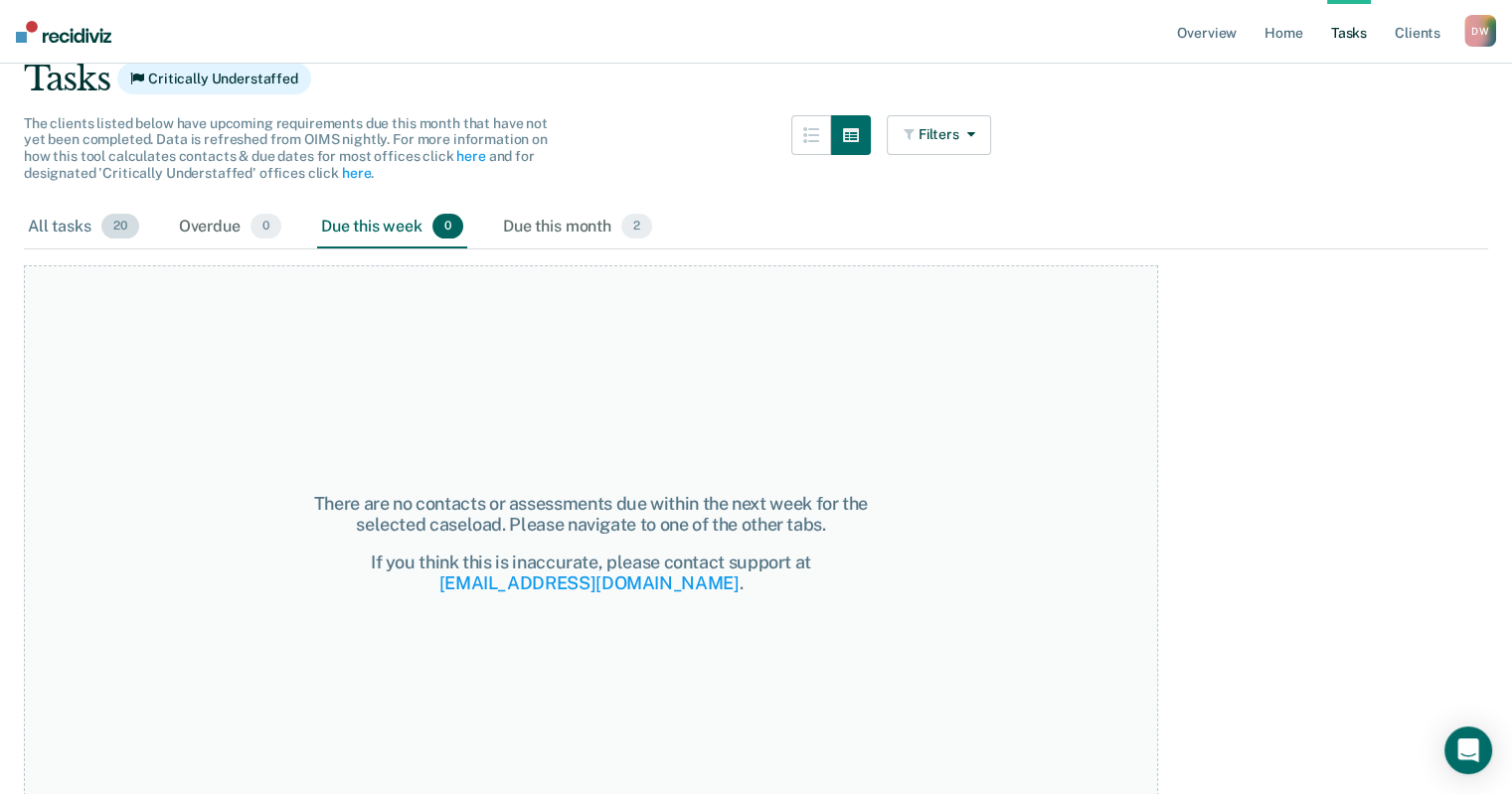 click on "20" at bounding box center (120, 227) 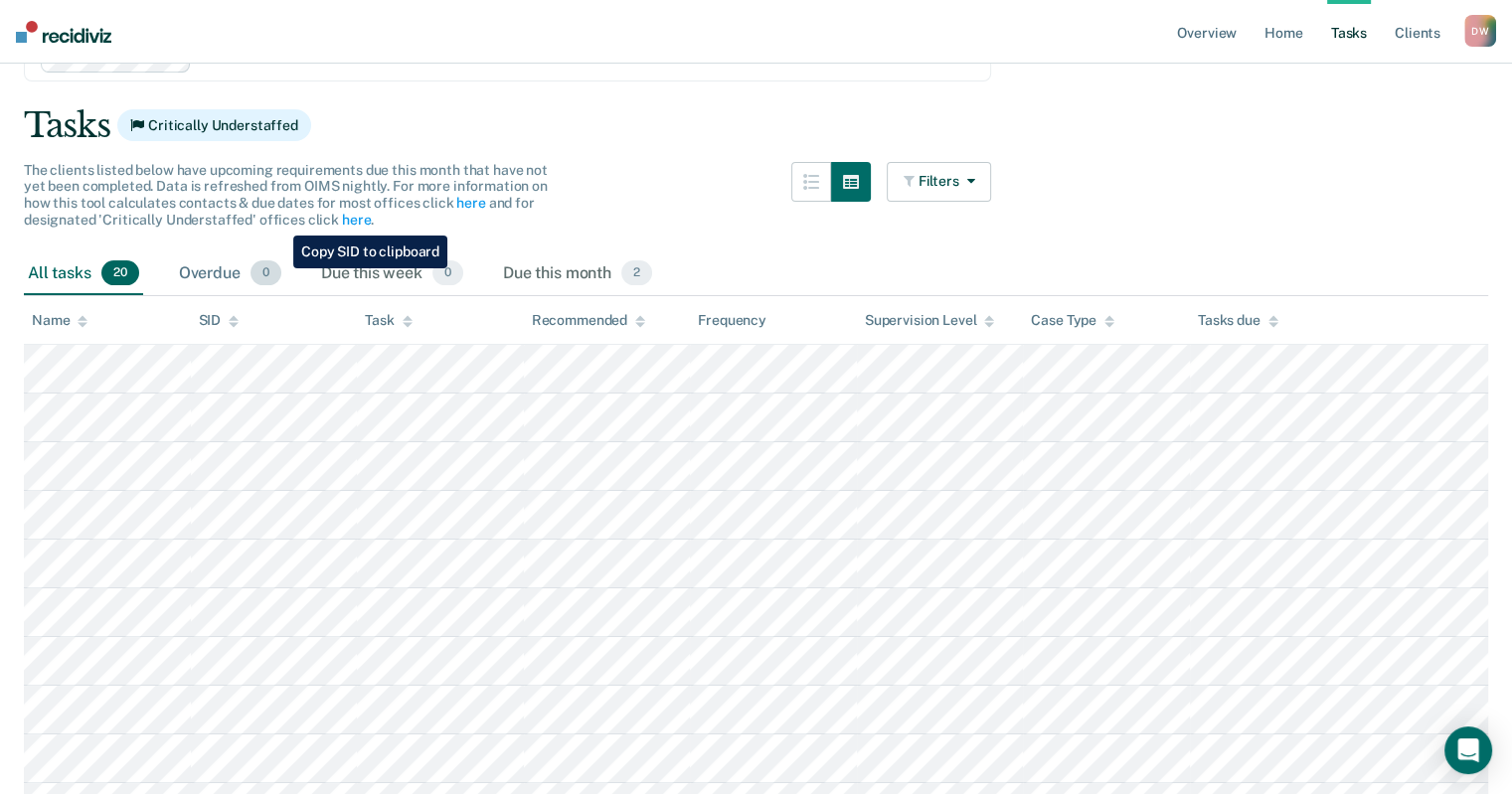 scroll, scrollTop: 0, scrollLeft: 0, axis: both 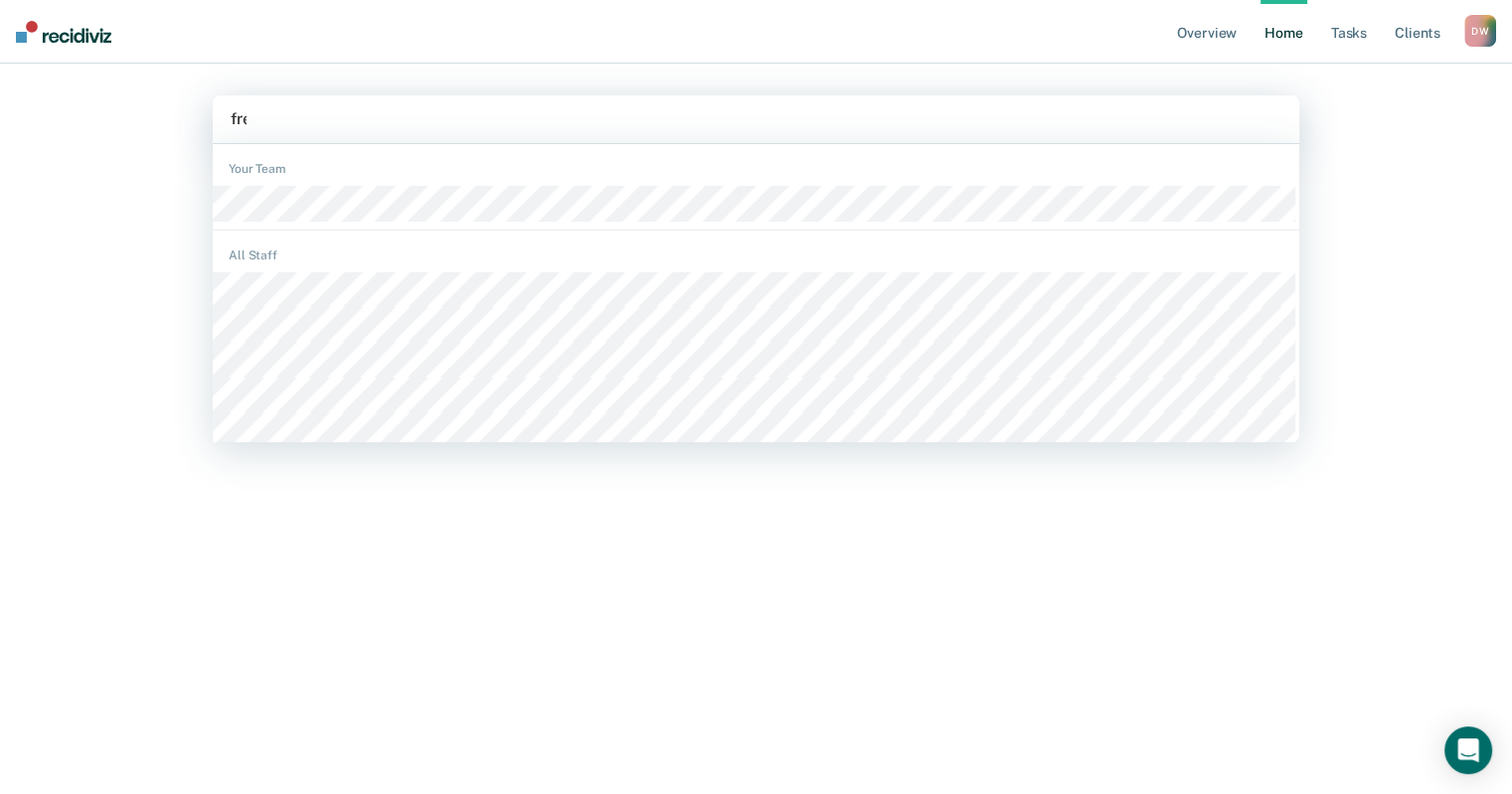 type on "fred" 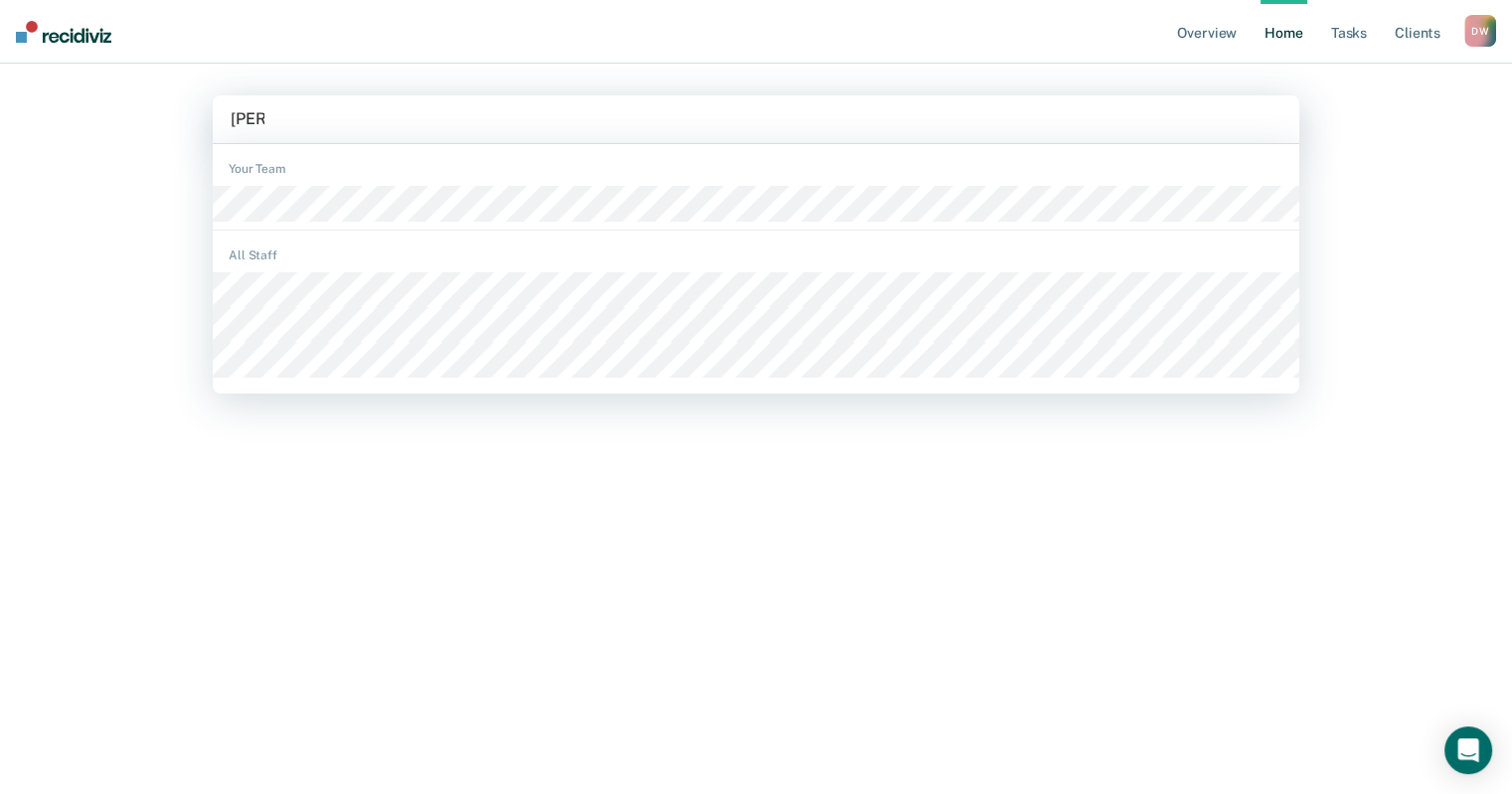 type 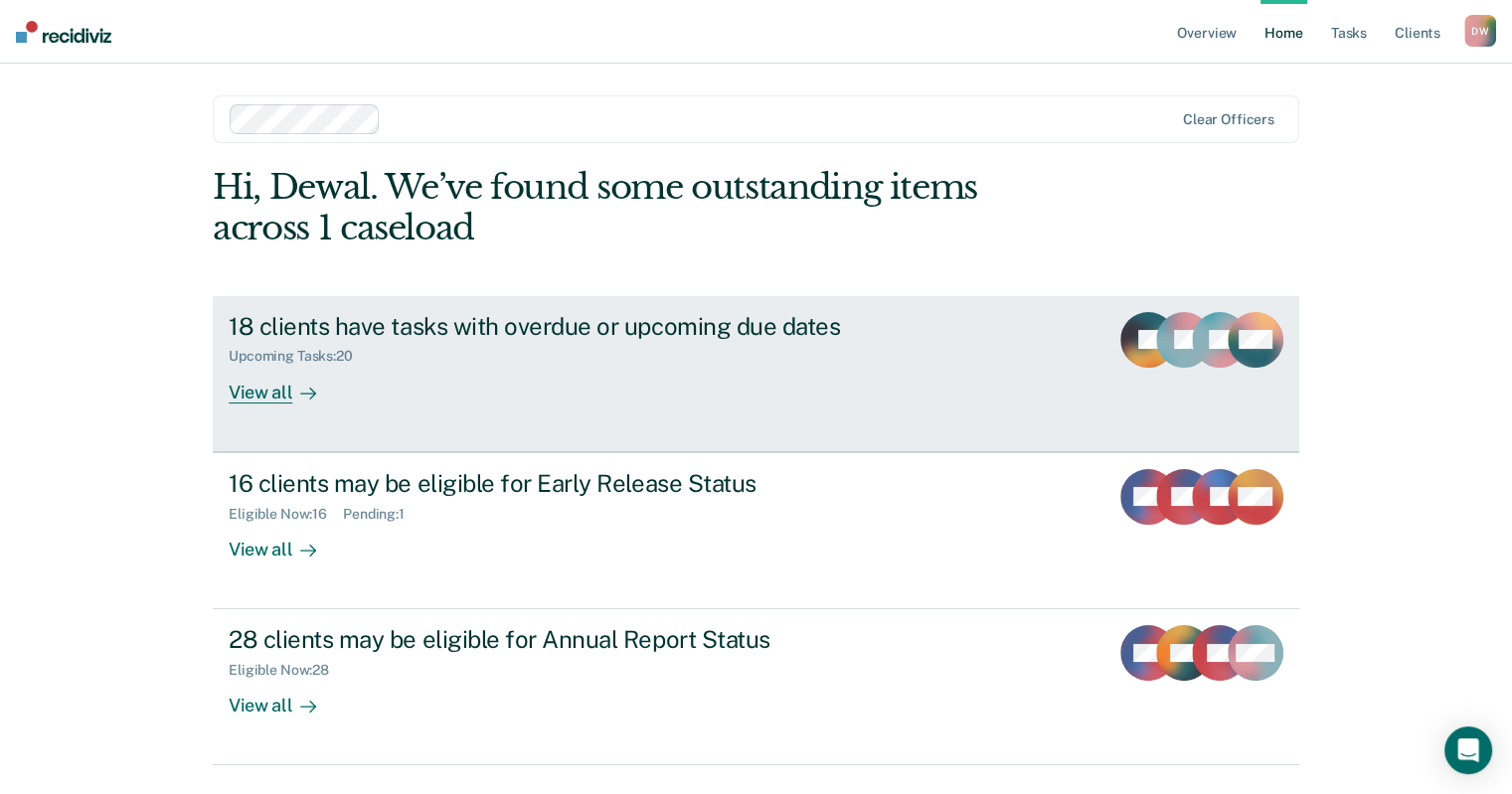 click on "View all" at bounding box center (284, 384) 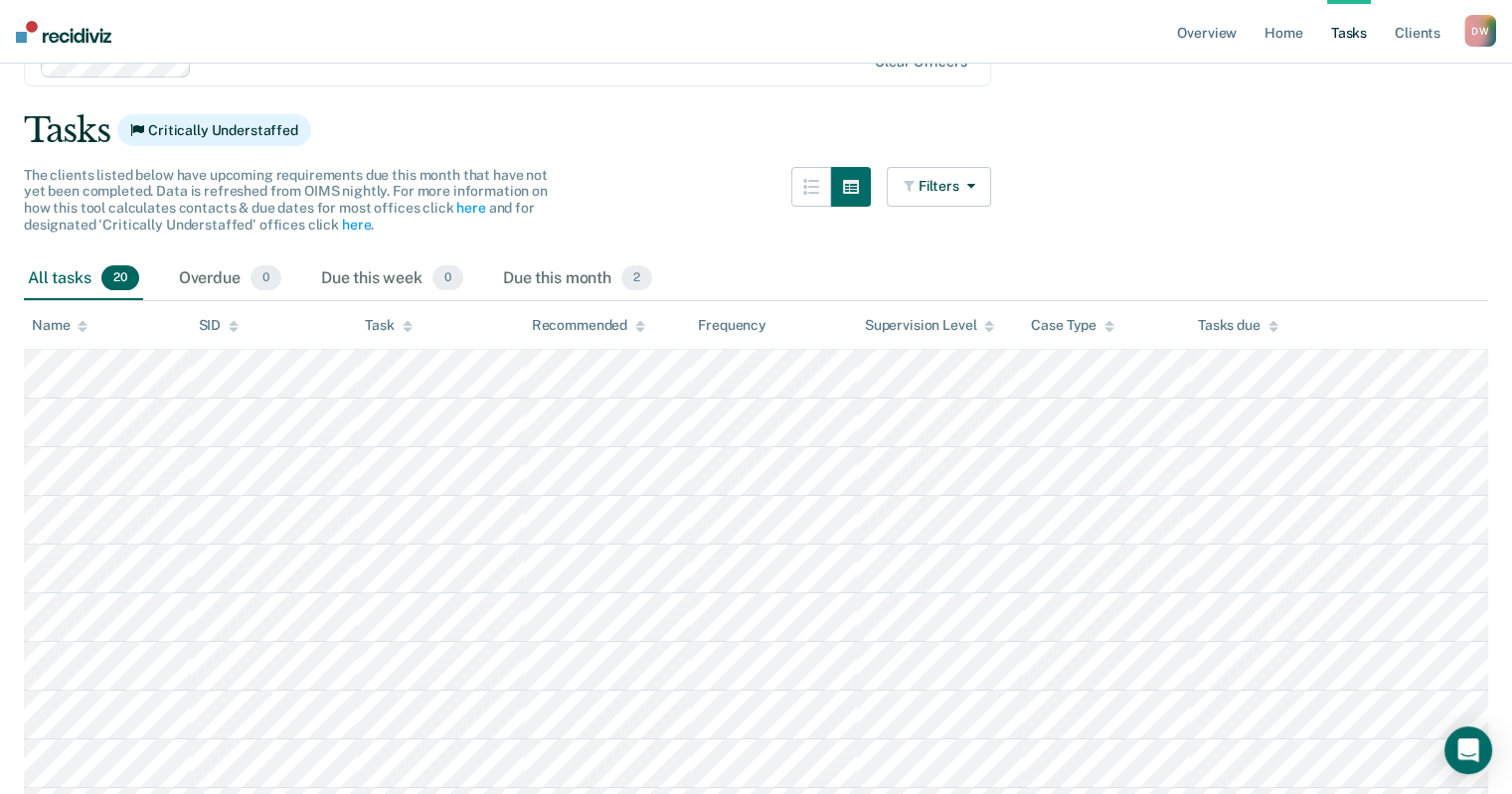 scroll, scrollTop: 99, scrollLeft: 0, axis: vertical 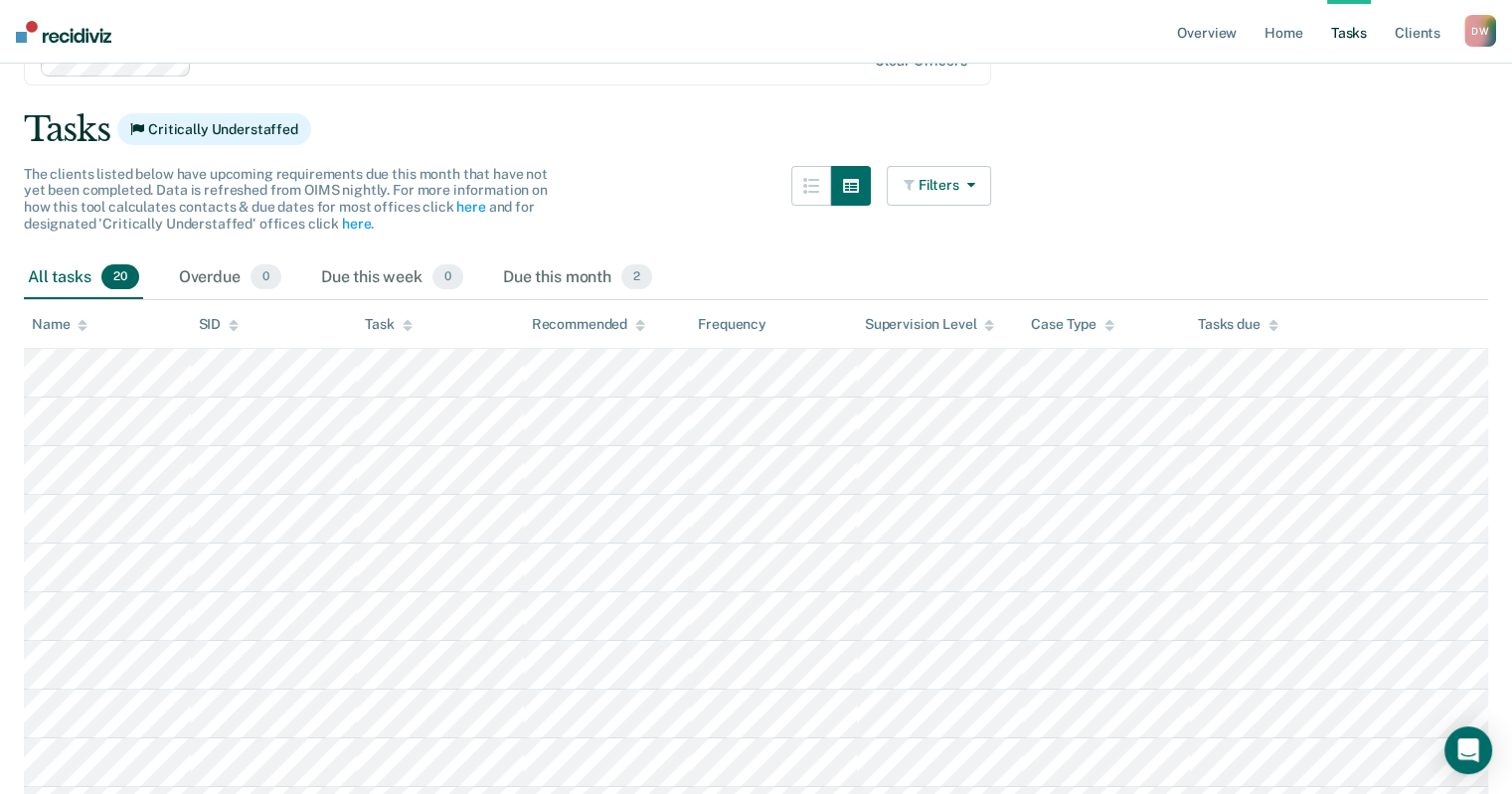 click on "Filters" at bounding box center [939, 186] 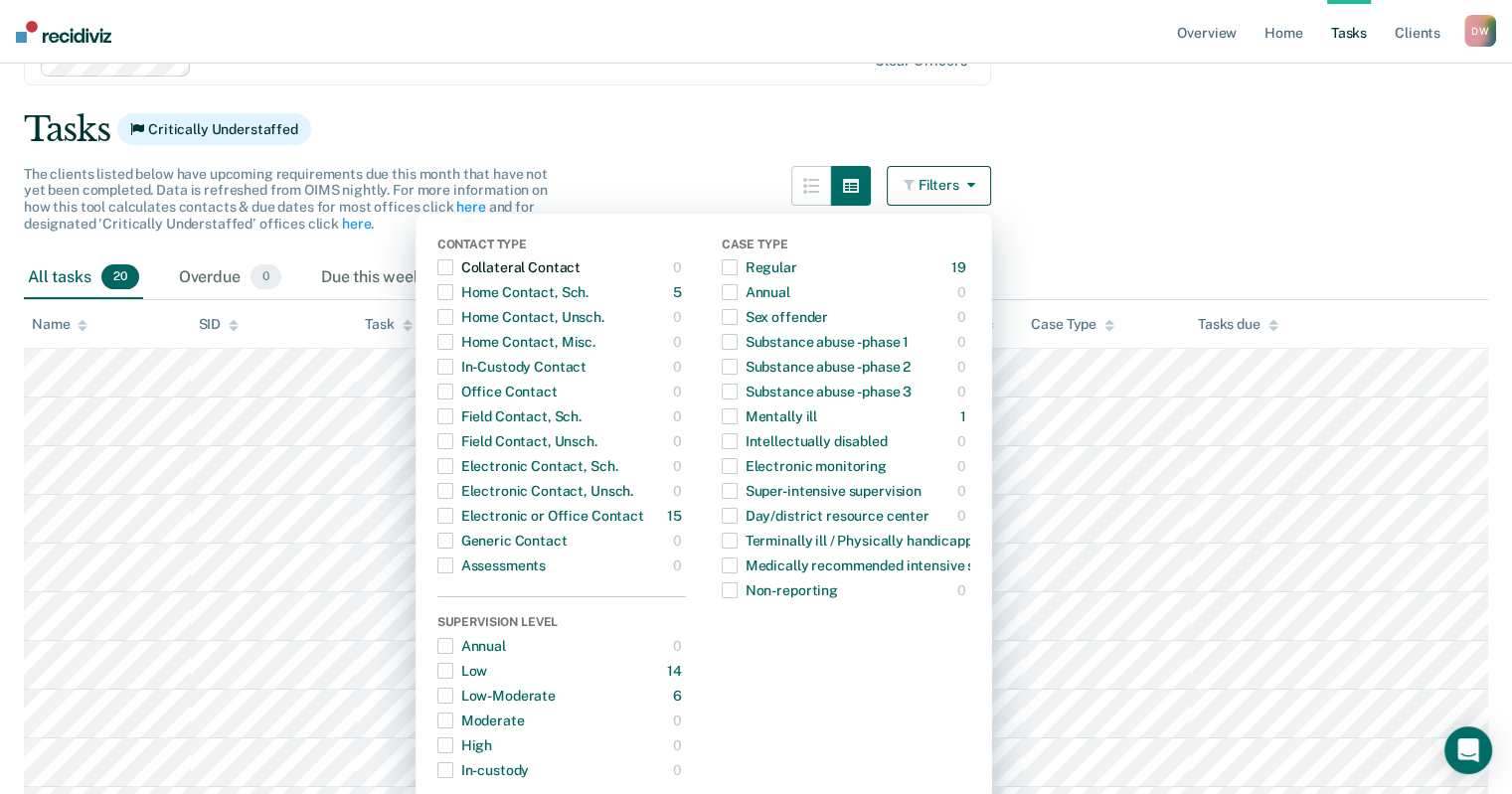 scroll, scrollTop: 298, scrollLeft: 0, axis: vertical 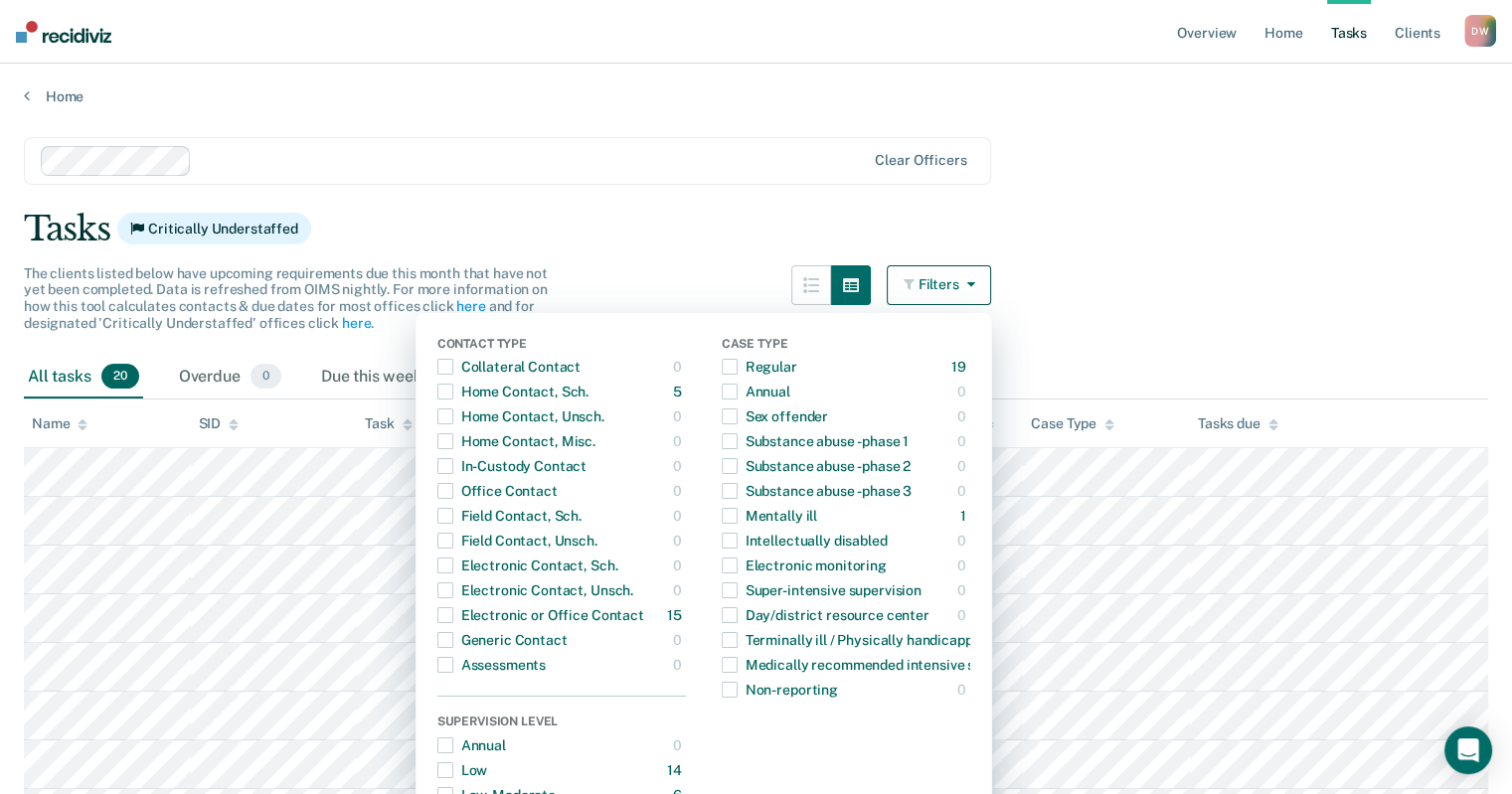 click on "Clear   officers Tasks Critically Understaffed The clients listed below have upcoming requirements due this month that have not yet been completed. Data is refreshed from OIMS nightly. For more information on how this tool calculates contacts & due dates for most offices click   here   and for designated 'Critically Understaffed' offices click   here .  Filters Contact Type Collateral Contact 0 ONLY Home Contact, Sch. 5 ONLY Home Contact, Unsch. 0 ONLY Home Contact, Misc. 0 ONLY In-Custody Contact 0 ONLY Office Contact 0 ONLY Field Contact, Sch. 0 ONLY Field Contact, Unsch. 0 ONLY Electronic Contact, Sch. 0 ONLY Electronic Contact, Unsch. 0 ONLY Electronic or Office Contact 15 ONLY Generic Contact 0 ONLY Assessments 0 ONLY Supervision Level Annual 0 ONLY Low 14 ONLY Low-Moderate 6 ONLY Moderate 0 ONLY High 0 ONLY In-custody 0 ONLY Case Type Regular 19 ONLY Annual 0 ONLY Sex offender 0 ONLY Substance abuse - phase 1 0 ONLY Substance abuse - phase 2 0 ONLY Substance abuse - phase 3 0 ONLY Mentally ill 1 ONLY 0" at bounding box center (756, 800) 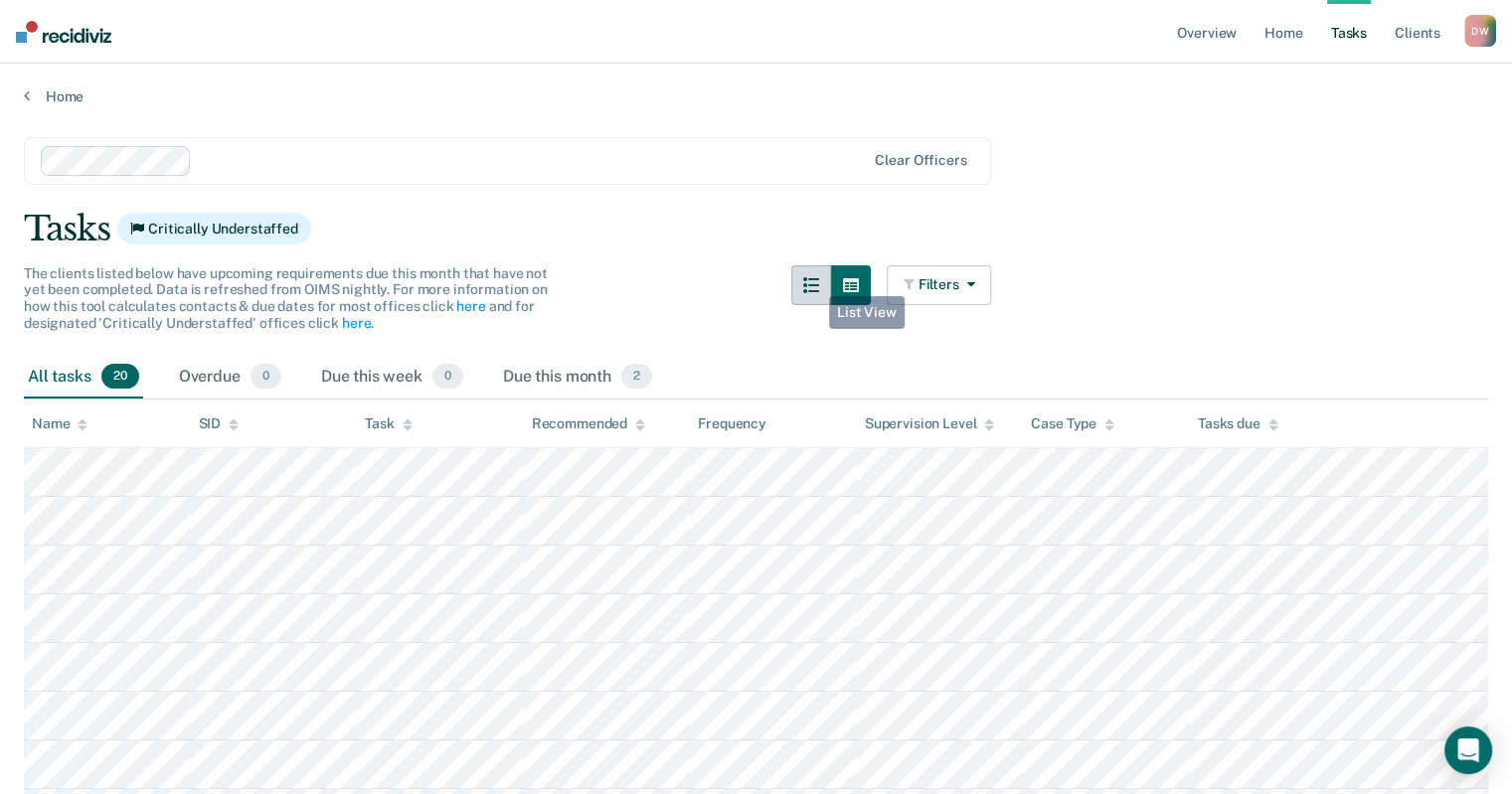click 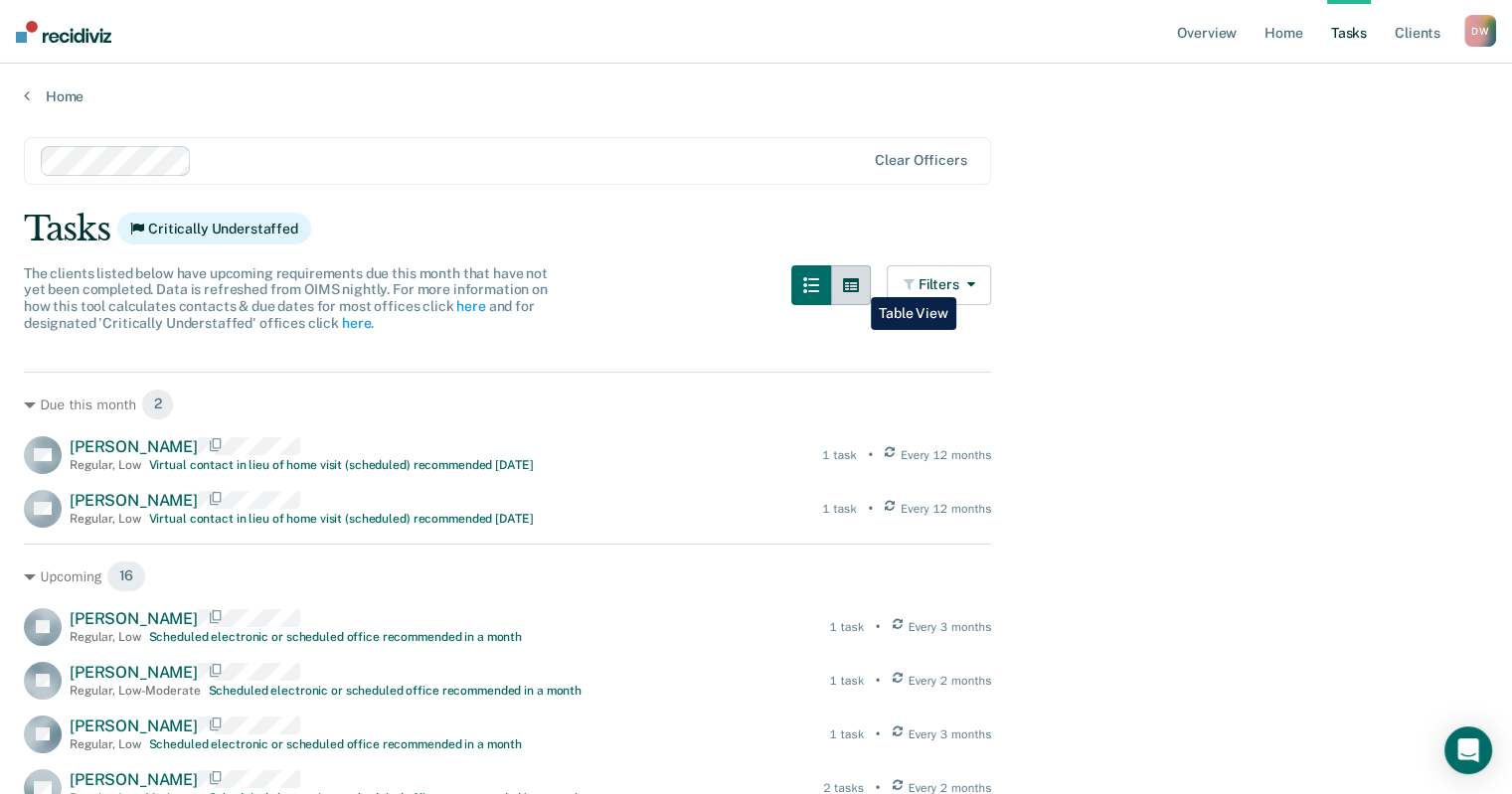 click 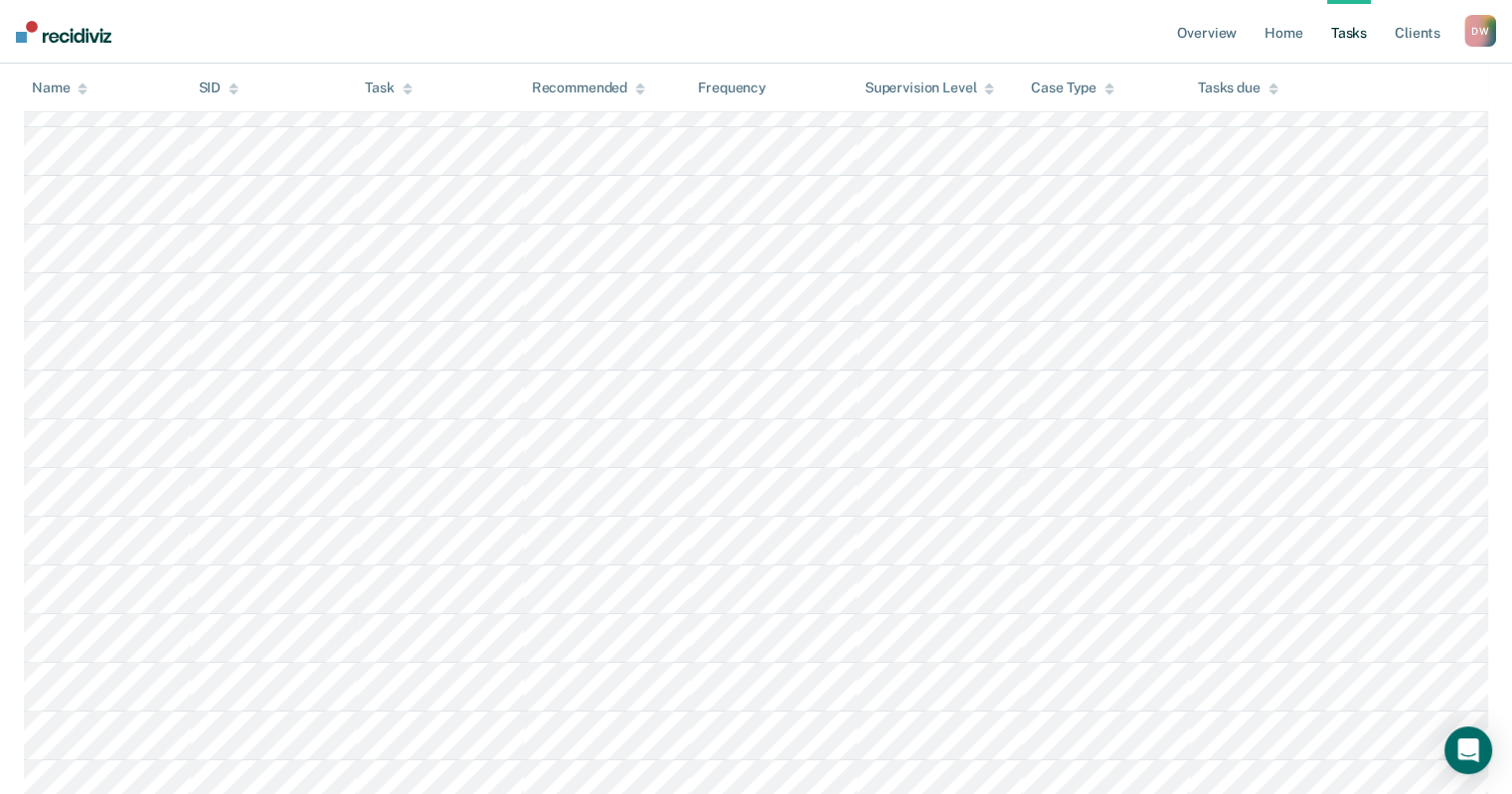 scroll, scrollTop: 150, scrollLeft: 0, axis: vertical 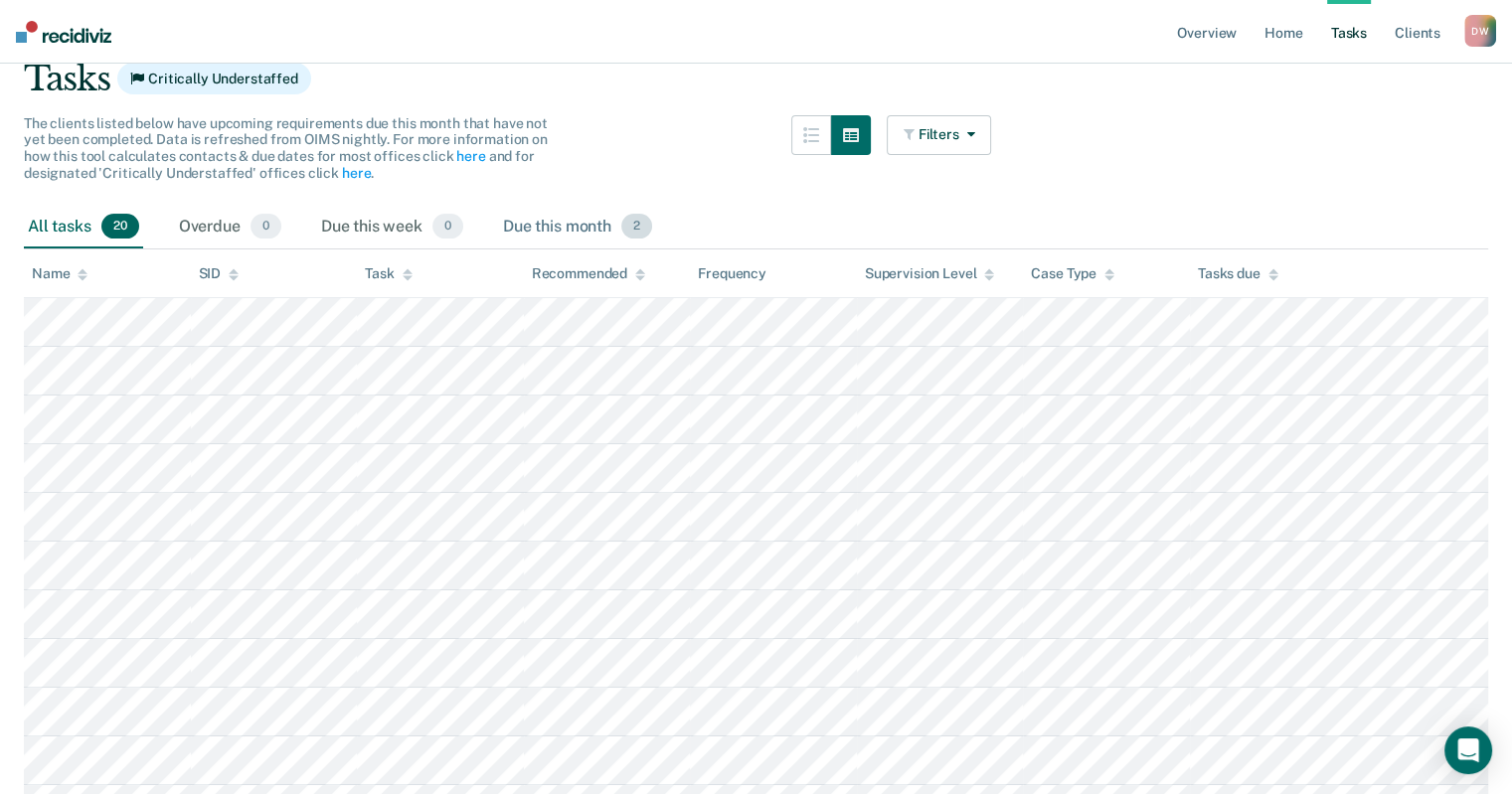 click on "2" at bounding box center (636, 227) 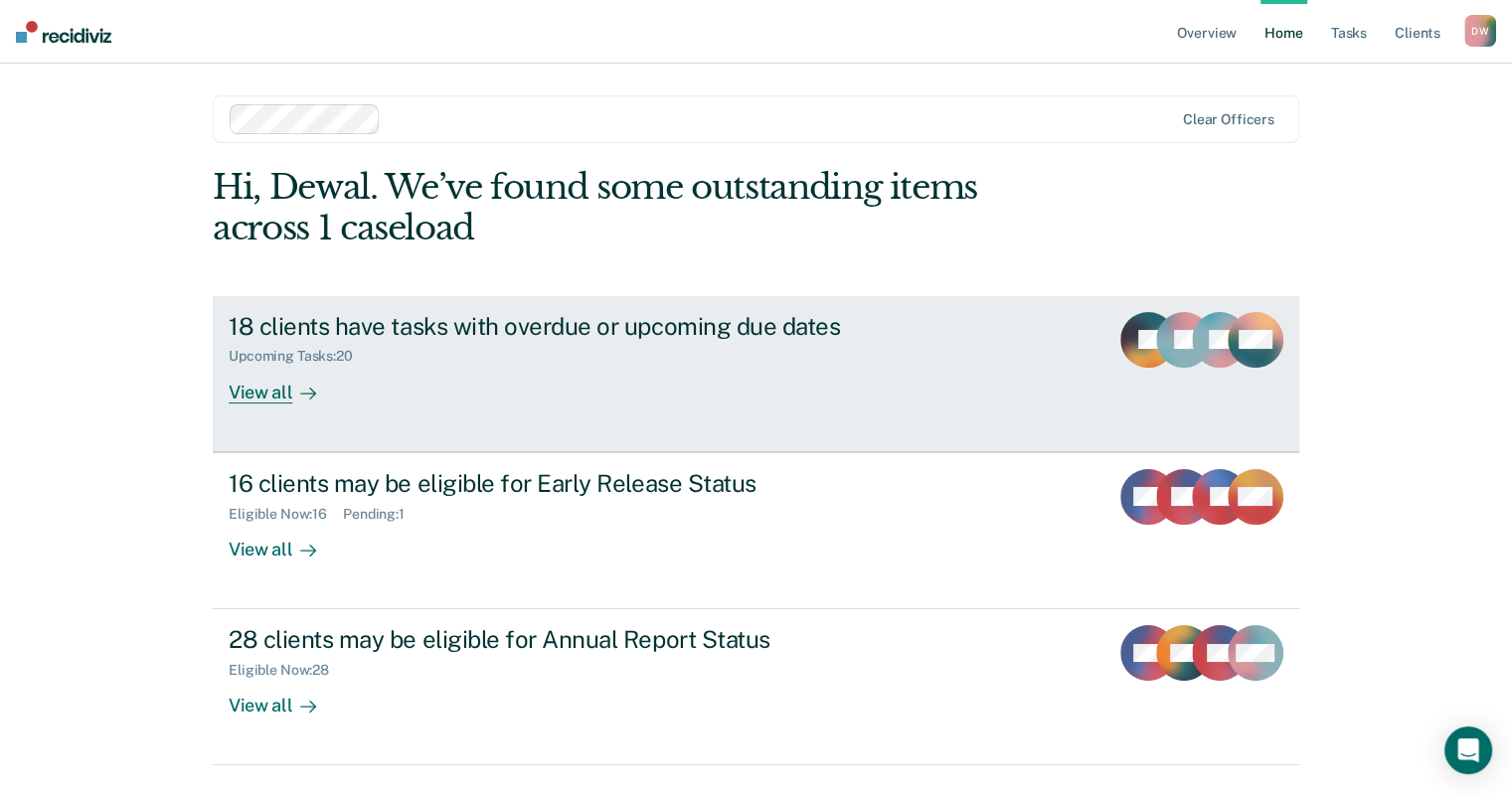 click on "View all" at bounding box center (284, 384) 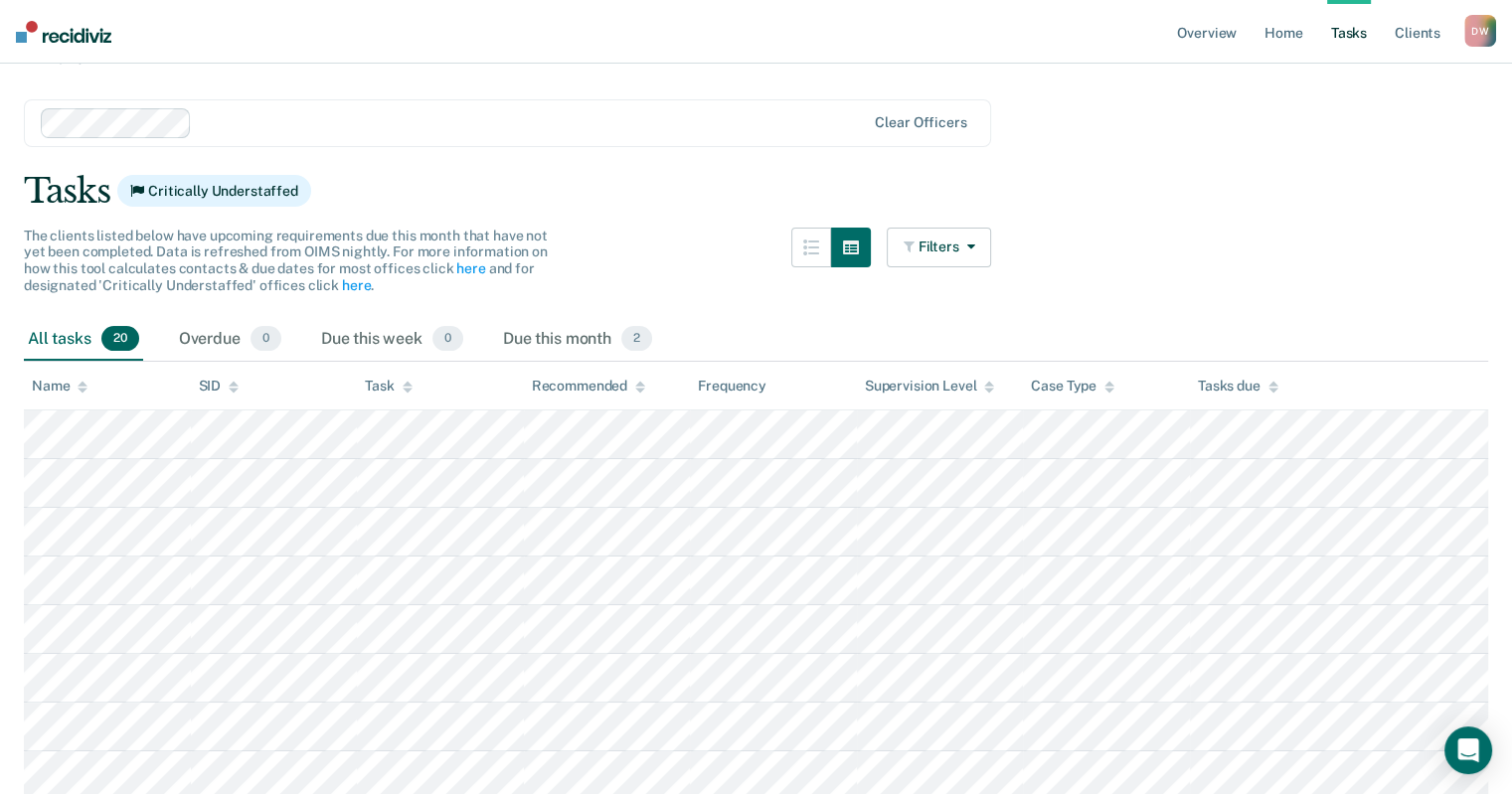 scroll, scrollTop: 0, scrollLeft: 0, axis: both 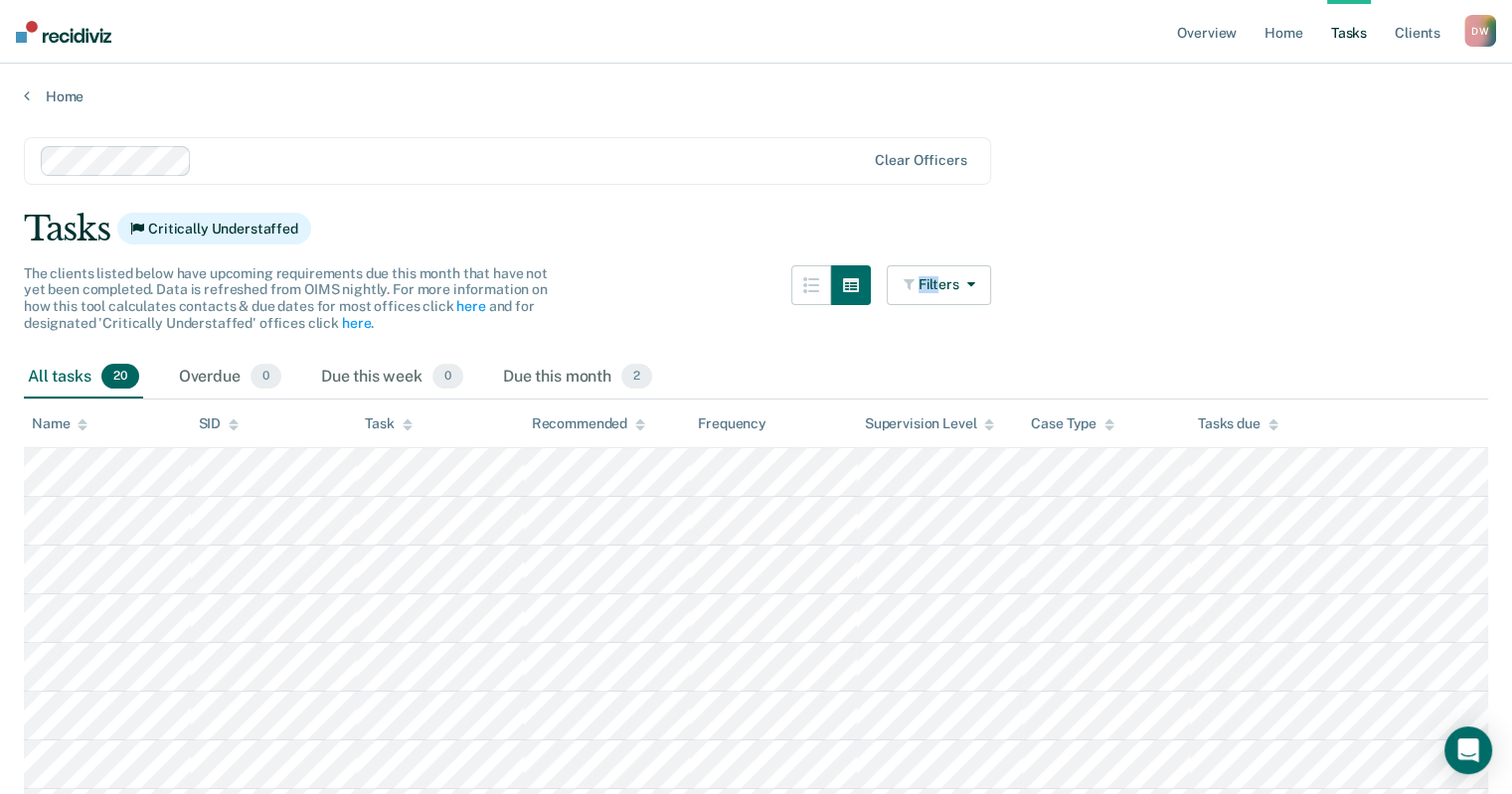 drag, startPoint x: 777, startPoint y: 265, endPoint x: 947, endPoint y: 342, distance: 186.62529 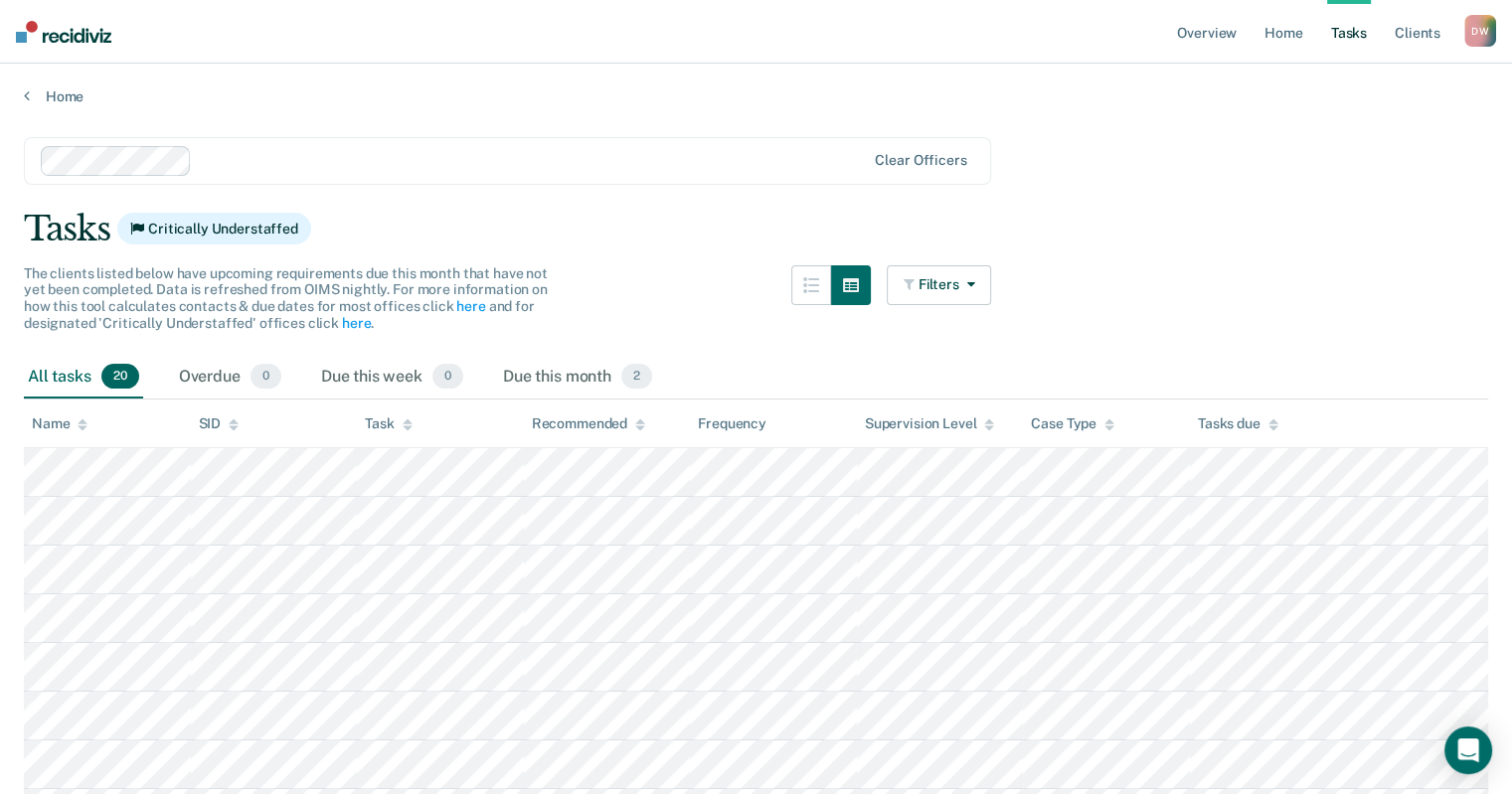 click on "Tasks Critically Understaffed" at bounding box center (756, 229) 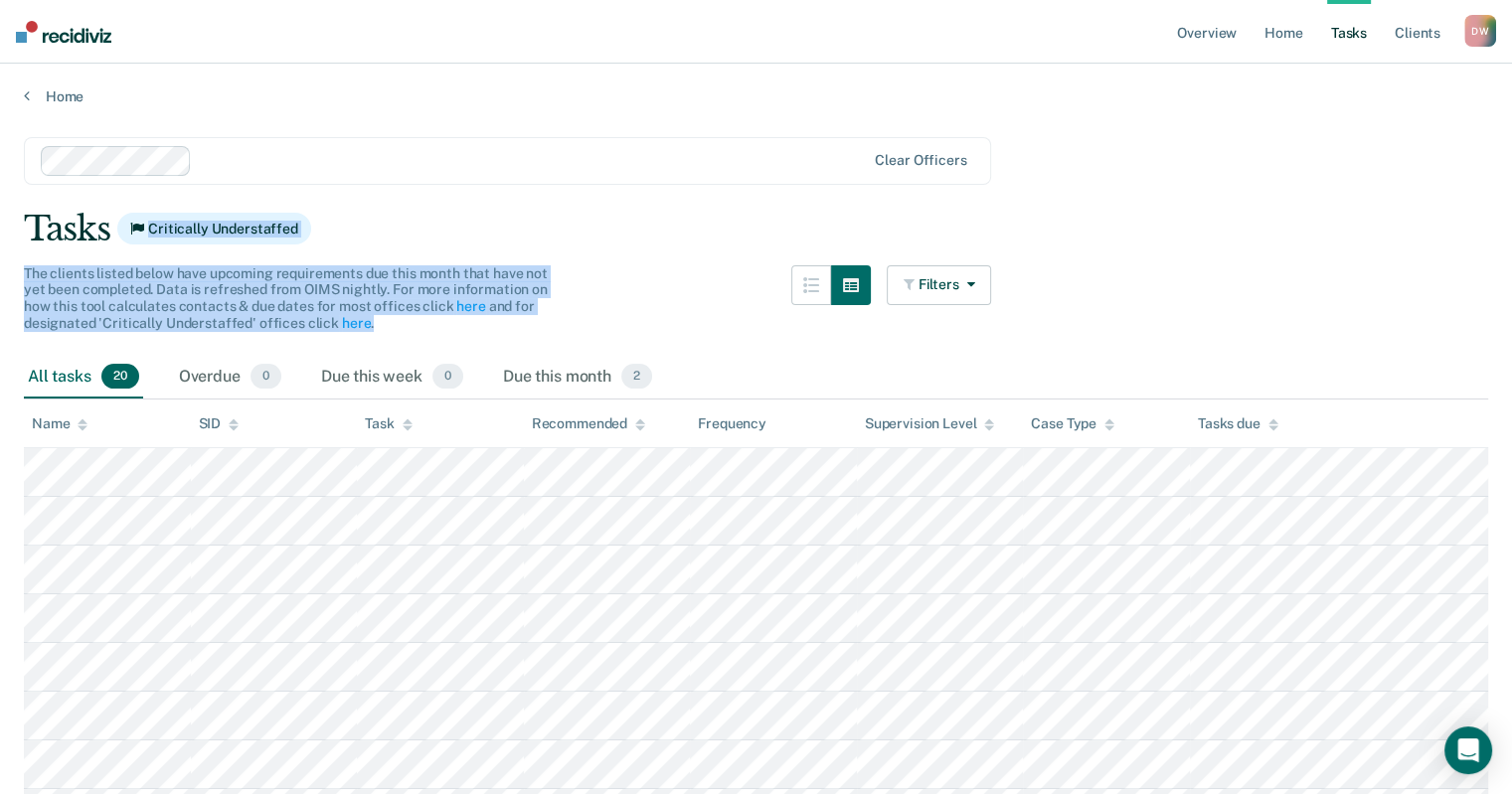 drag, startPoint x: 779, startPoint y: 237, endPoint x: 786, endPoint y: 329, distance: 92.26592 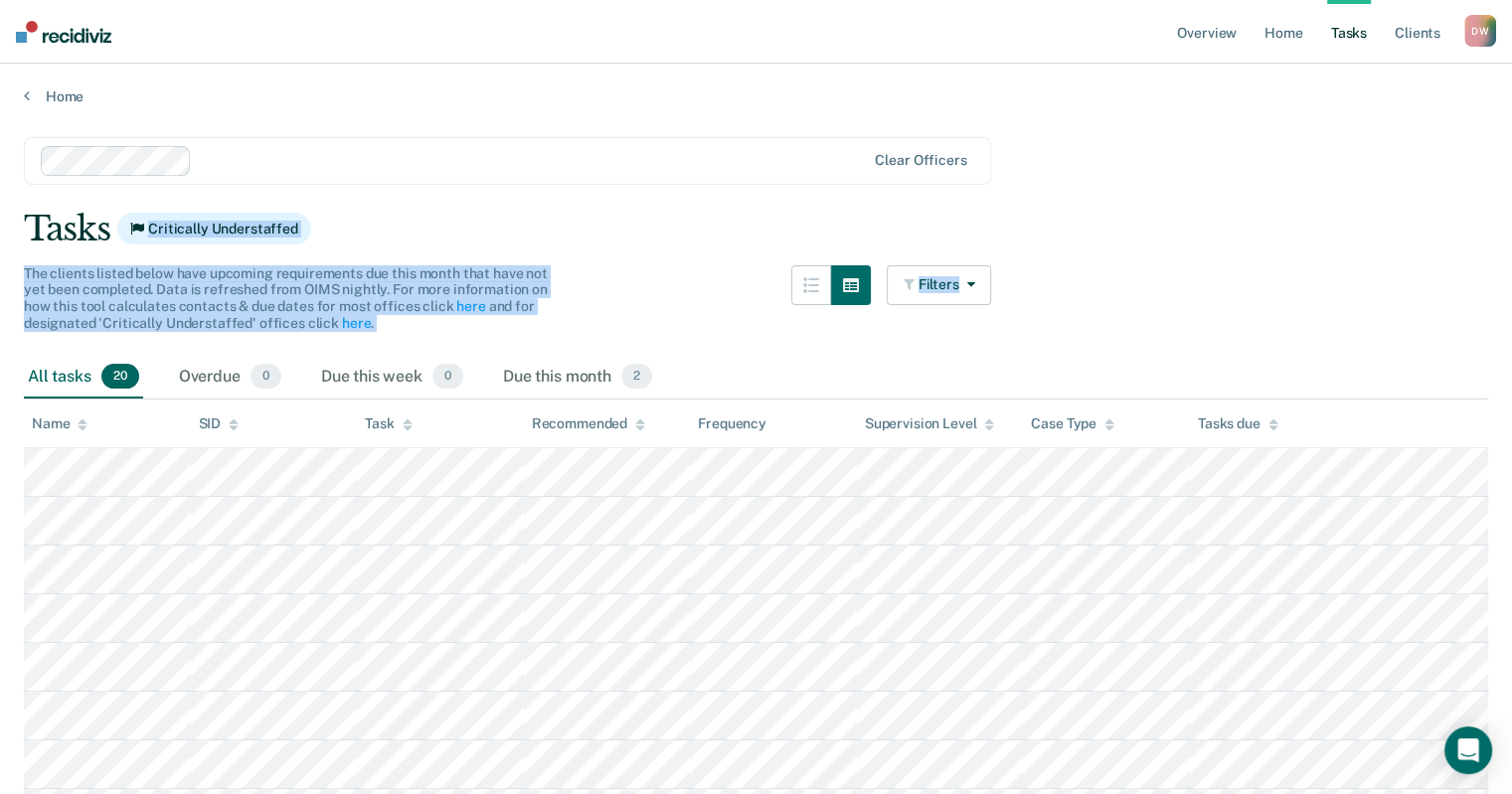 drag, startPoint x: 786, startPoint y: 227, endPoint x: 1086, endPoint y: 325, distance: 315.60101 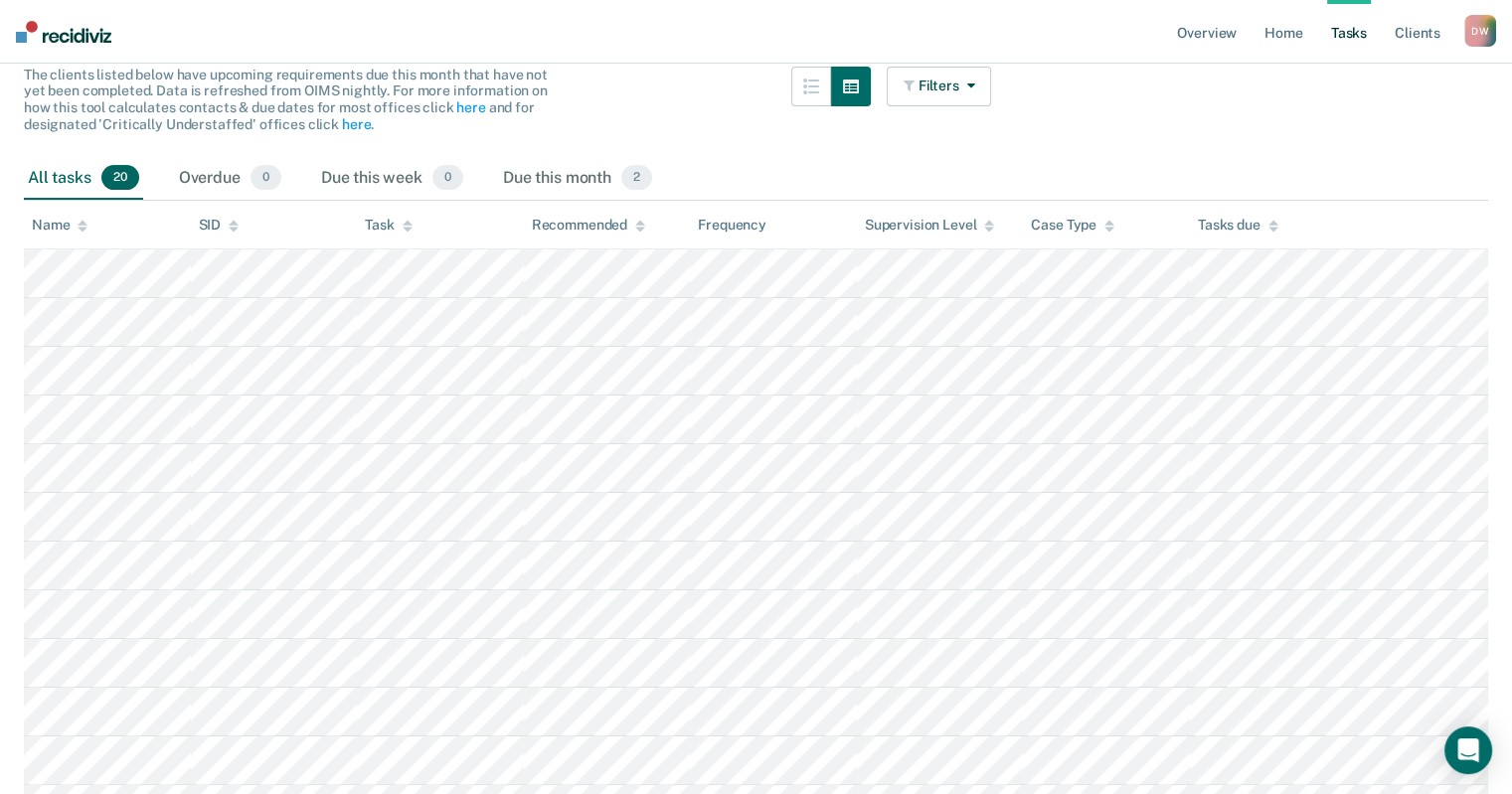scroll, scrollTop: 99, scrollLeft: 0, axis: vertical 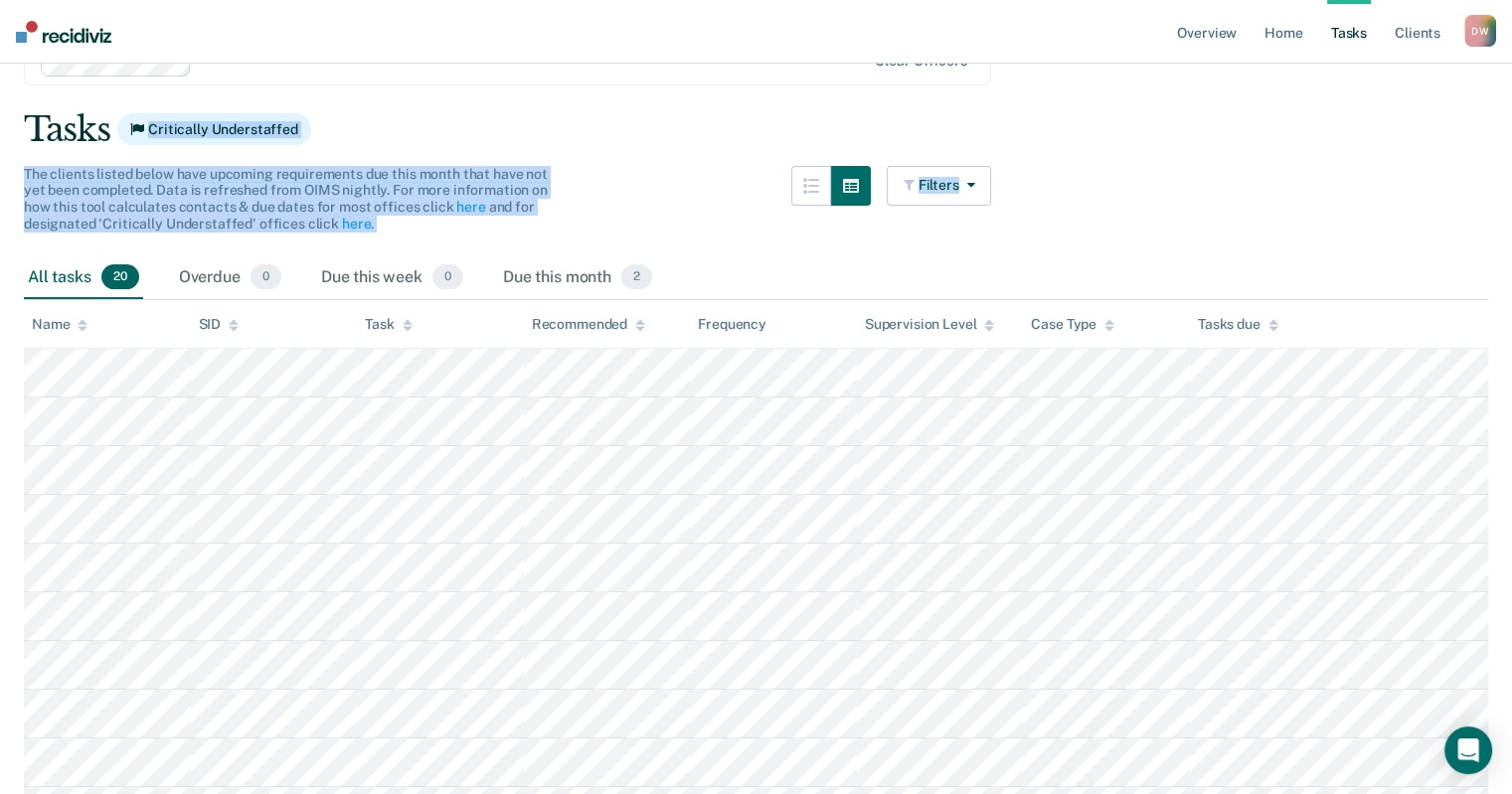 drag, startPoint x: 743, startPoint y: 141, endPoint x: 999, endPoint y: 222, distance: 268.50885 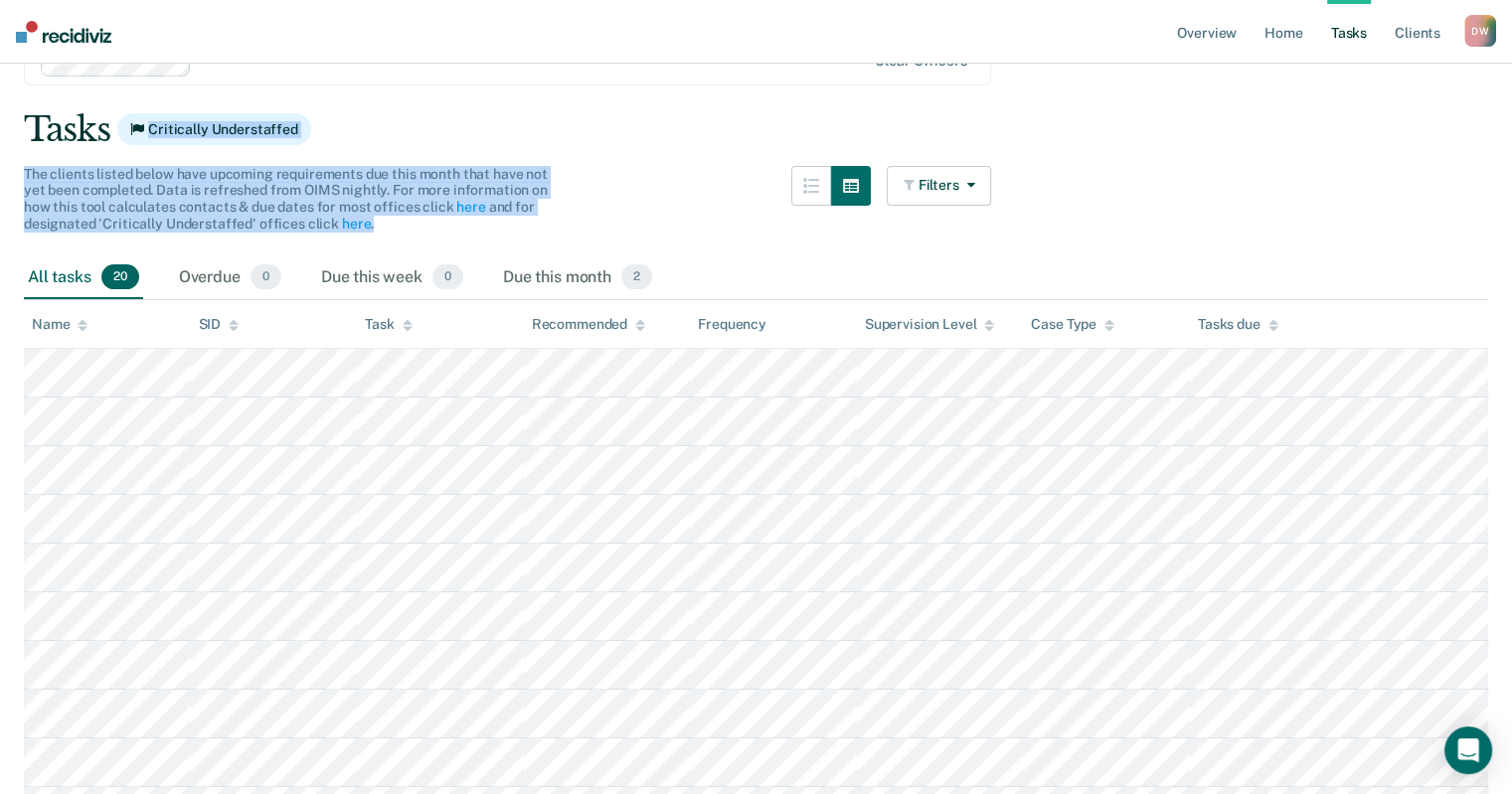 drag, startPoint x: 780, startPoint y: 144, endPoint x: 790, endPoint y: 215, distance: 71.70077 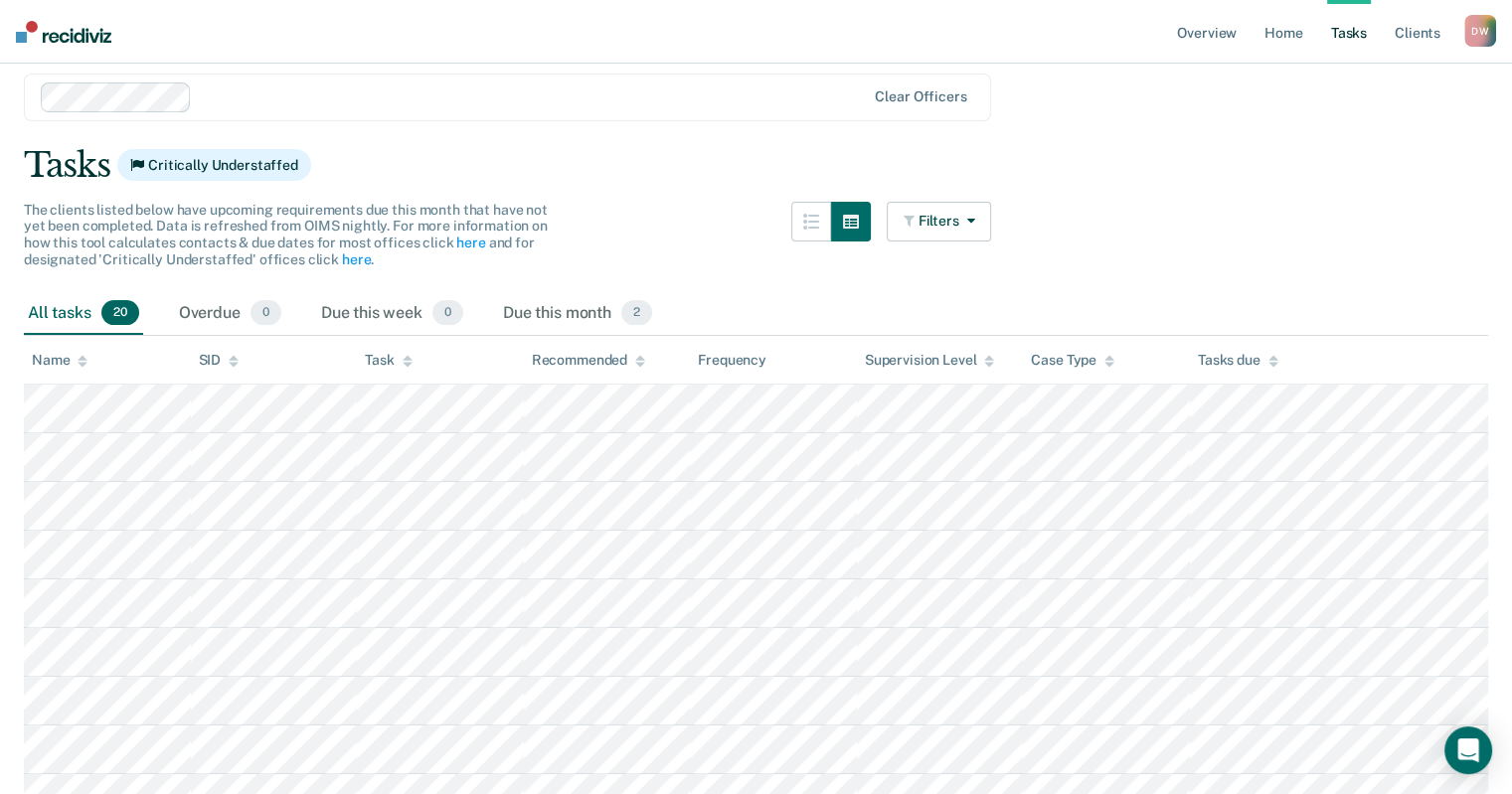 scroll, scrollTop: 0, scrollLeft: 0, axis: both 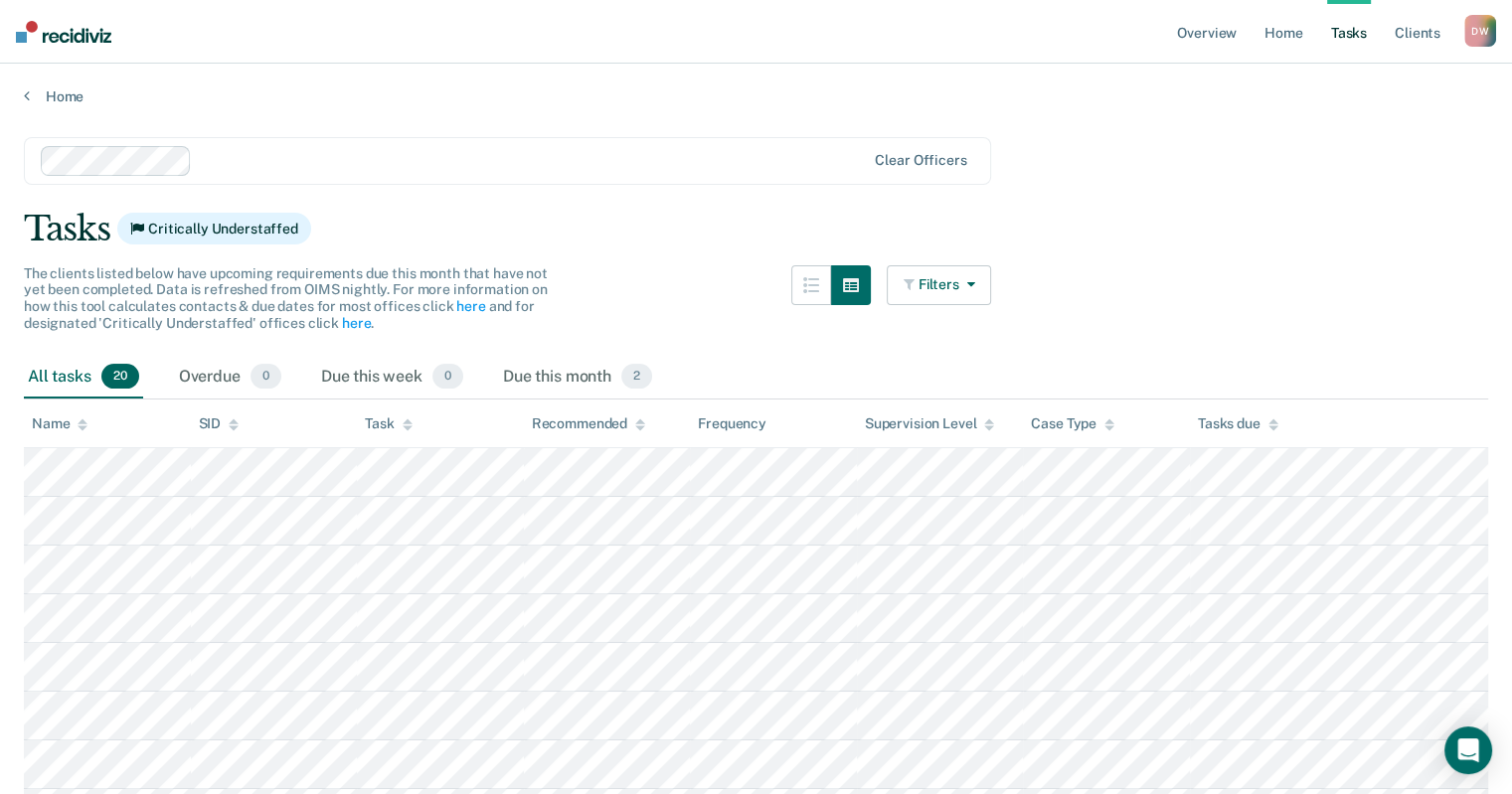 click on "Filters" at bounding box center [939, 285] 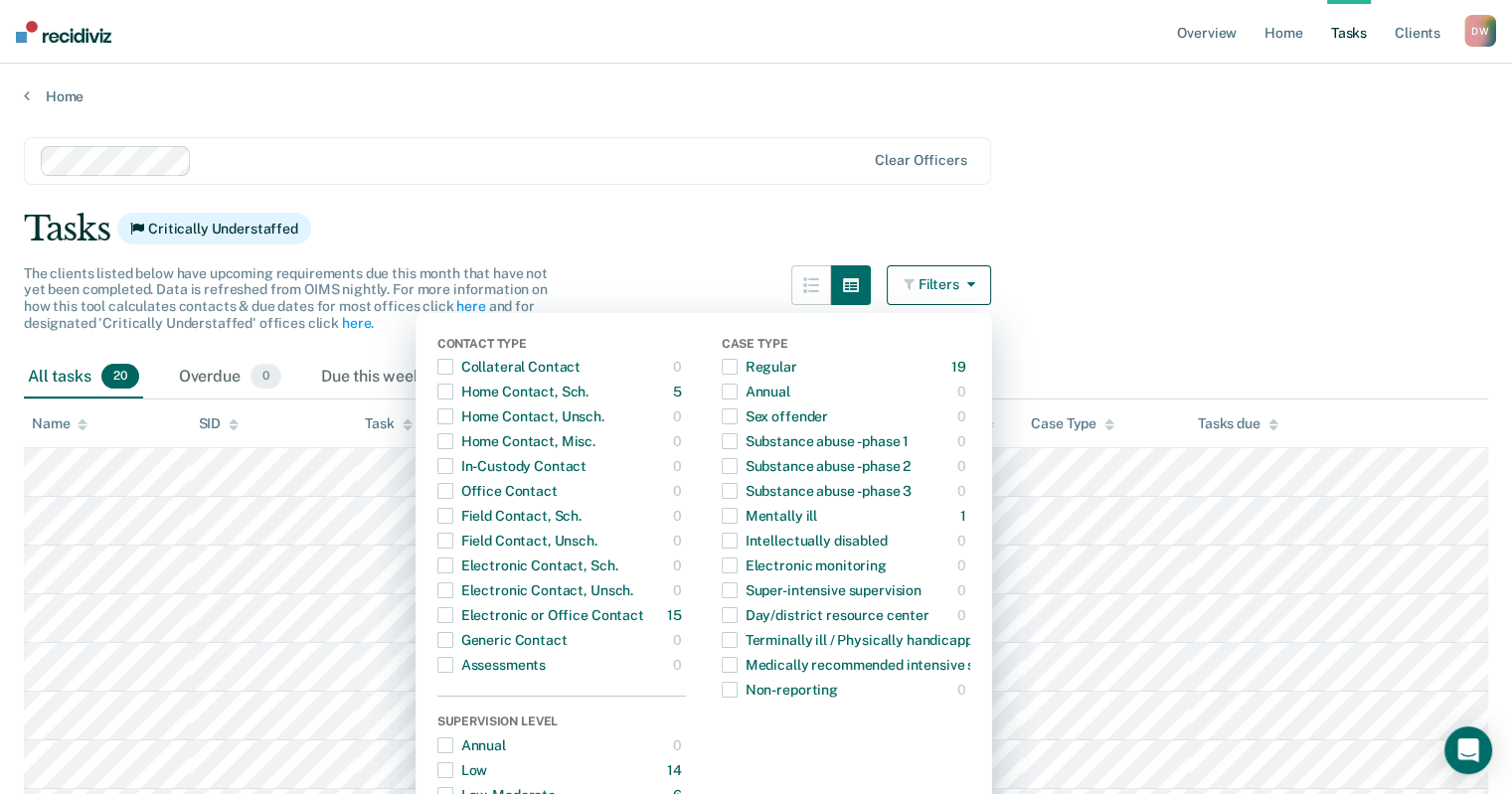 click on "Tasks Critically Understaffed" at bounding box center (756, 229) 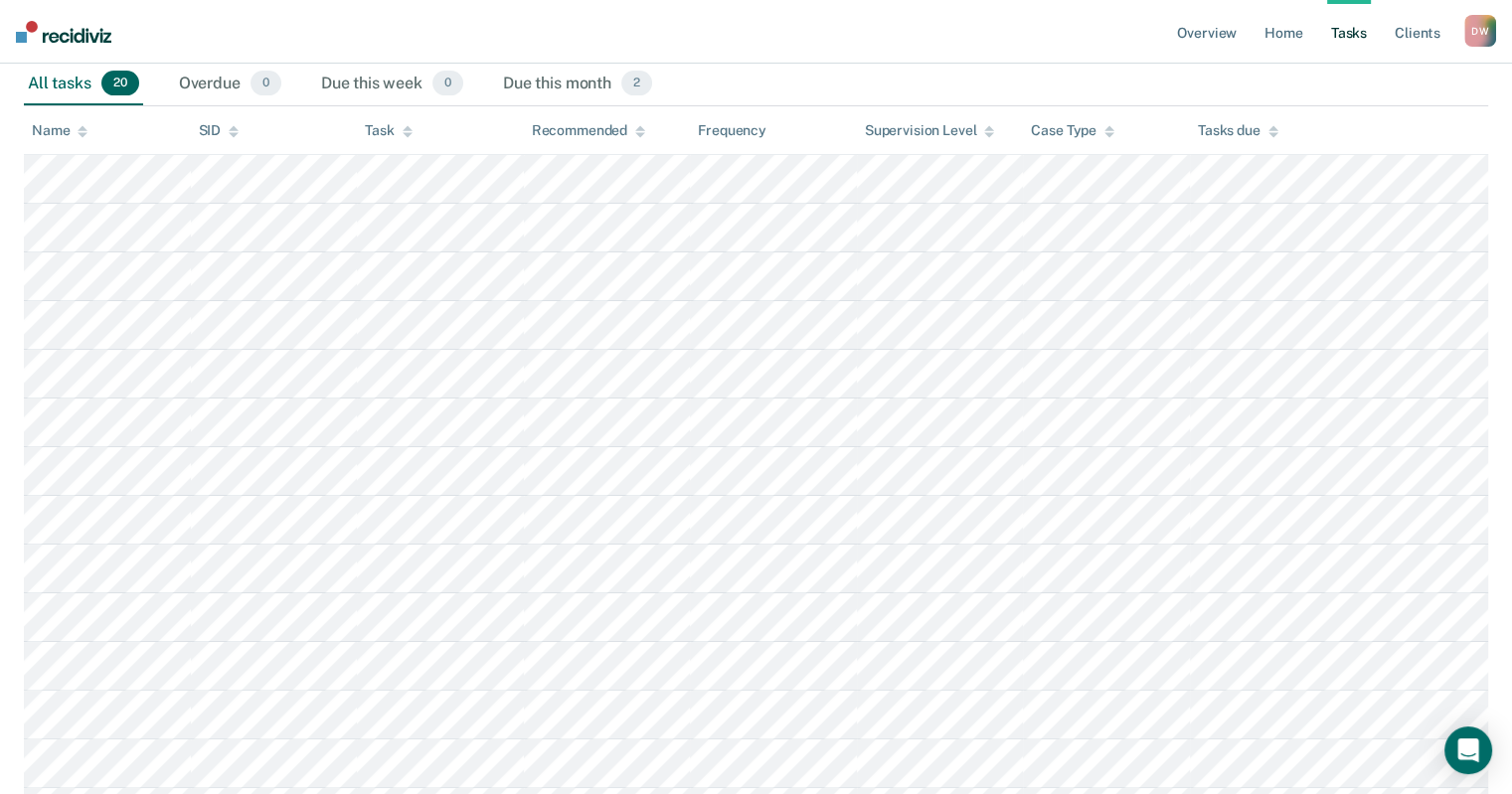 scroll, scrollTop: 249, scrollLeft: 0, axis: vertical 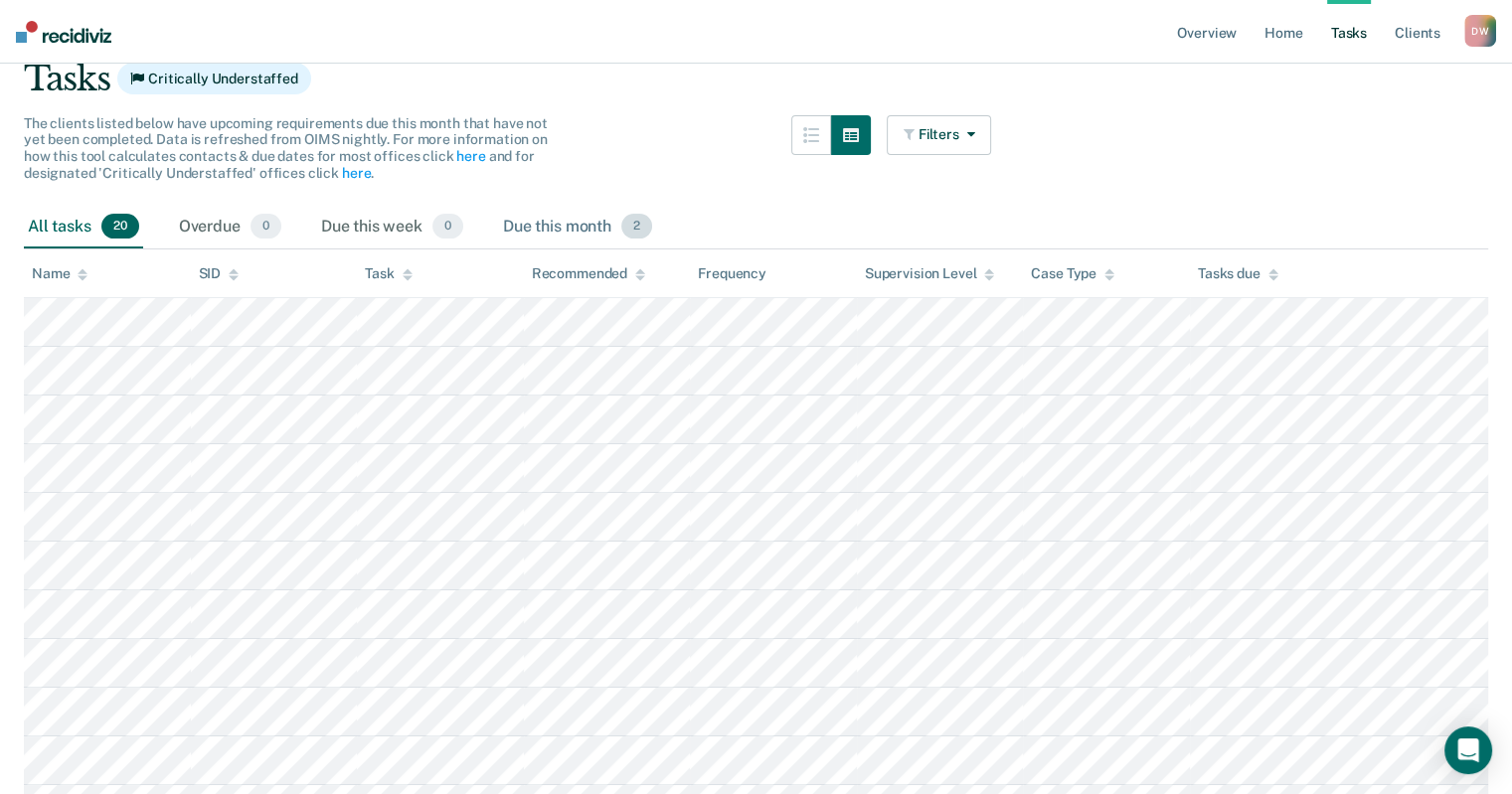 click on "2" at bounding box center (636, 227) 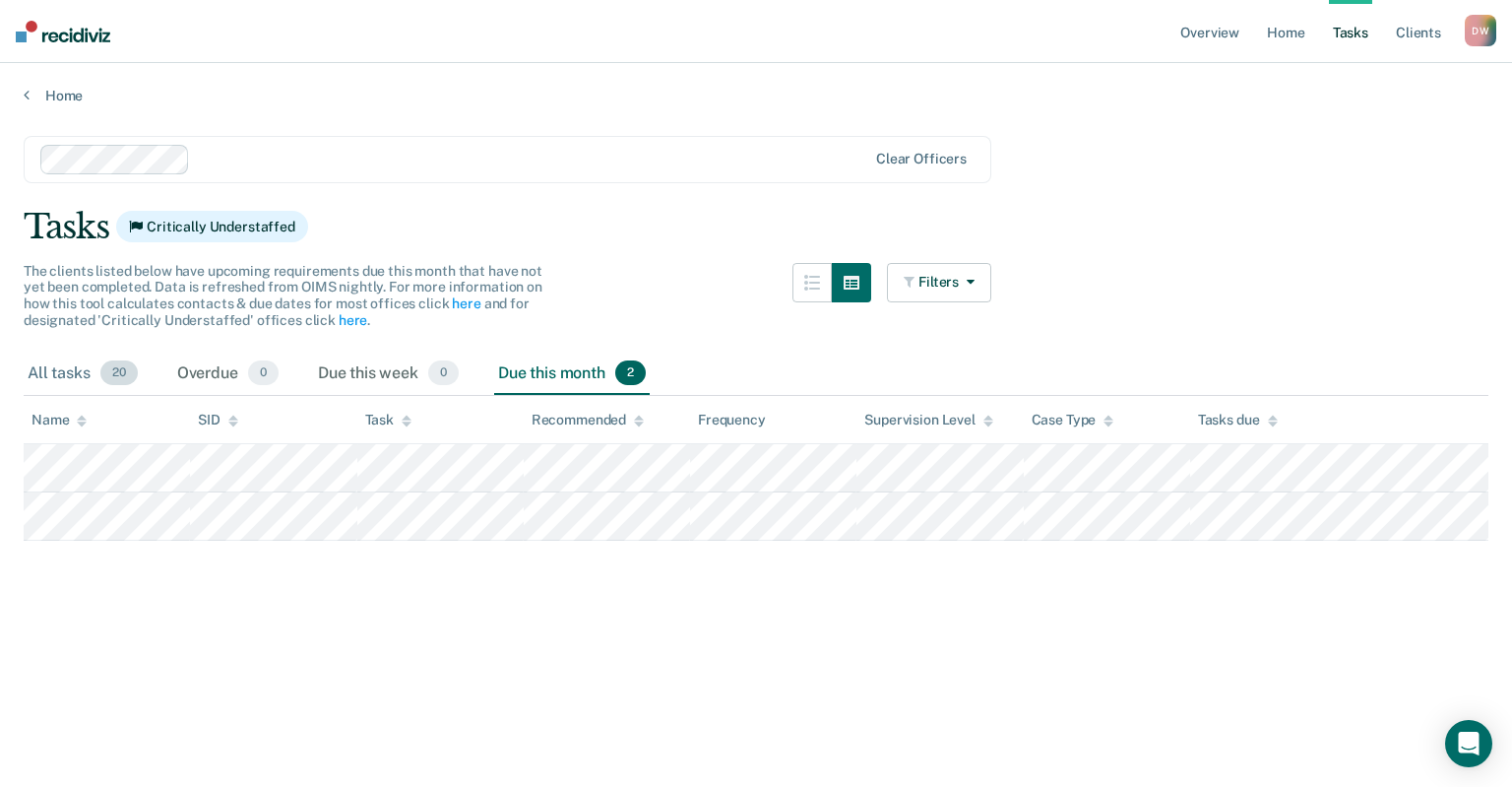 click on "All tasks 20" at bounding box center [83, 374] 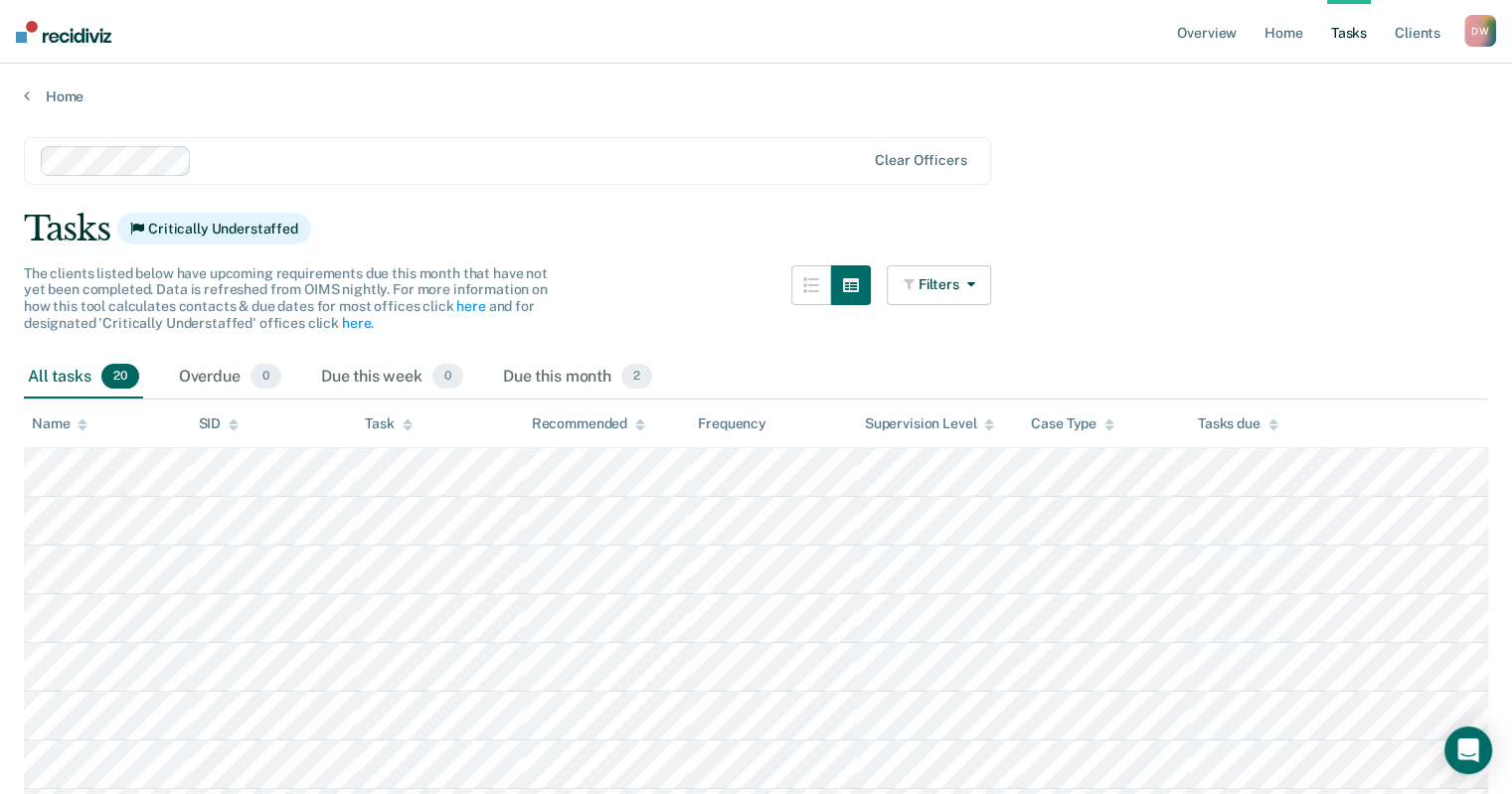 click 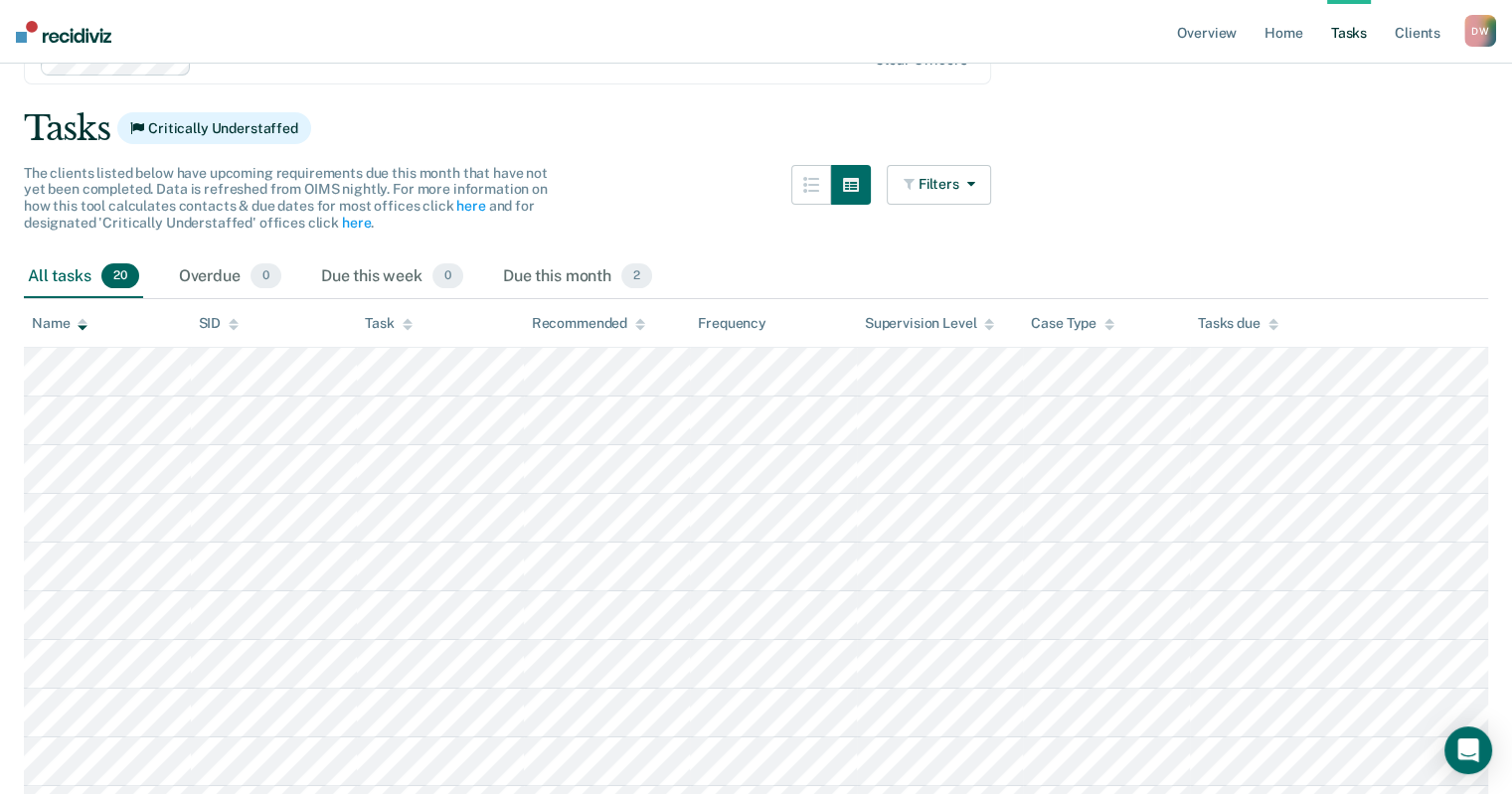 scroll, scrollTop: 99, scrollLeft: 0, axis: vertical 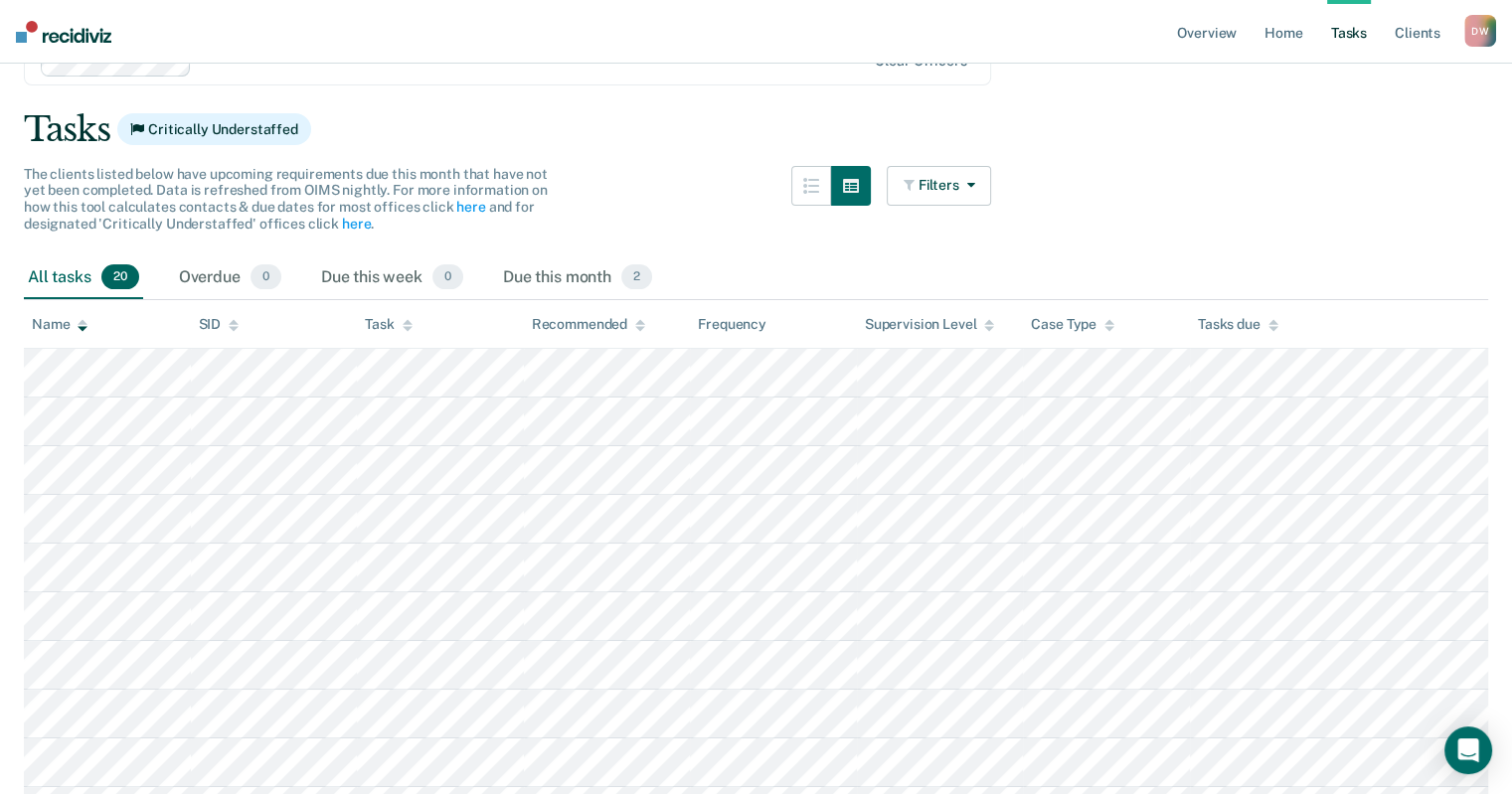 click 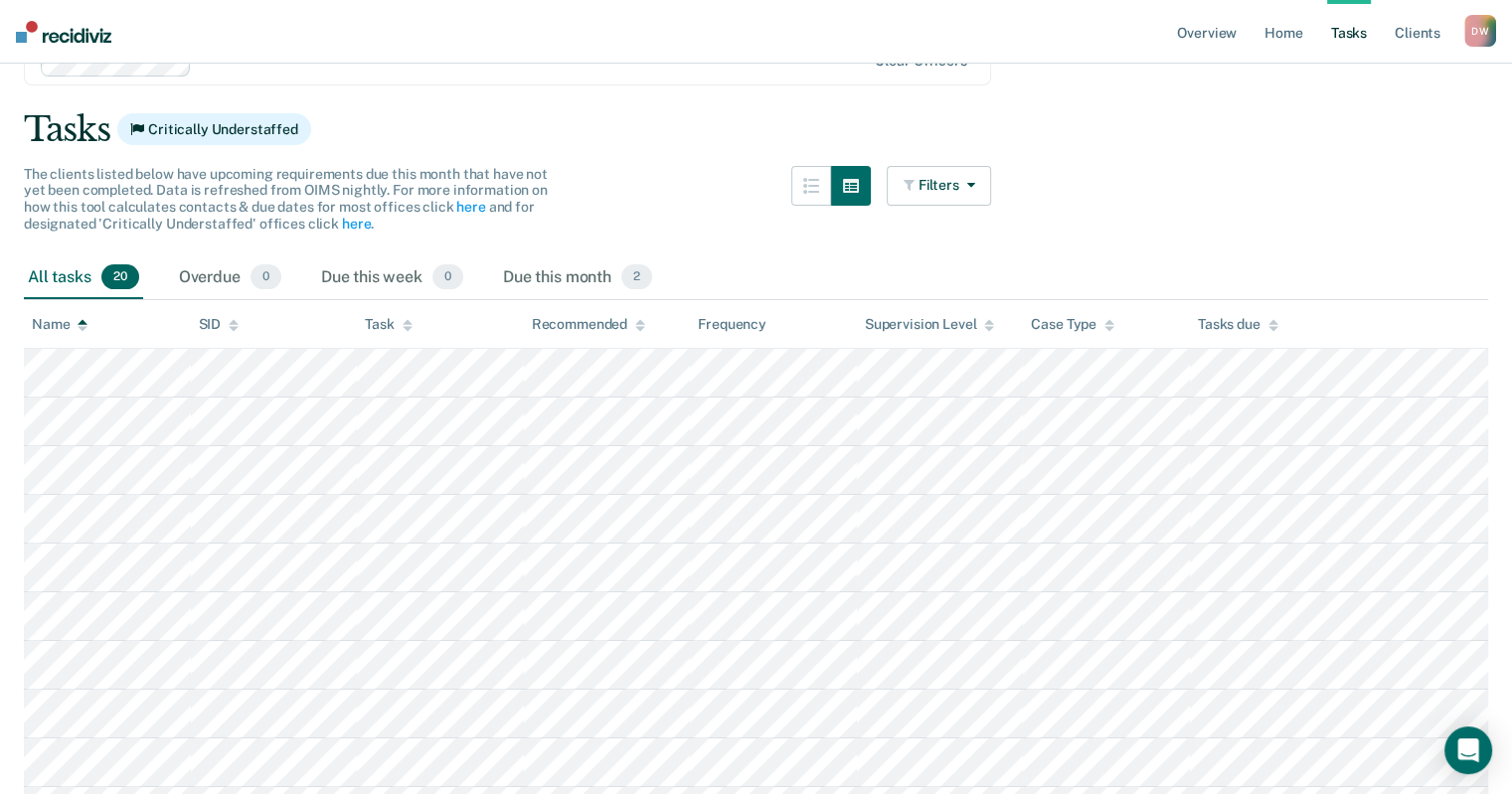 click 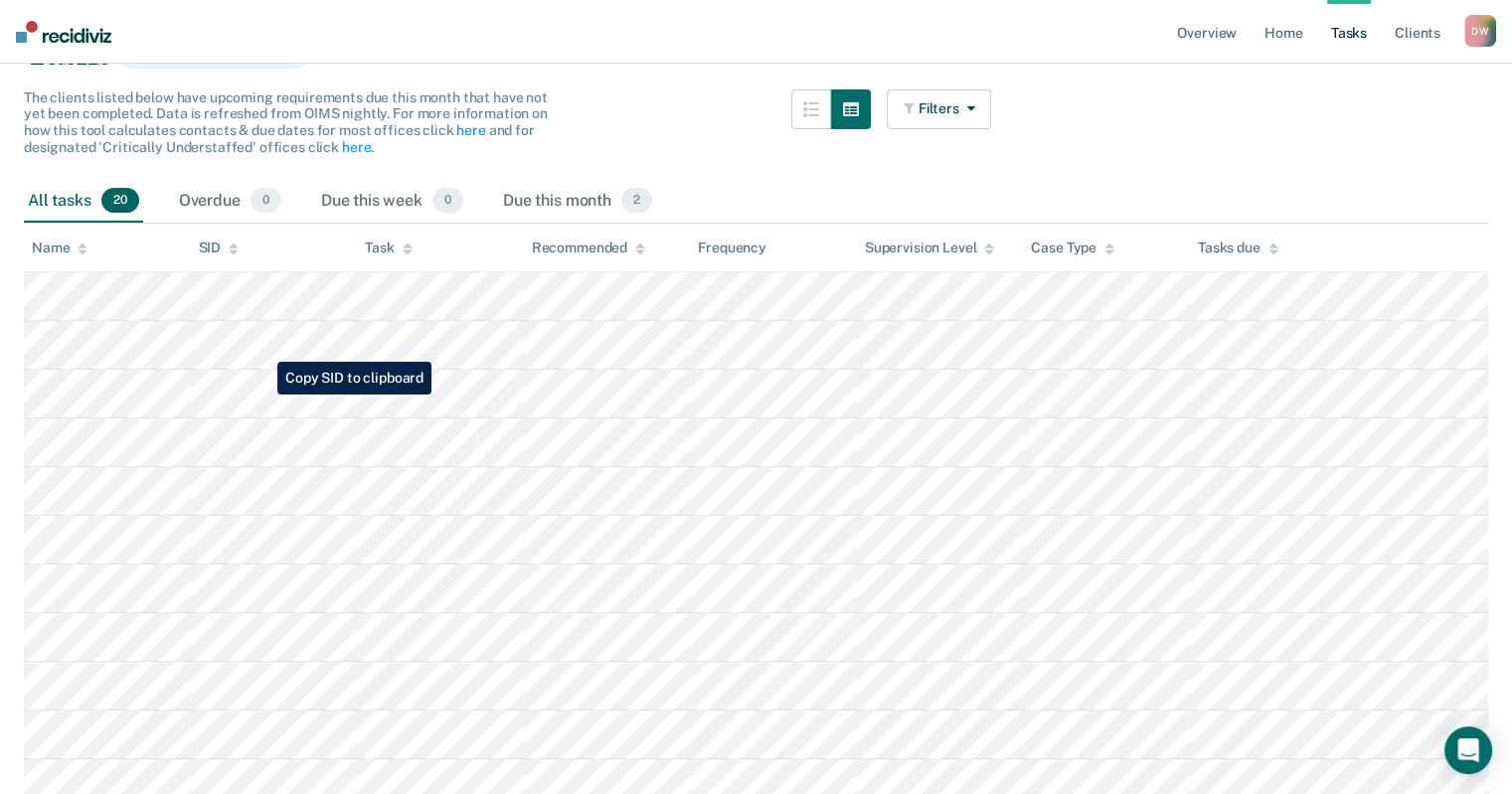 scroll, scrollTop: 199, scrollLeft: 0, axis: vertical 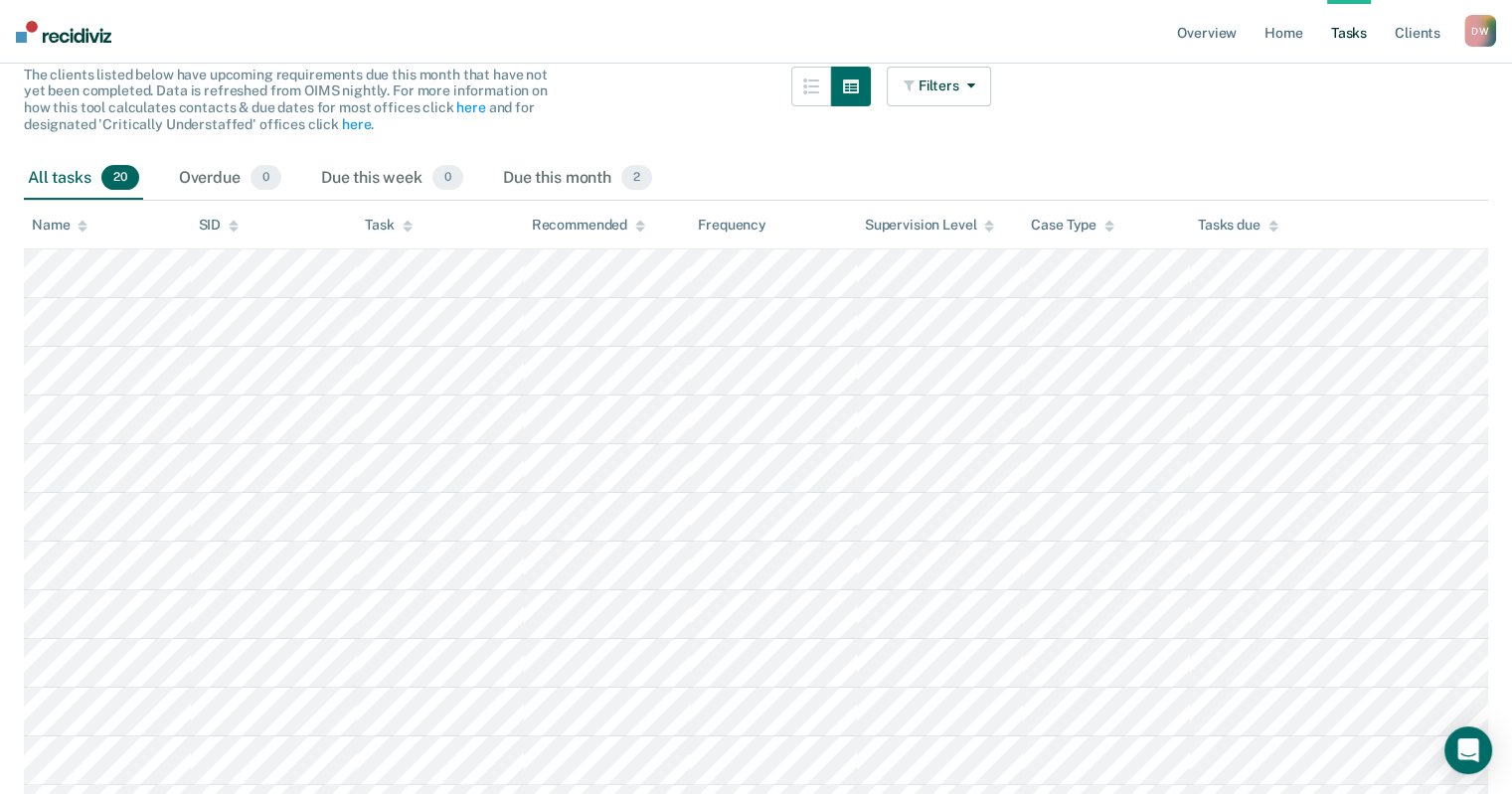 click 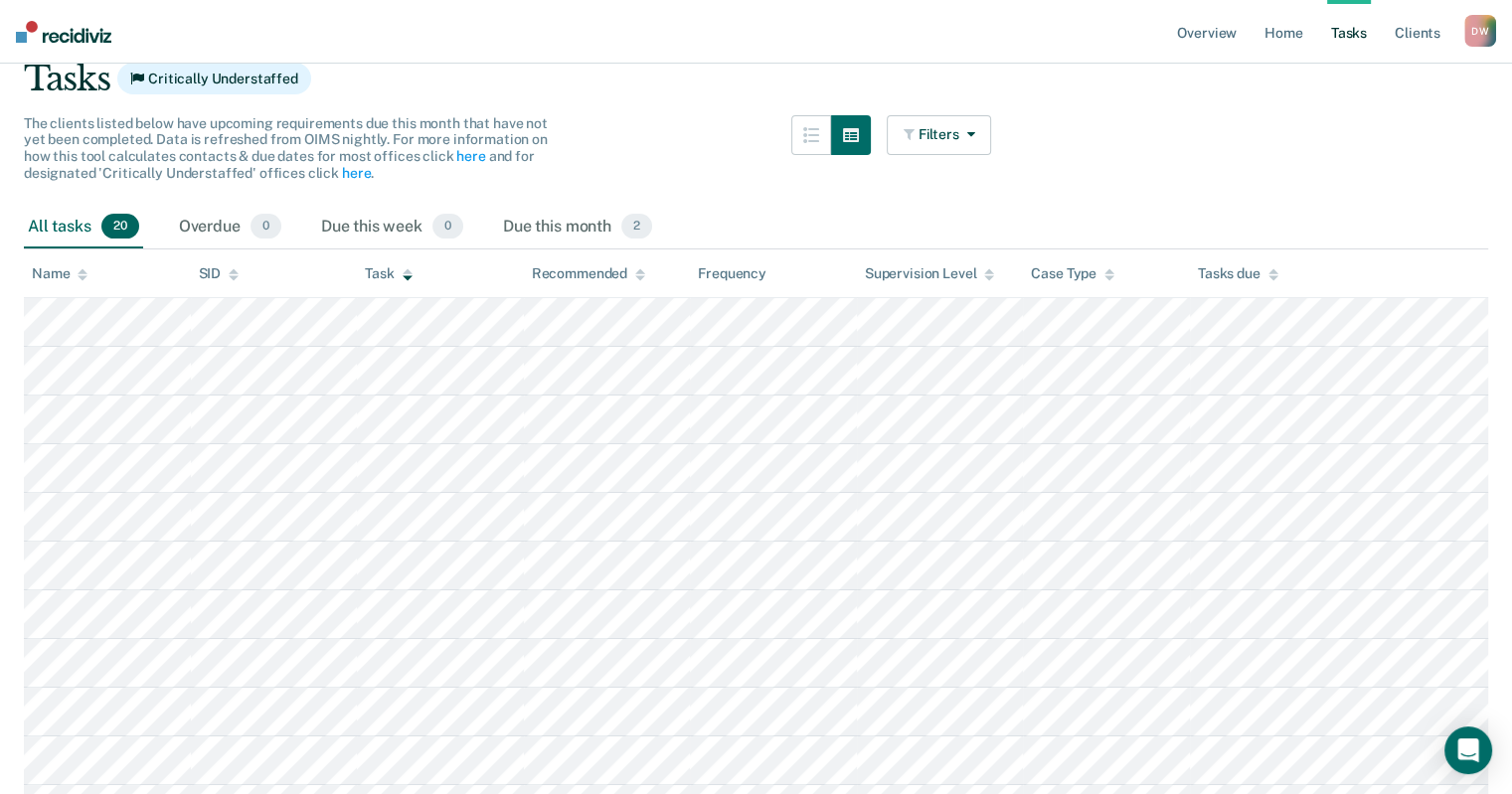 scroll, scrollTop: 0, scrollLeft: 0, axis: both 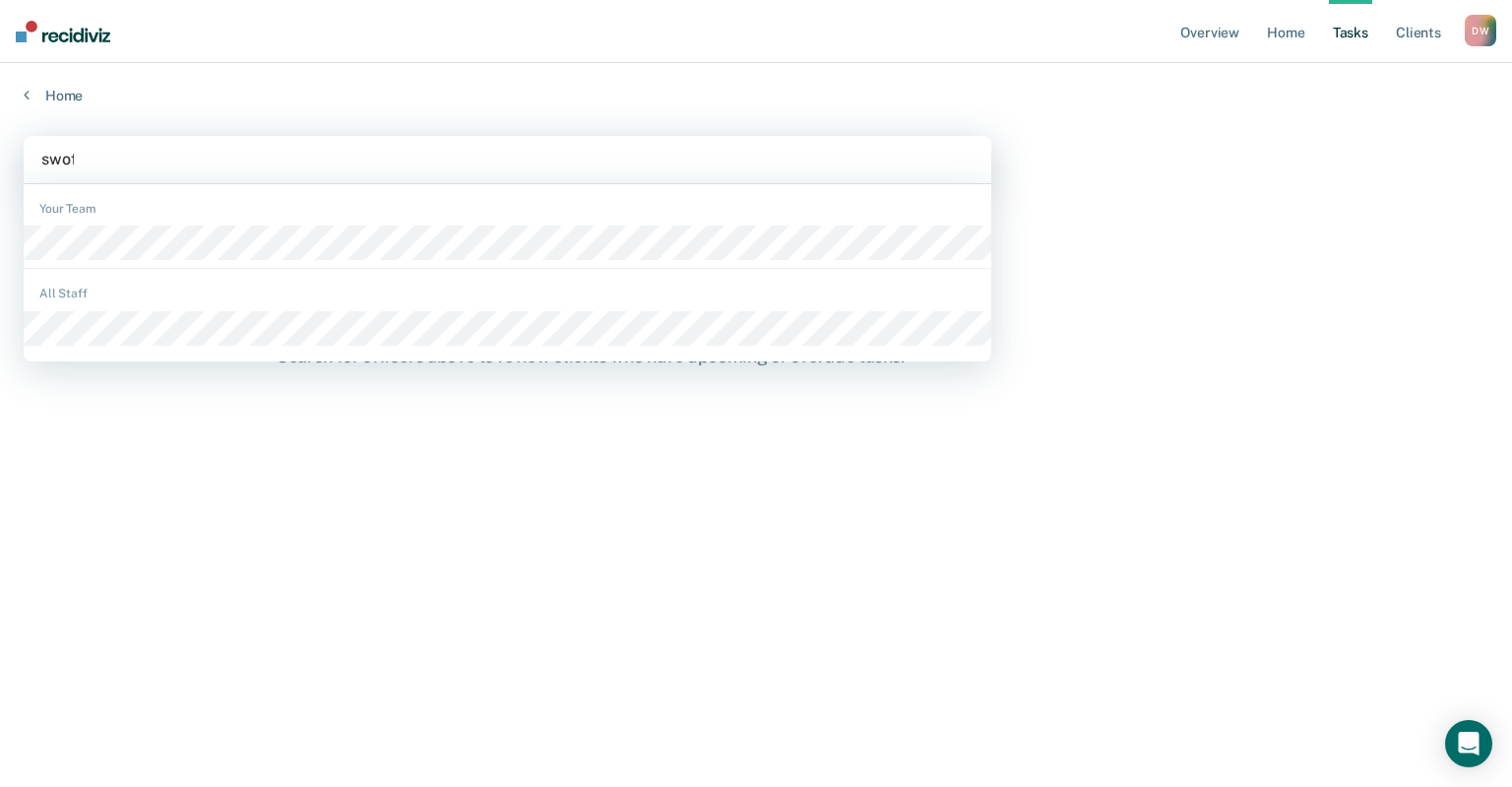 type on "swoff" 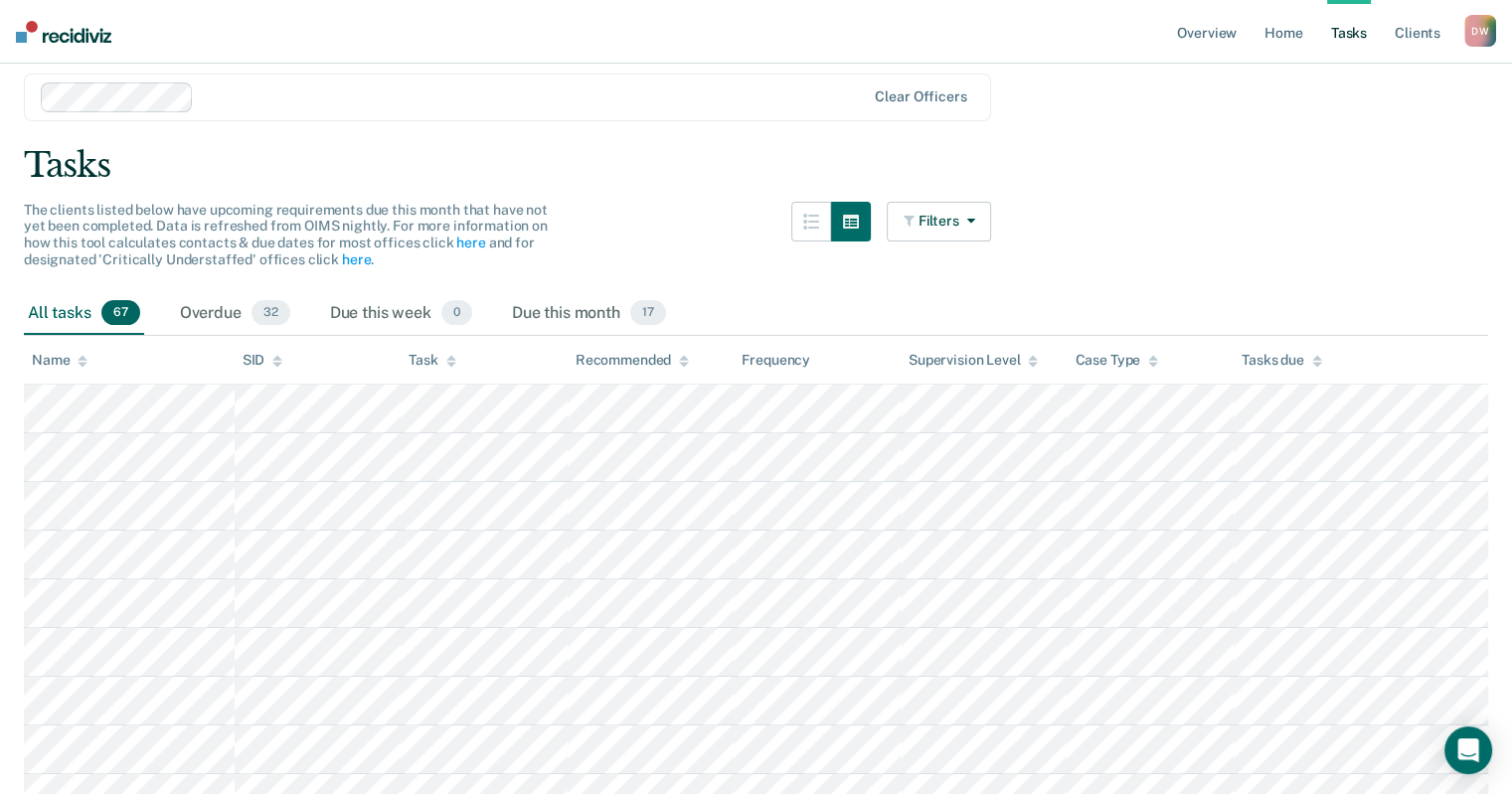 scroll, scrollTop: 99, scrollLeft: 0, axis: vertical 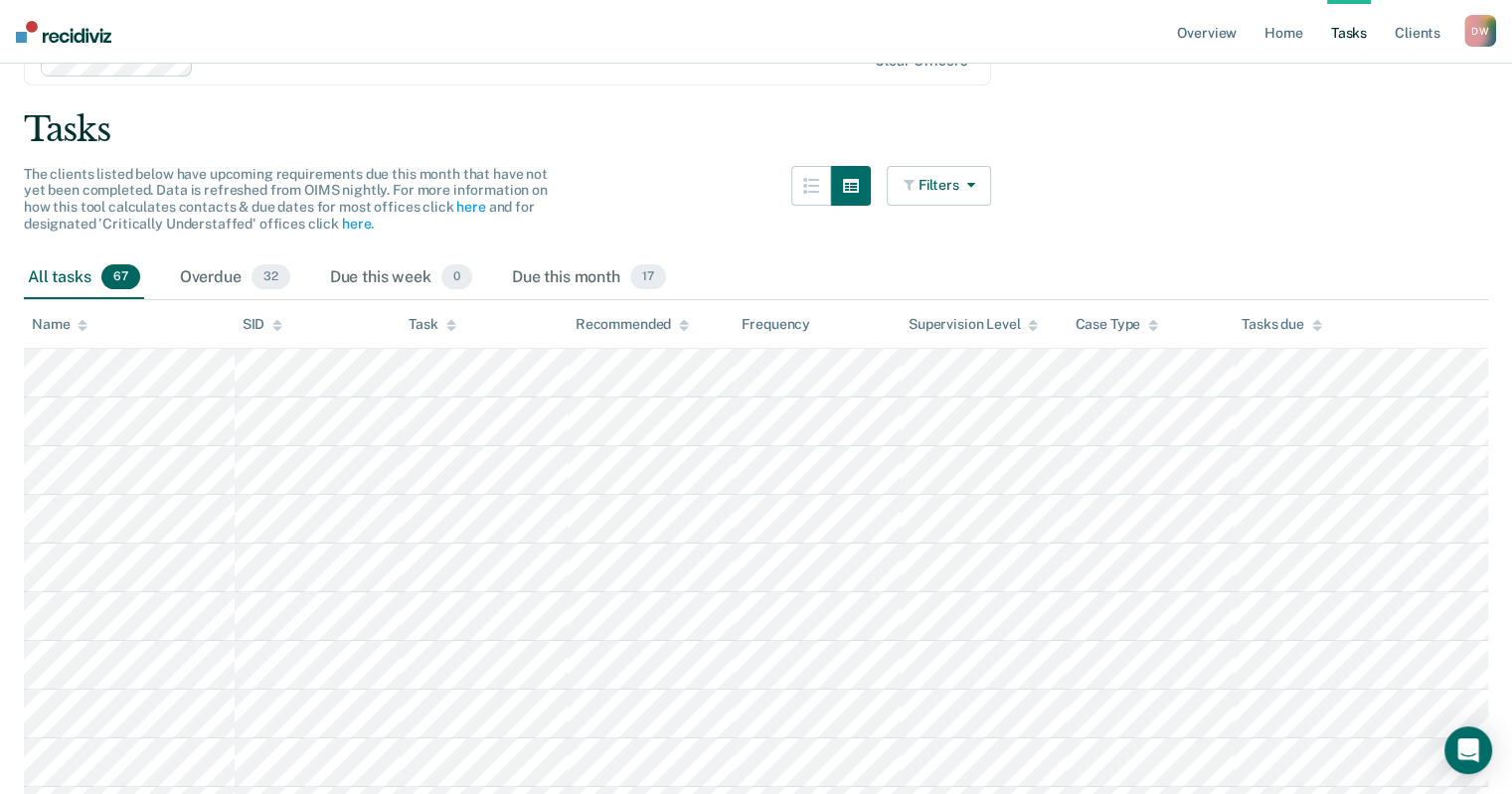 click on "Filters" at bounding box center (939, 186) 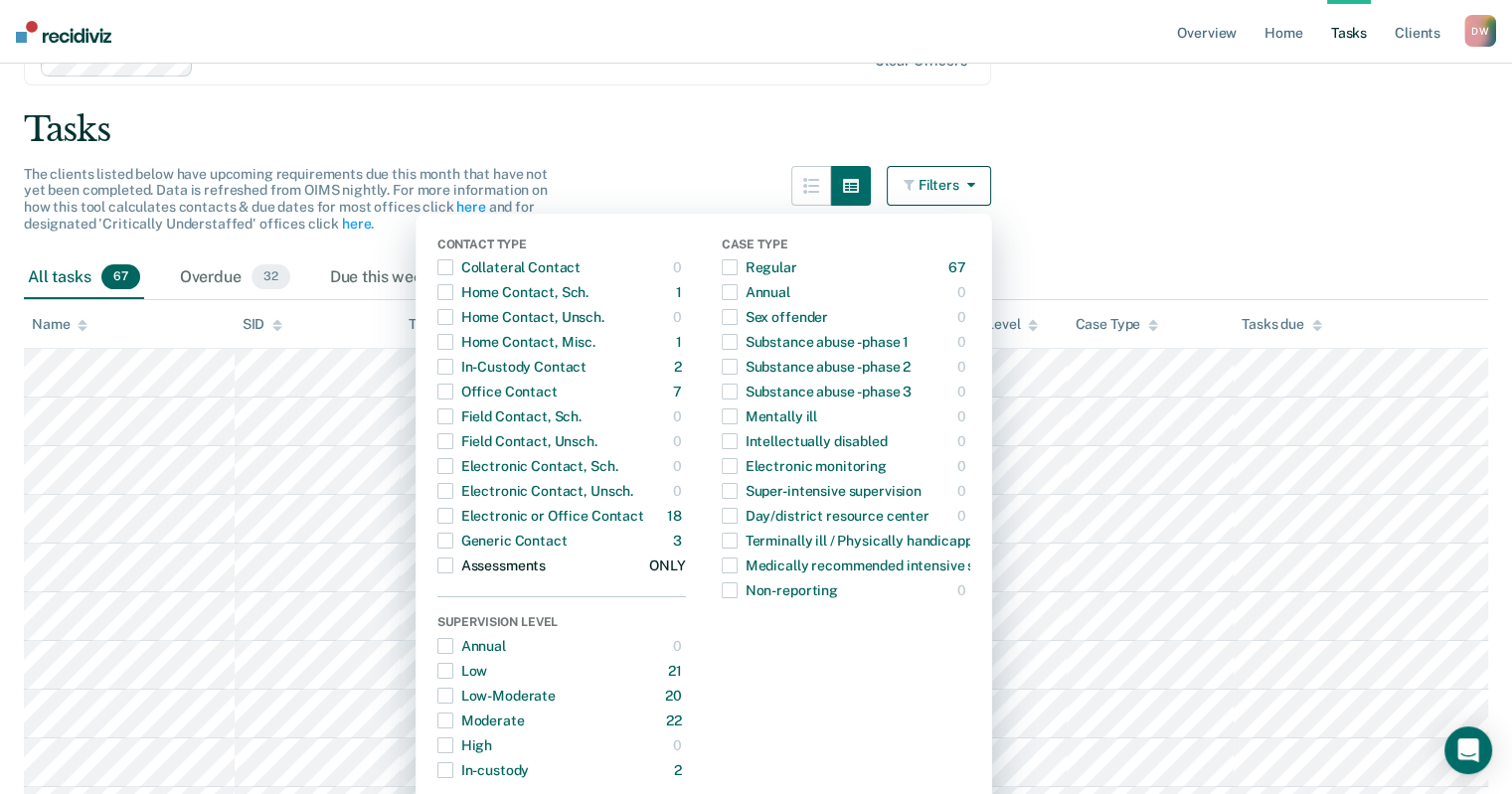 click at bounding box center (445, 565) 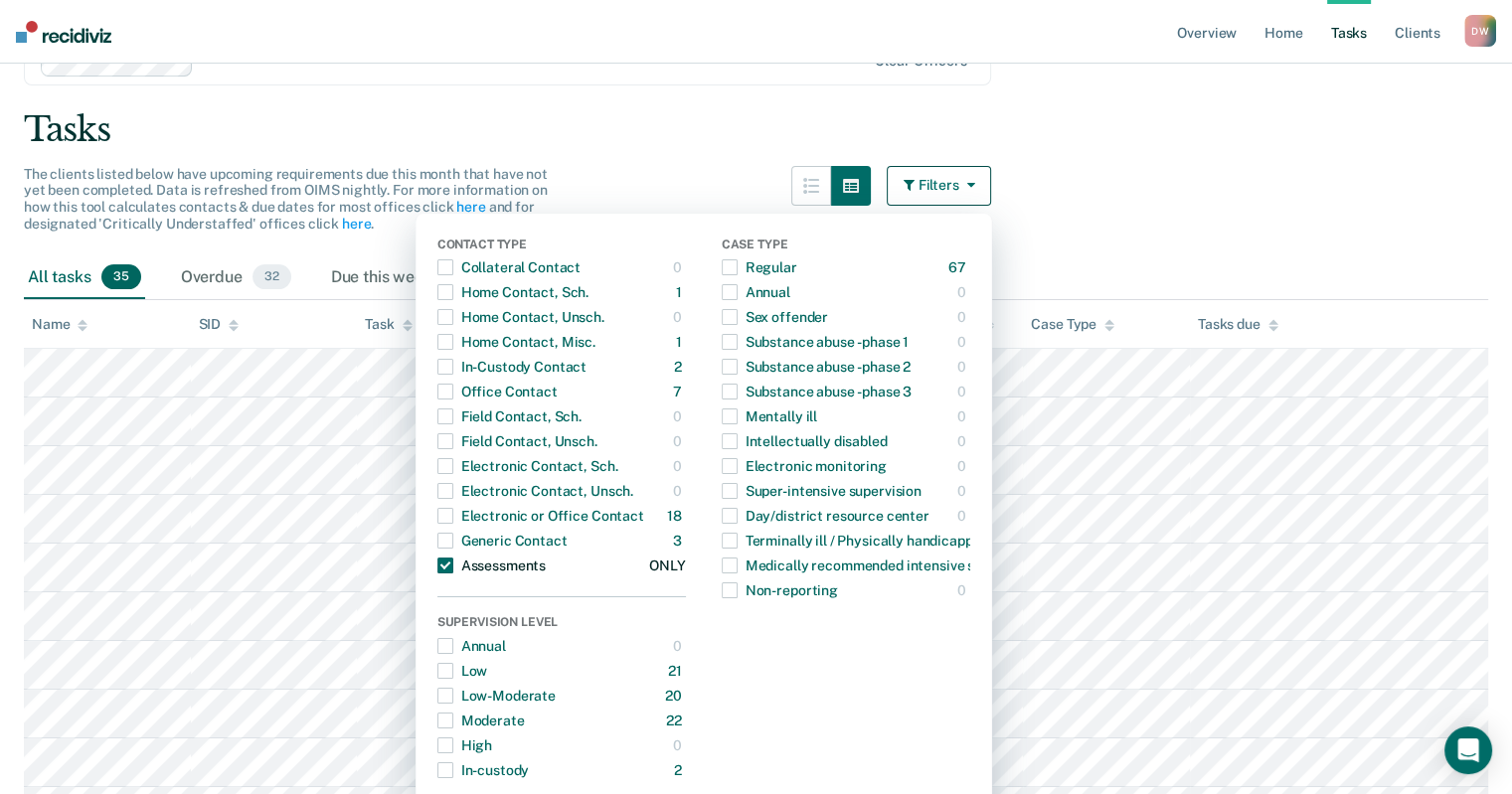 click at bounding box center [445, 565] 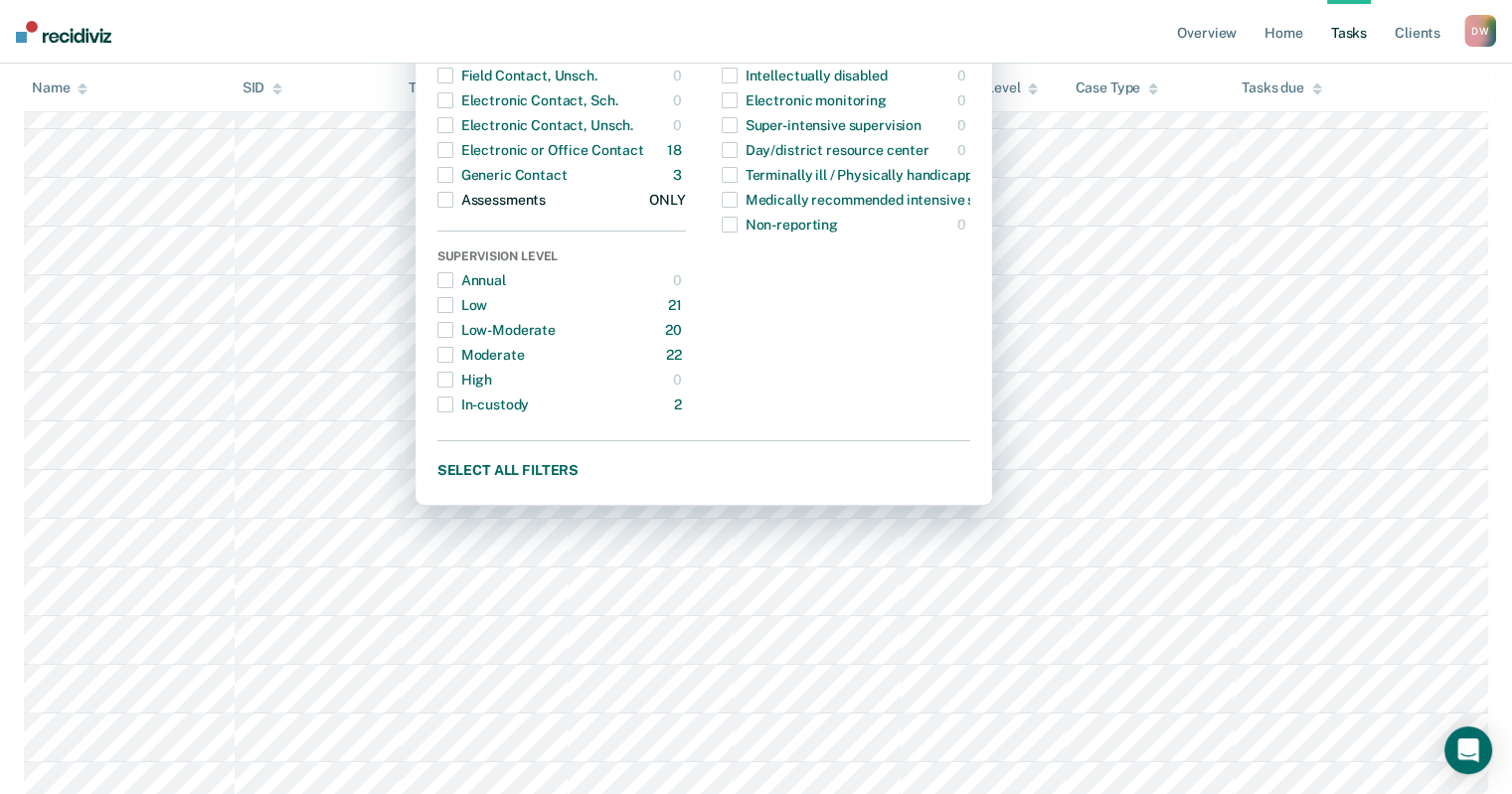 scroll, scrollTop: 596, scrollLeft: 0, axis: vertical 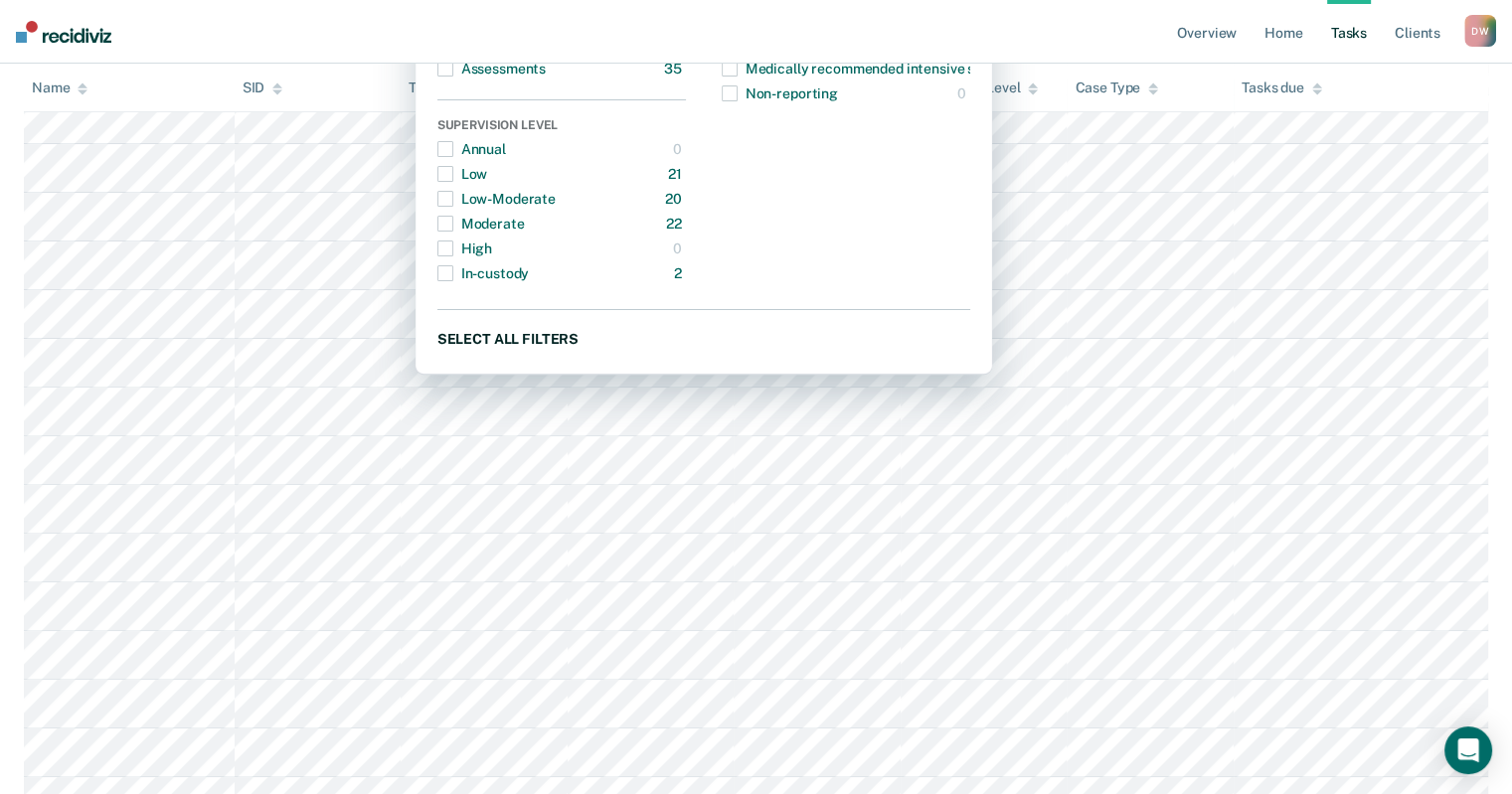 click on "Select all filters" at bounding box center [704, 338] 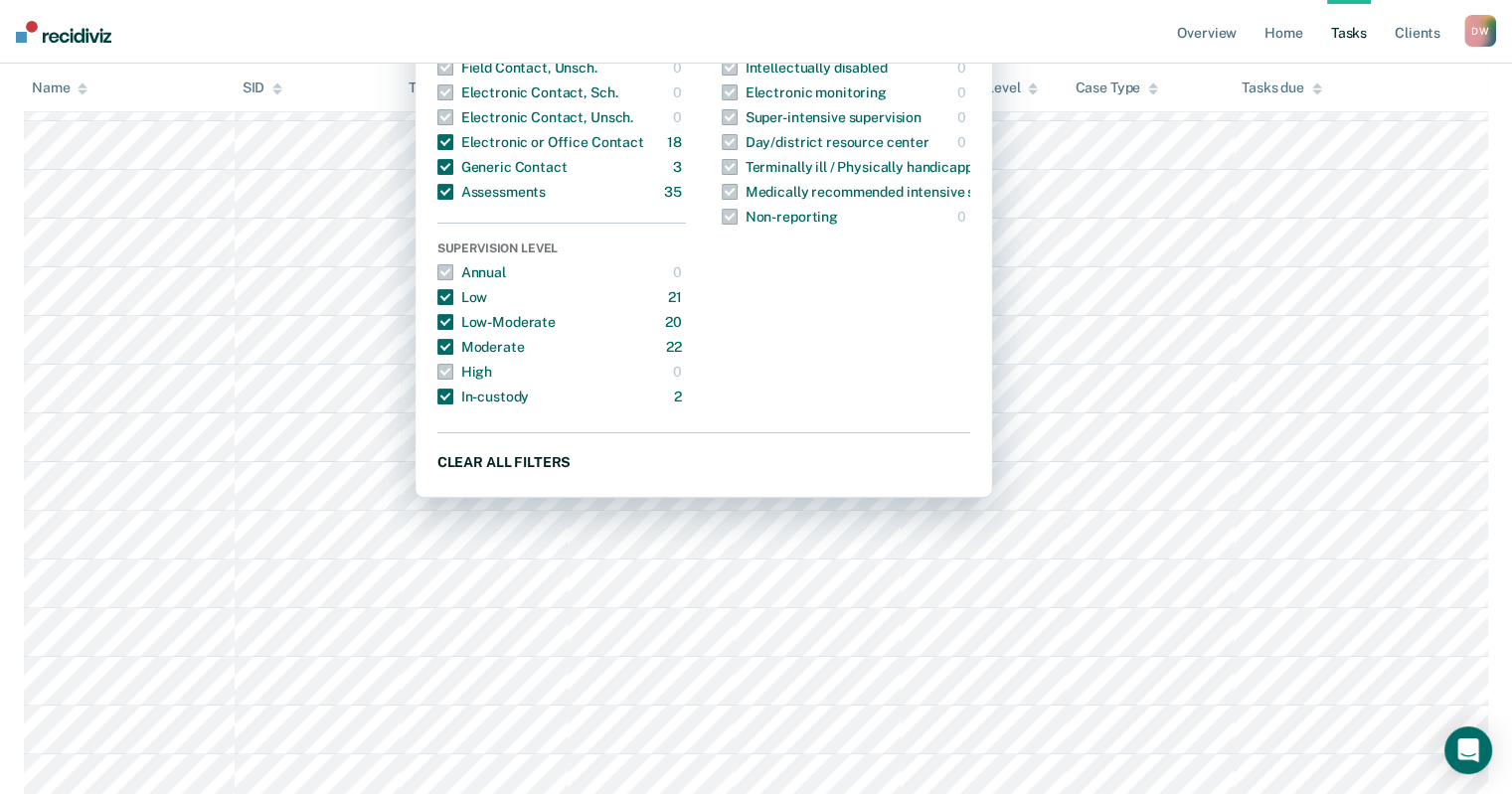 scroll, scrollTop: 298, scrollLeft: 0, axis: vertical 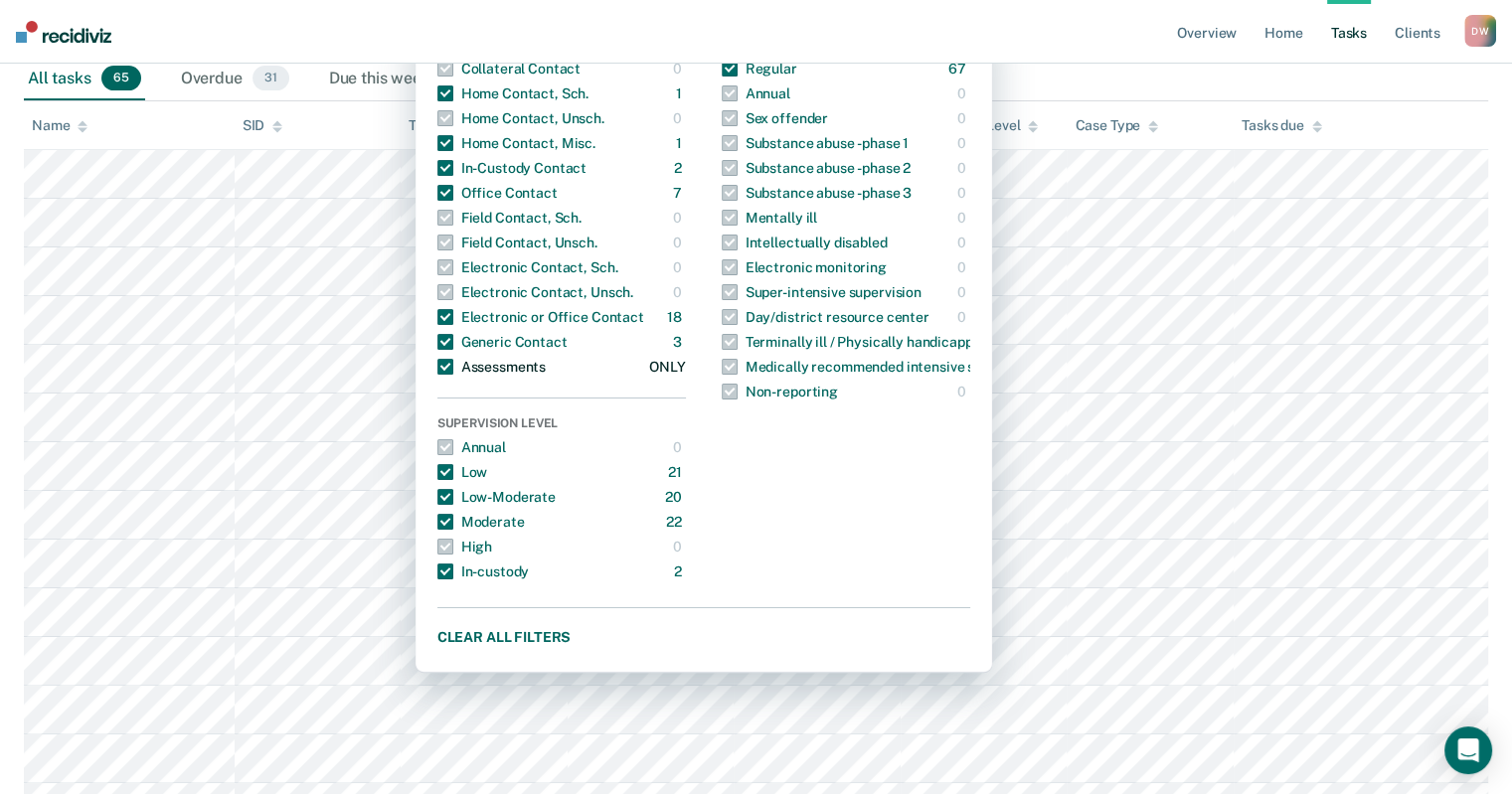 click at bounding box center [445, 367] 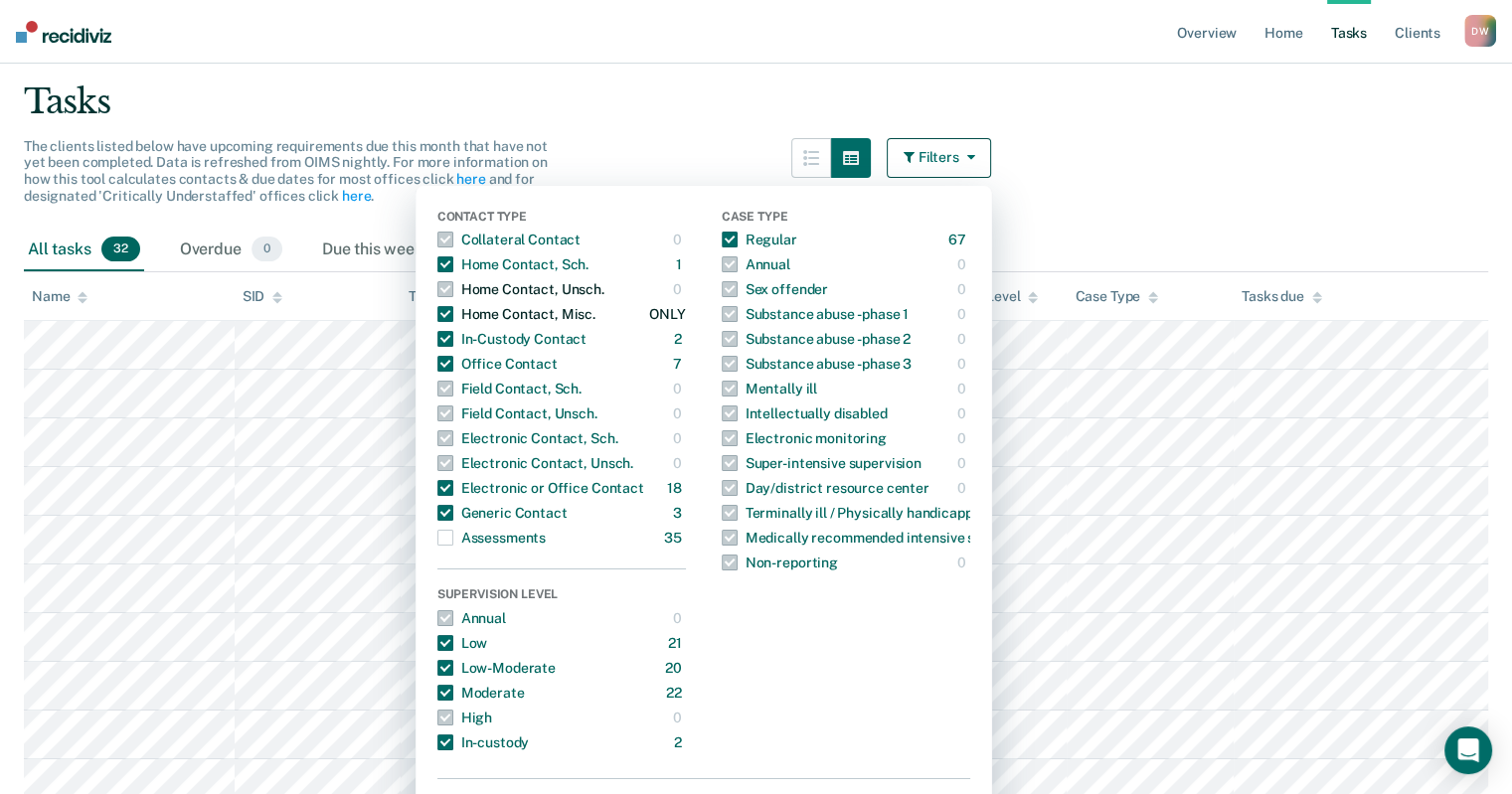 scroll, scrollTop: 99, scrollLeft: 0, axis: vertical 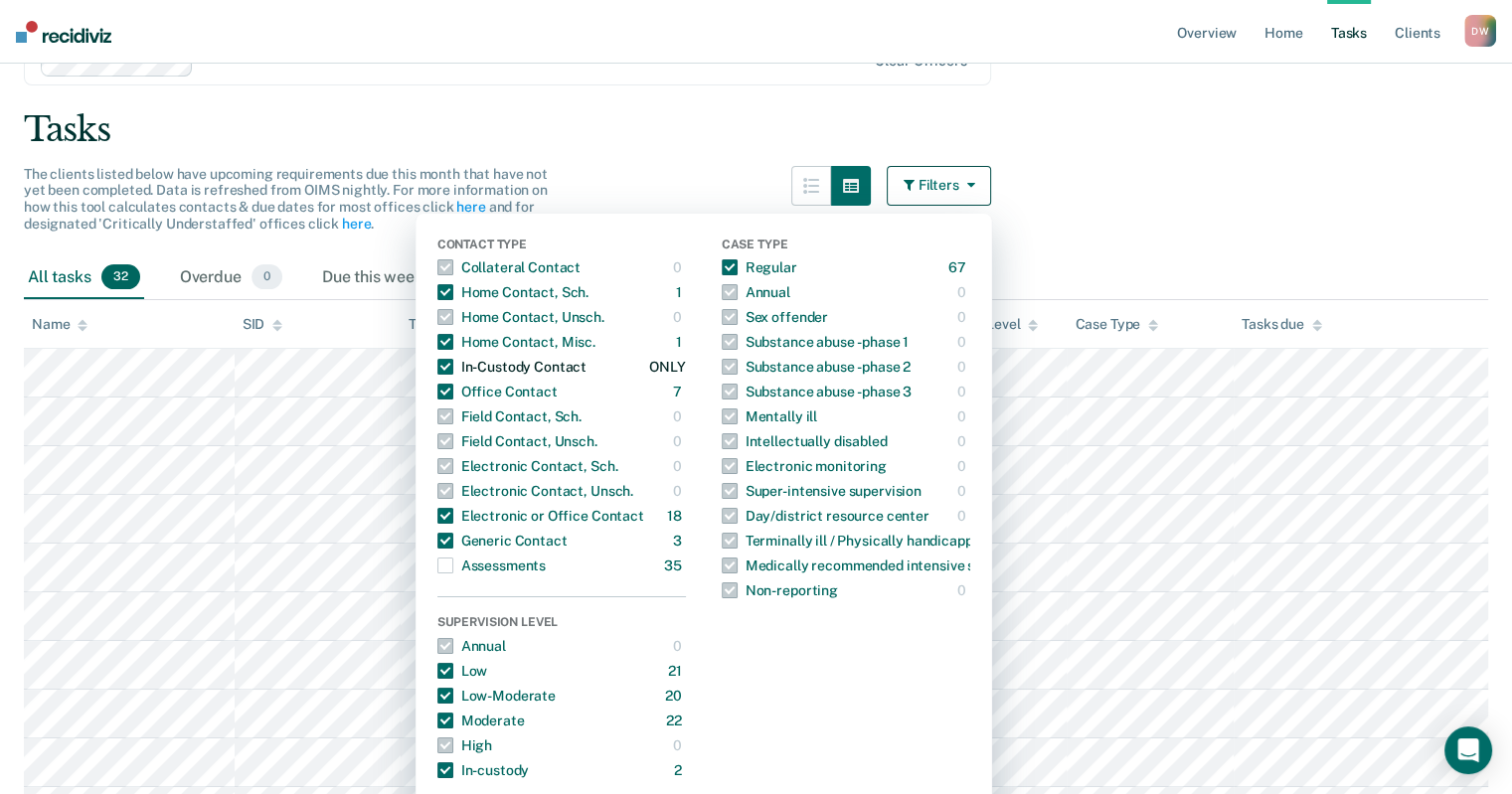 click at bounding box center [445, 367] 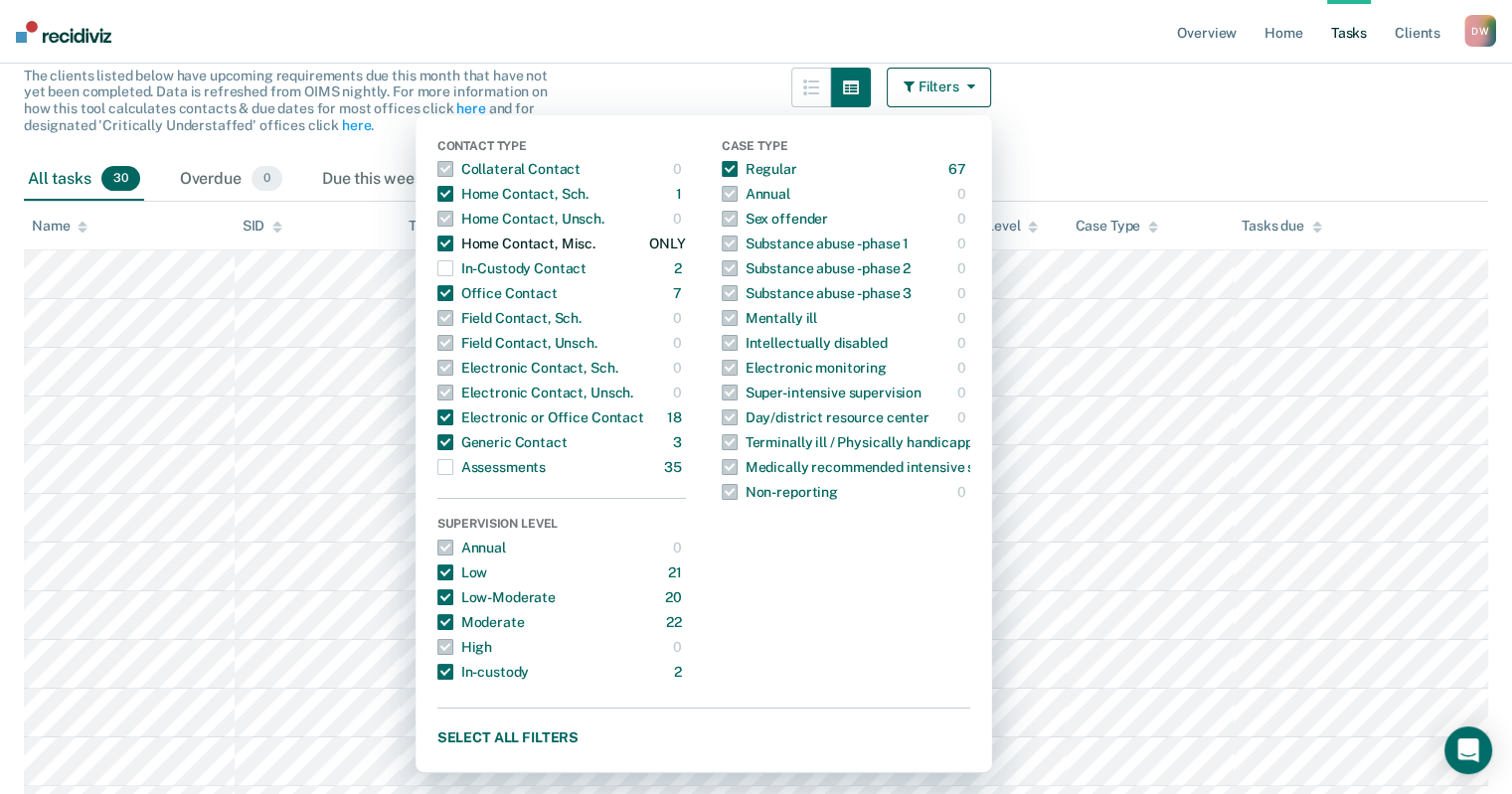 scroll, scrollTop: 199, scrollLeft: 0, axis: vertical 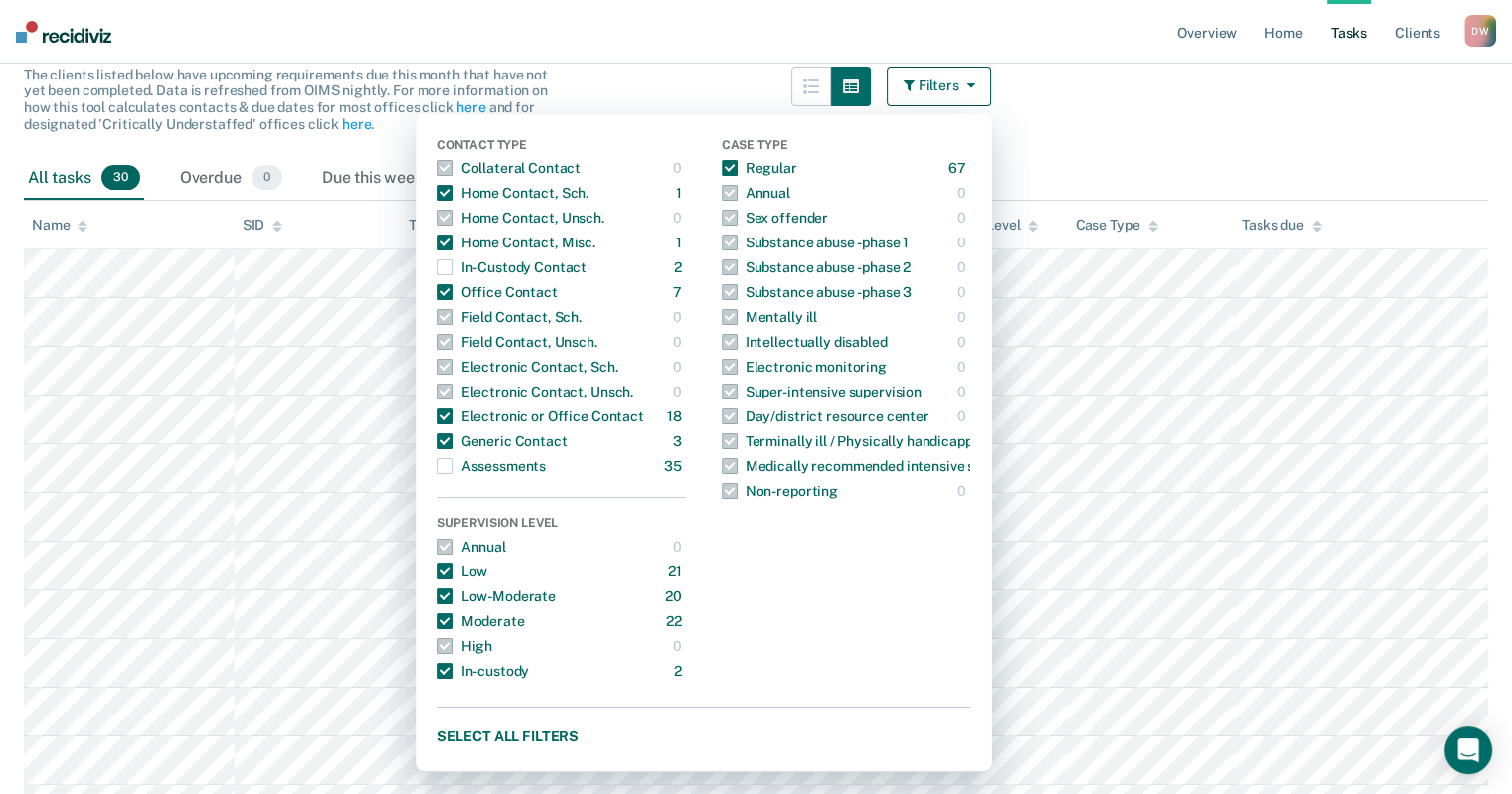 click on "All tasks 30 Overdue 0 Due this week 0 Due this month 13" at bounding box center [756, 179] 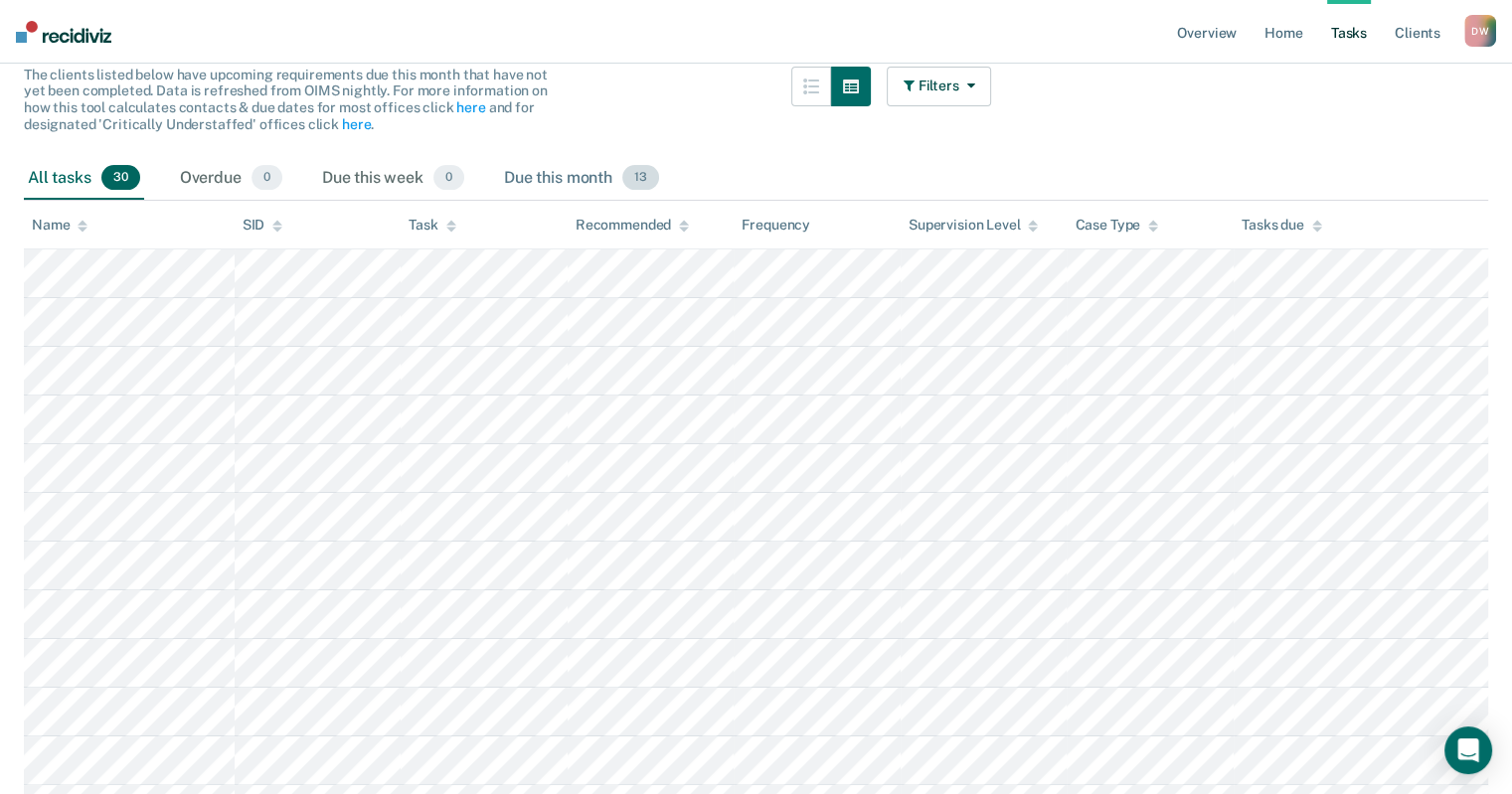 click on "13" at bounding box center [640, 178] 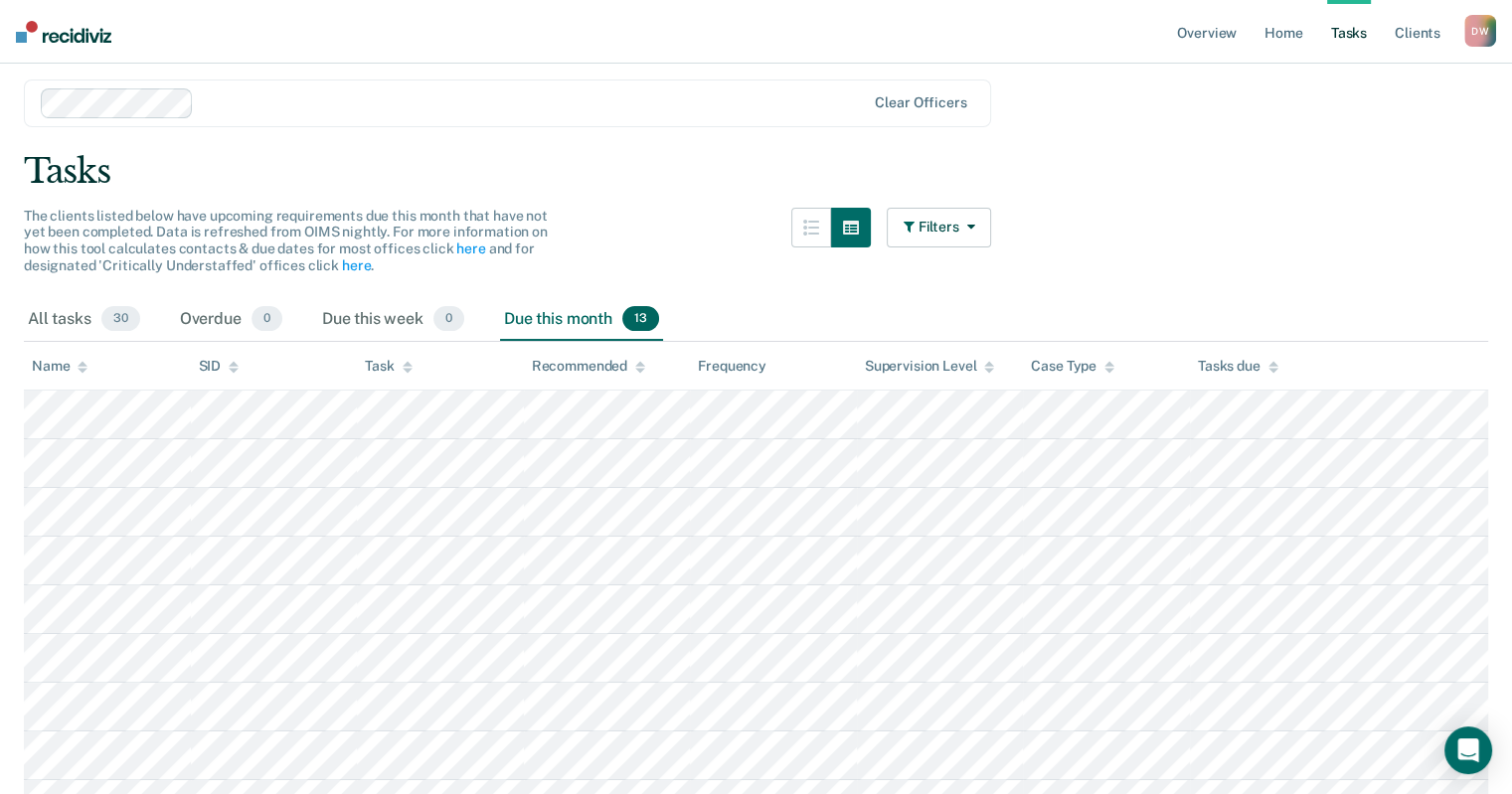 scroll, scrollTop: 0, scrollLeft: 0, axis: both 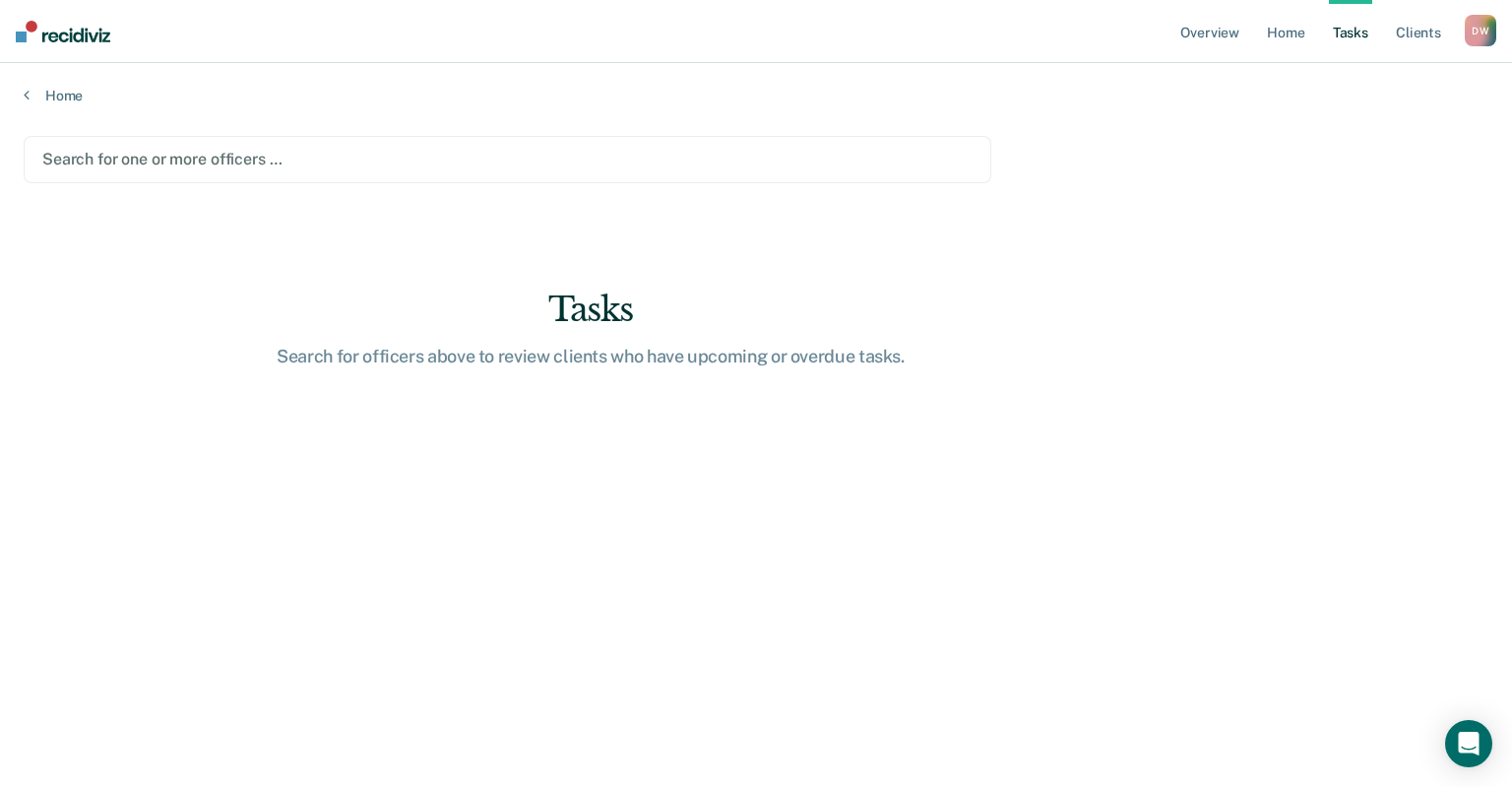 click at bounding box center [507, 159] 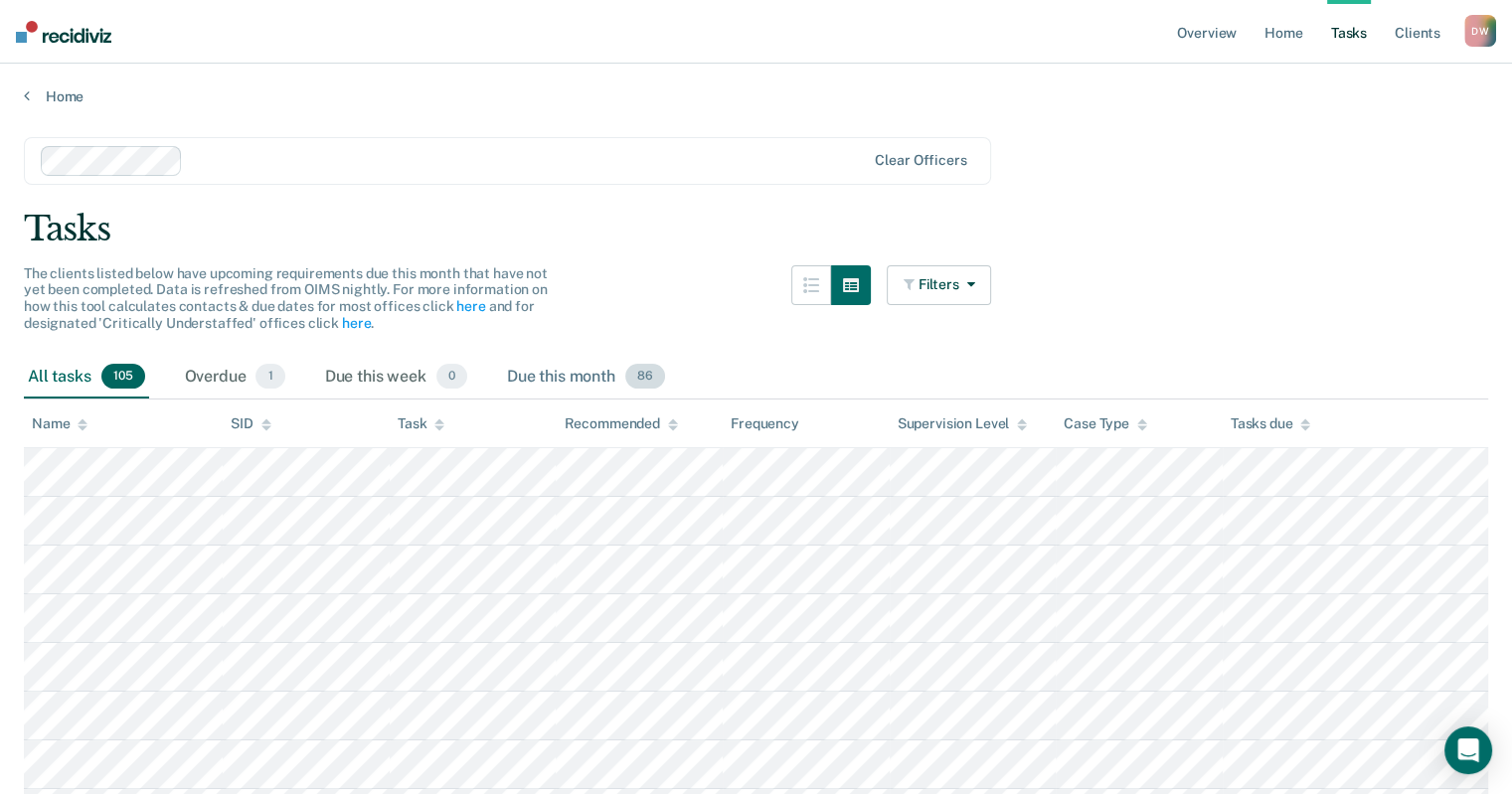 click on "86" at bounding box center [645, 377] 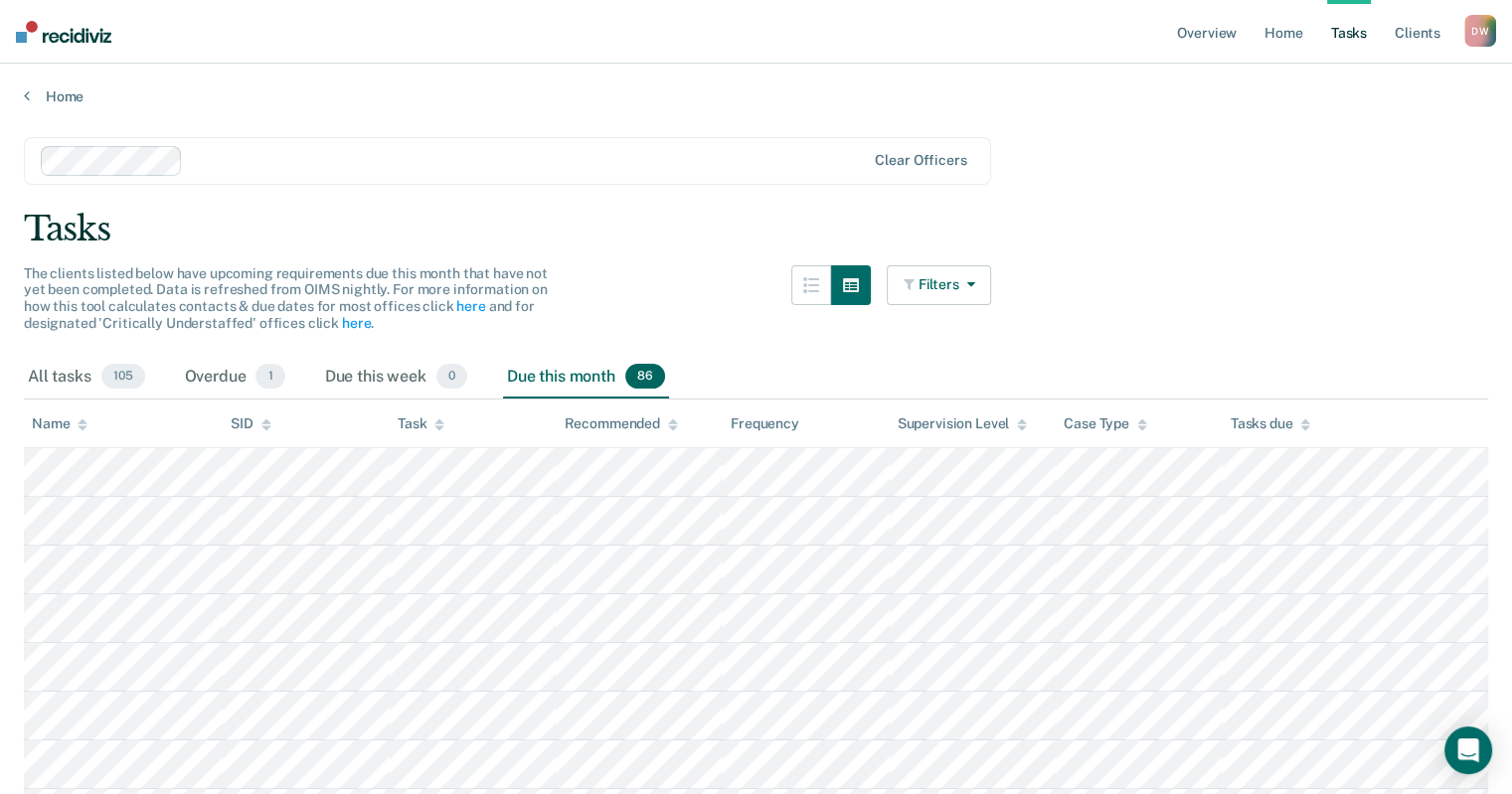 click on "Filters" at bounding box center [939, 285] 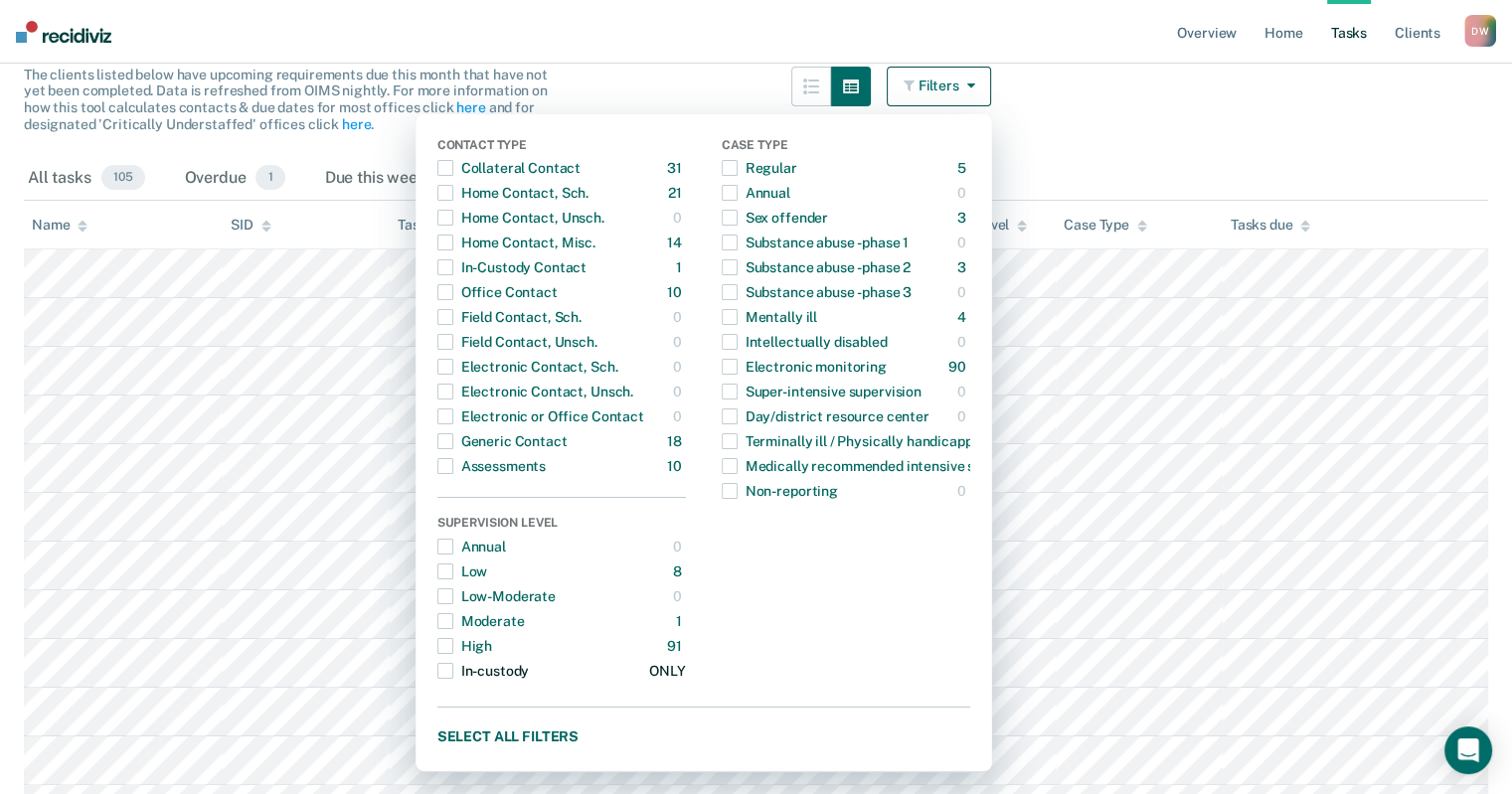 scroll, scrollTop: 397, scrollLeft: 0, axis: vertical 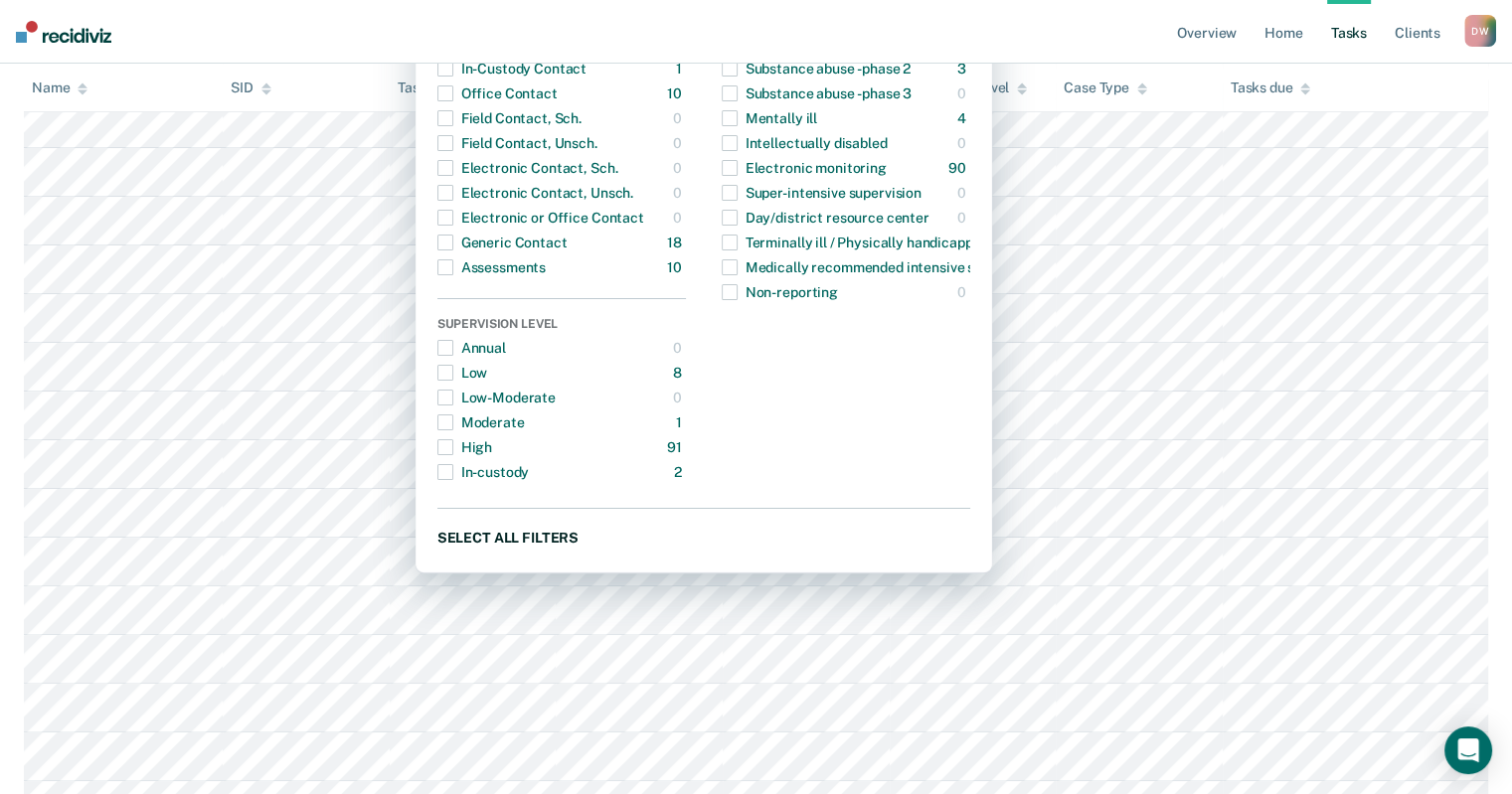 click on "Select all filters" at bounding box center (704, 537) 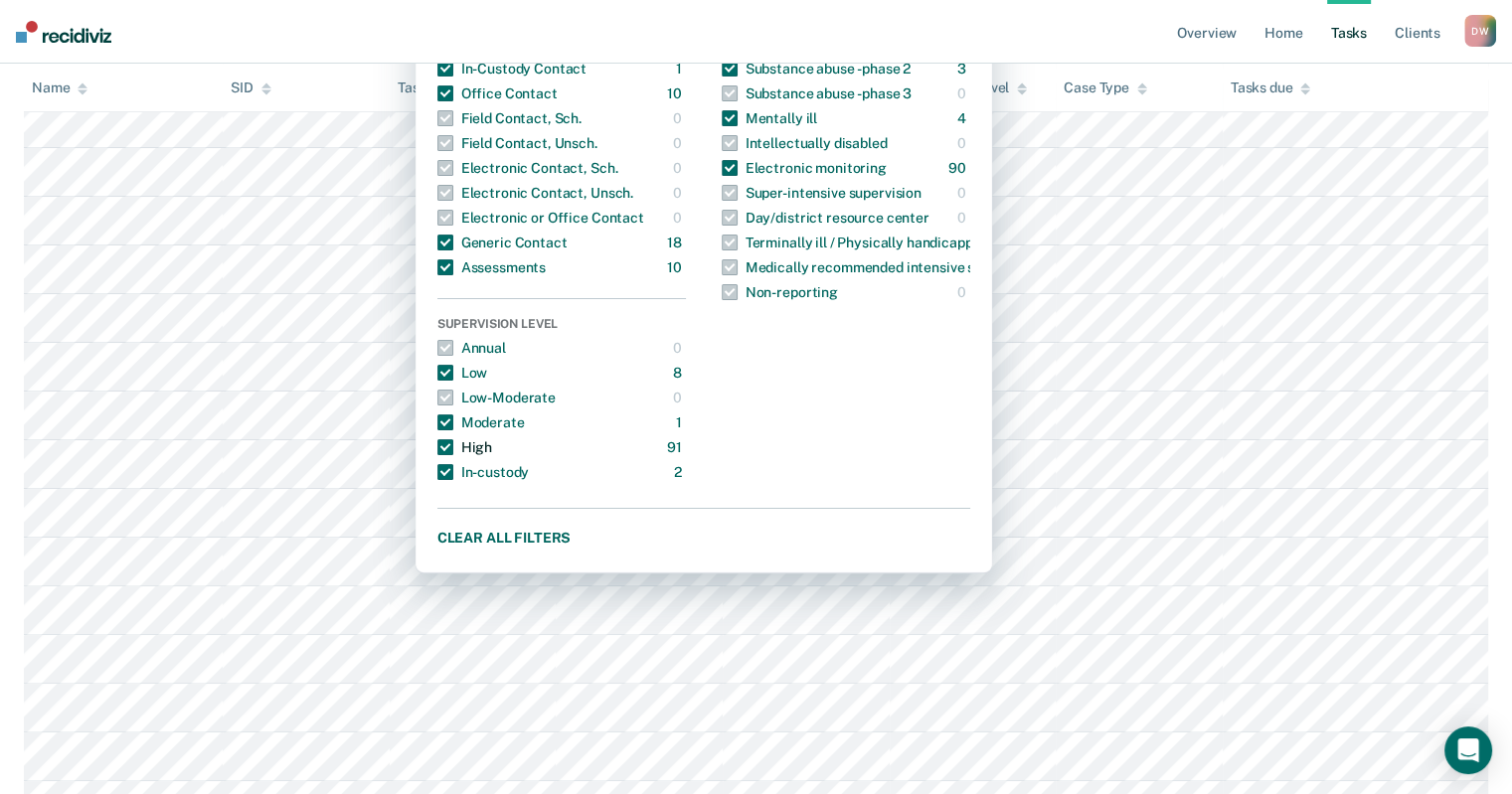 scroll, scrollTop: 199, scrollLeft: 0, axis: vertical 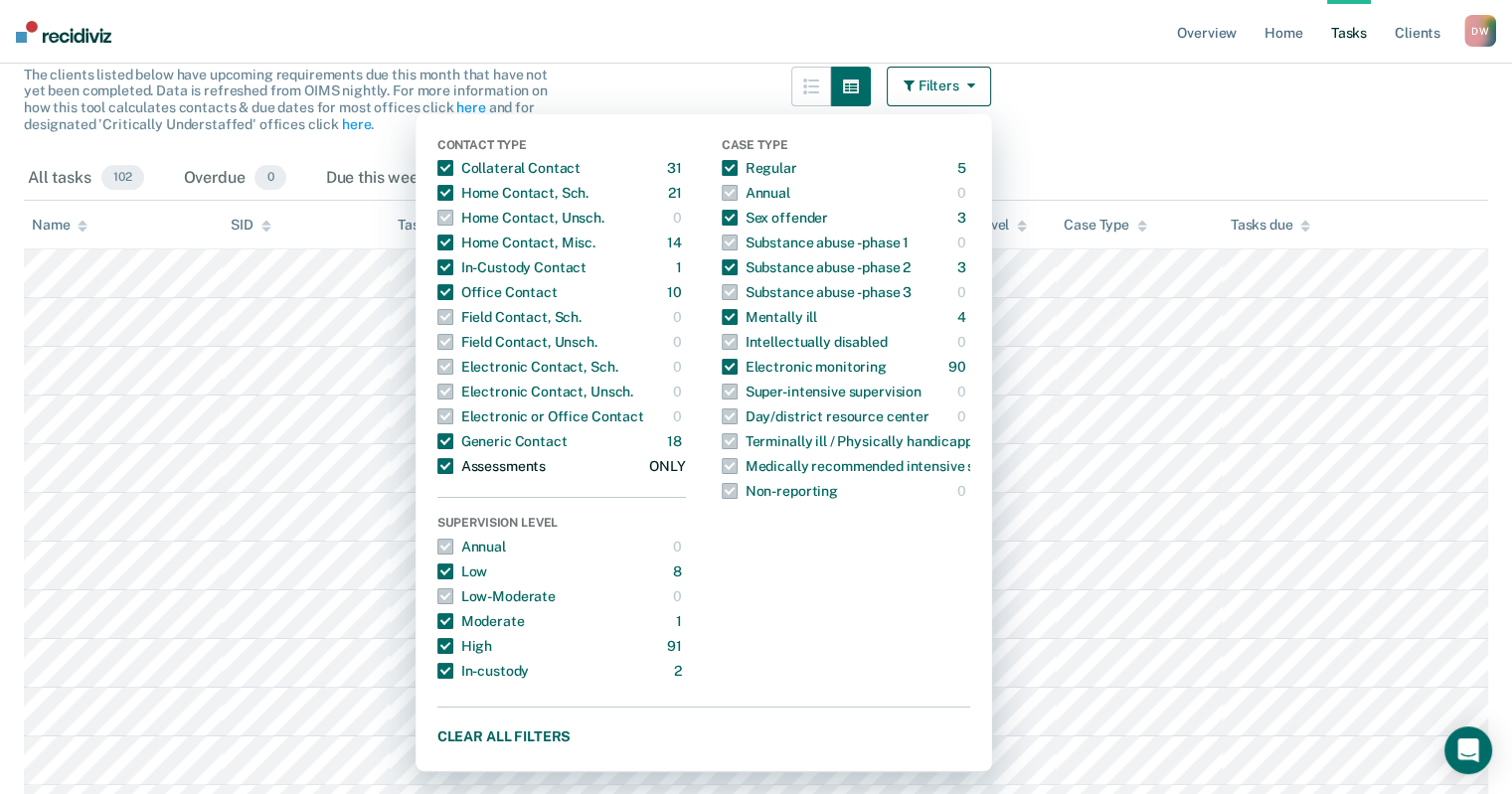 click at bounding box center (445, 466) 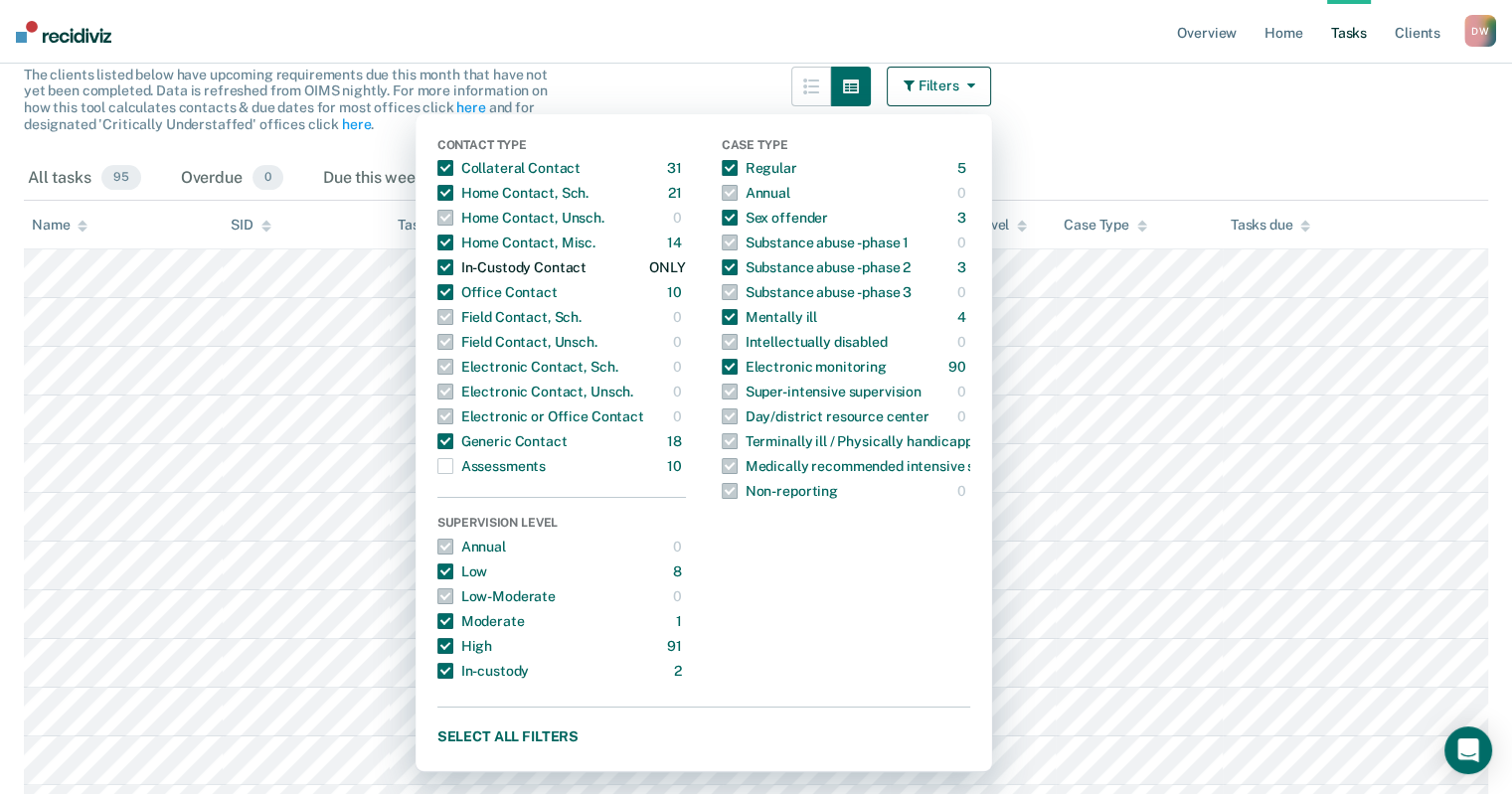 click at bounding box center [445, 267] 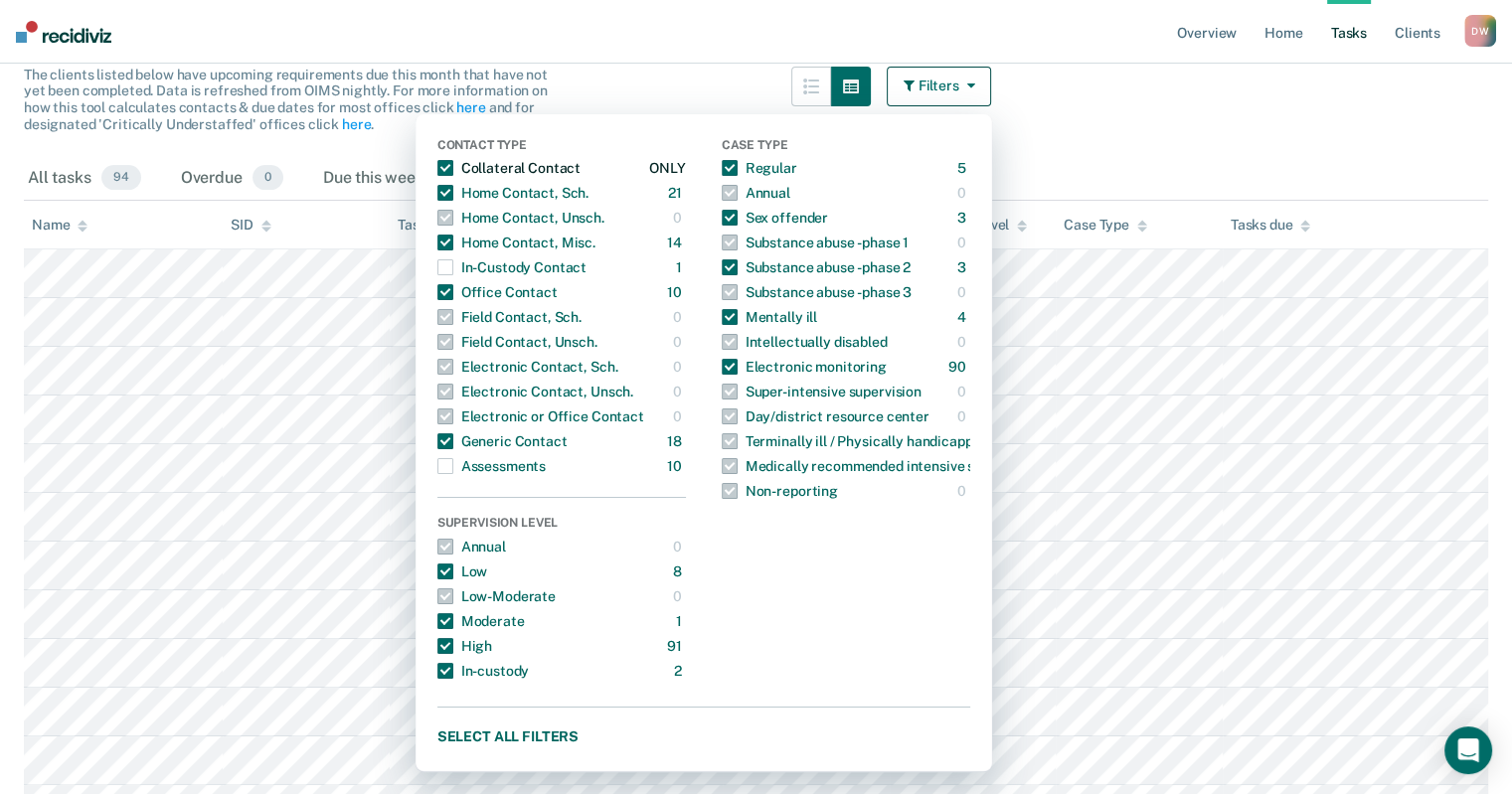 click at bounding box center (445, 168) 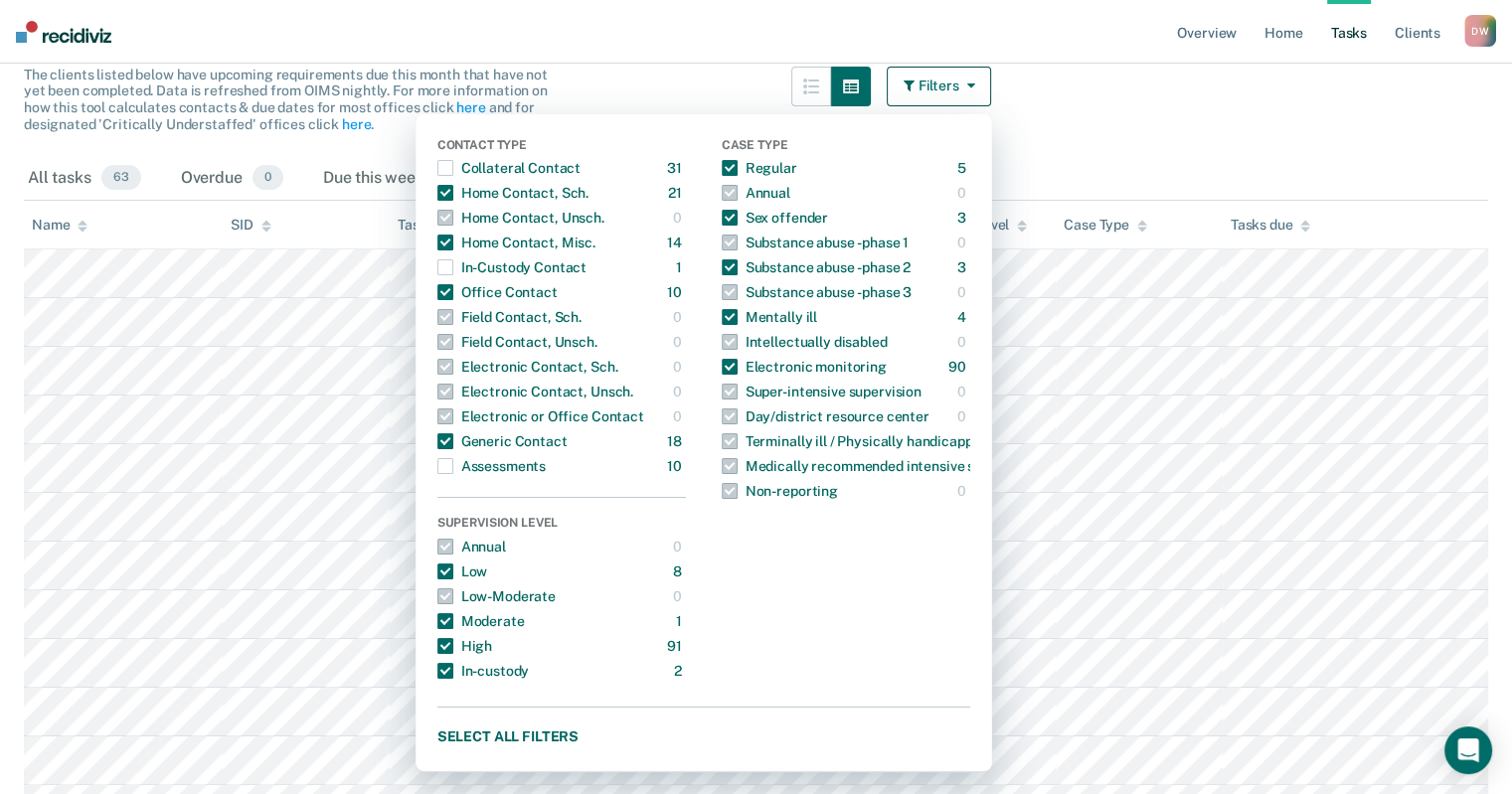 click on "Clear   officers Tasks The clients listed below have upcoming requirements due this month that have not yet been completed. Data is refreshed from OIMS nightly. For more information on how this tool calculates contacts & due dates for most offices click   here   and for designated 'Critically Understaffed' offices click   here .  Filters Contact Type Collateral Contact 31 ONLY Home Contact, Sch. 21 ONLY Home Contact, Unsch. 0 ONLY Home Contact, Misc. 14 ONLY In-Custody Contact 1 ONLY Office Contact 10 ONLY Field Contact, Sch. 0 ONLY Field Contact, Unsch. 0 ONLY Electronic Contact, Sch. 0 ONLY Electronic Contact, Unsch. 0 ONLY Electronic or Office Contact 0 ONLY Generic Contact 18 ONLY Assessments 10 ONLY Supervision Level Annual 0 ONLY Low 8 ONLY Low-Moderate 0 ONLY Moderate 1 ONLY High 91 ONLY In-custody 2 ONLY Case Type Regular 5 ONLY Annual 0 ONLY Sex offender 3 ONLY Substance abuse - phase 1 0 ONLY Substance abuse - phase 2 3 ONLY Substance abuse - phase 3 0 ONLY Mentally ill 4 ONLY 0 ONLY 90 ONLY 0 ONLY" at bounding box center [756, 1405] 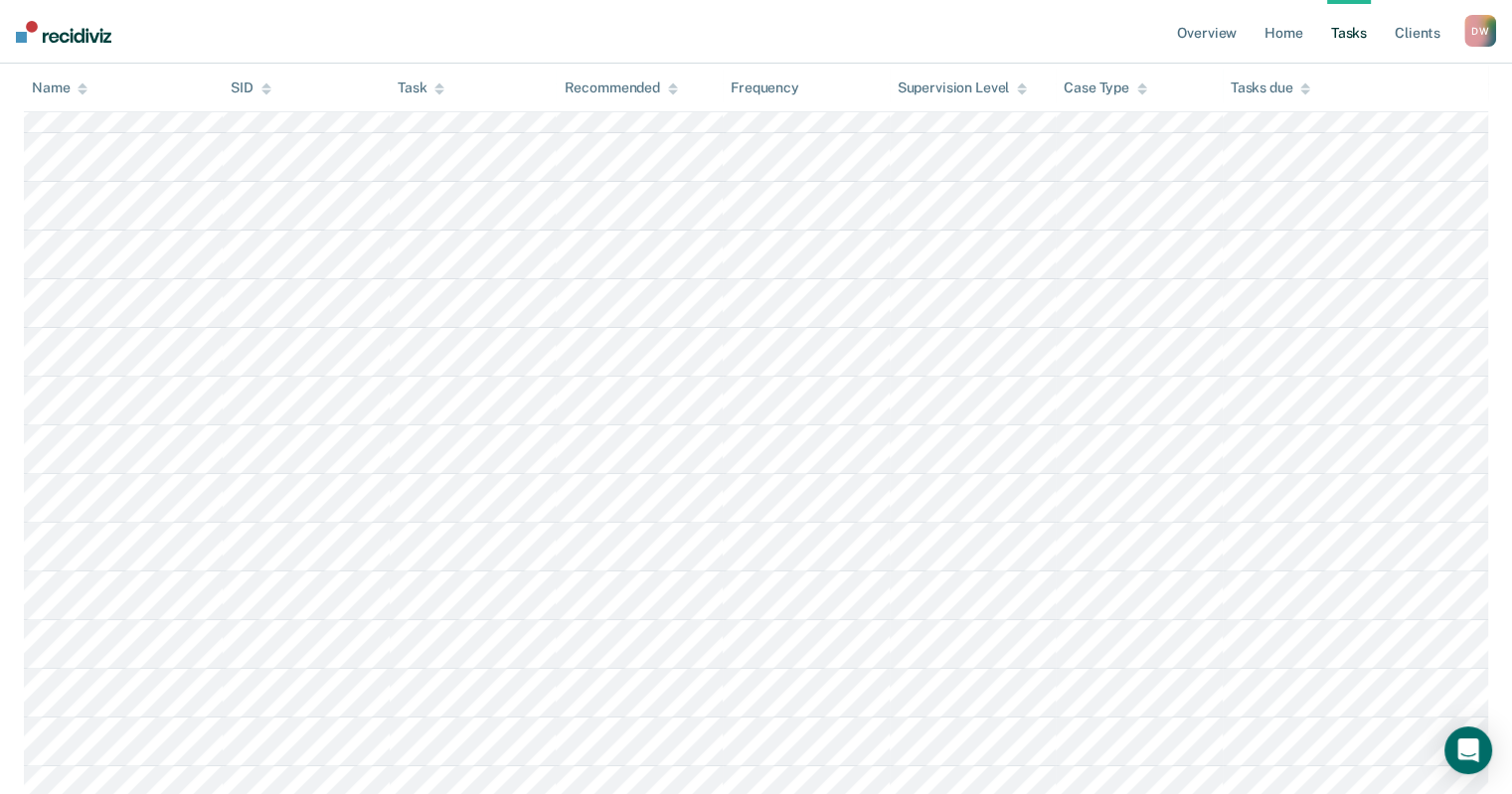 scroll, scrollTop: 11, scrollLeft: 0, axis: vertical 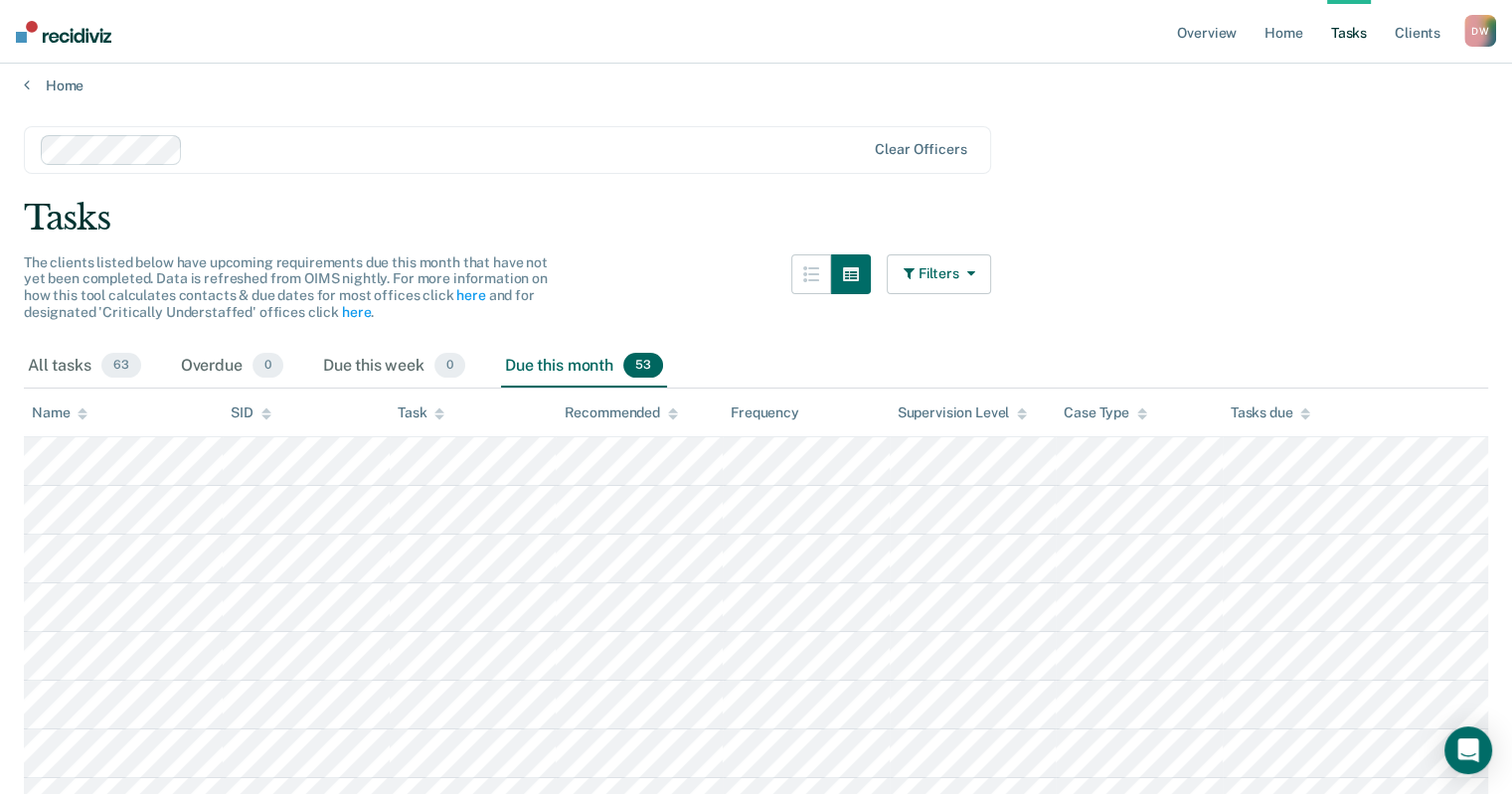 click at bounding box center (967, 273) 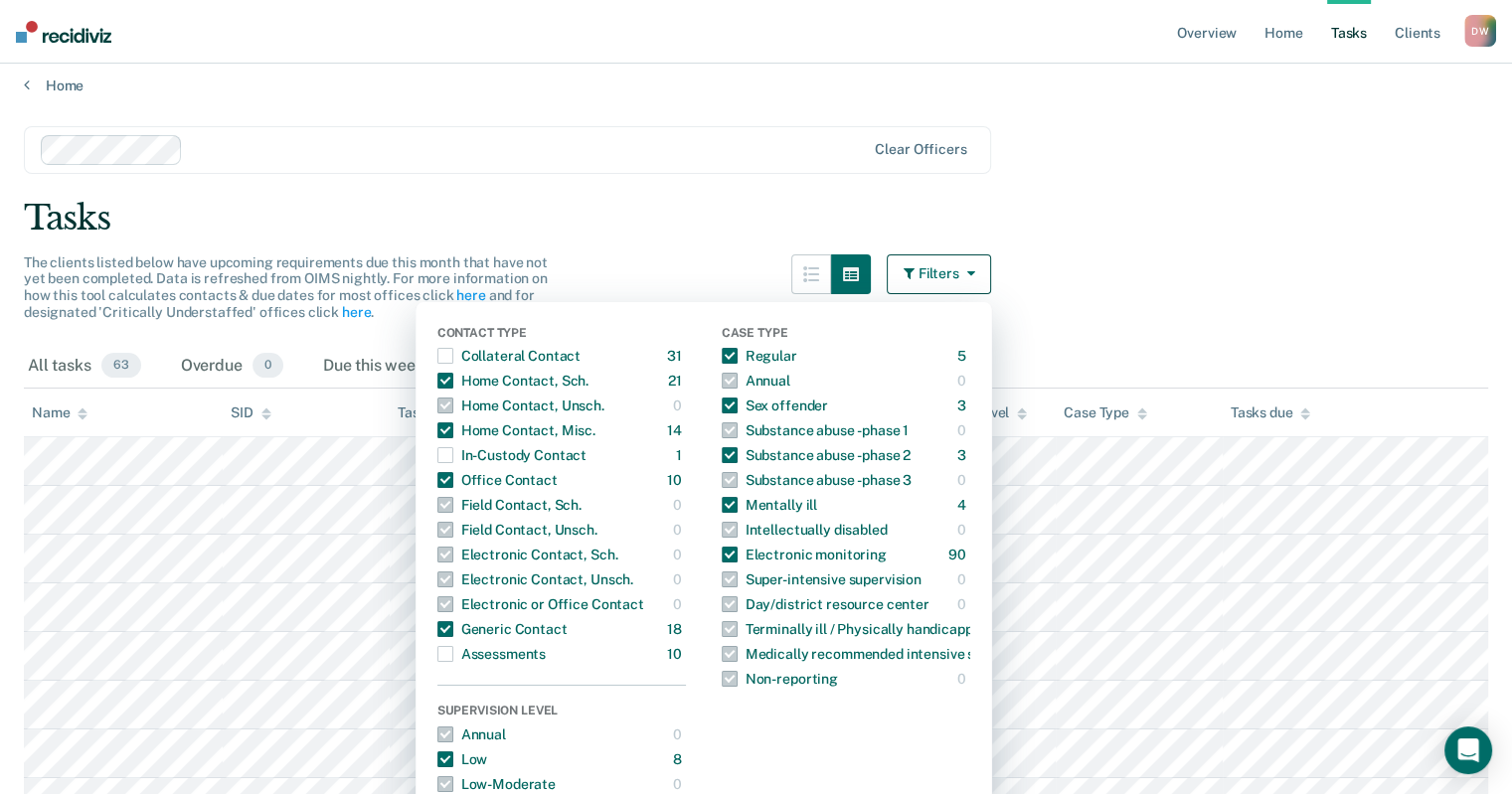 click on "Tasks" at bounding box center (756, 218) 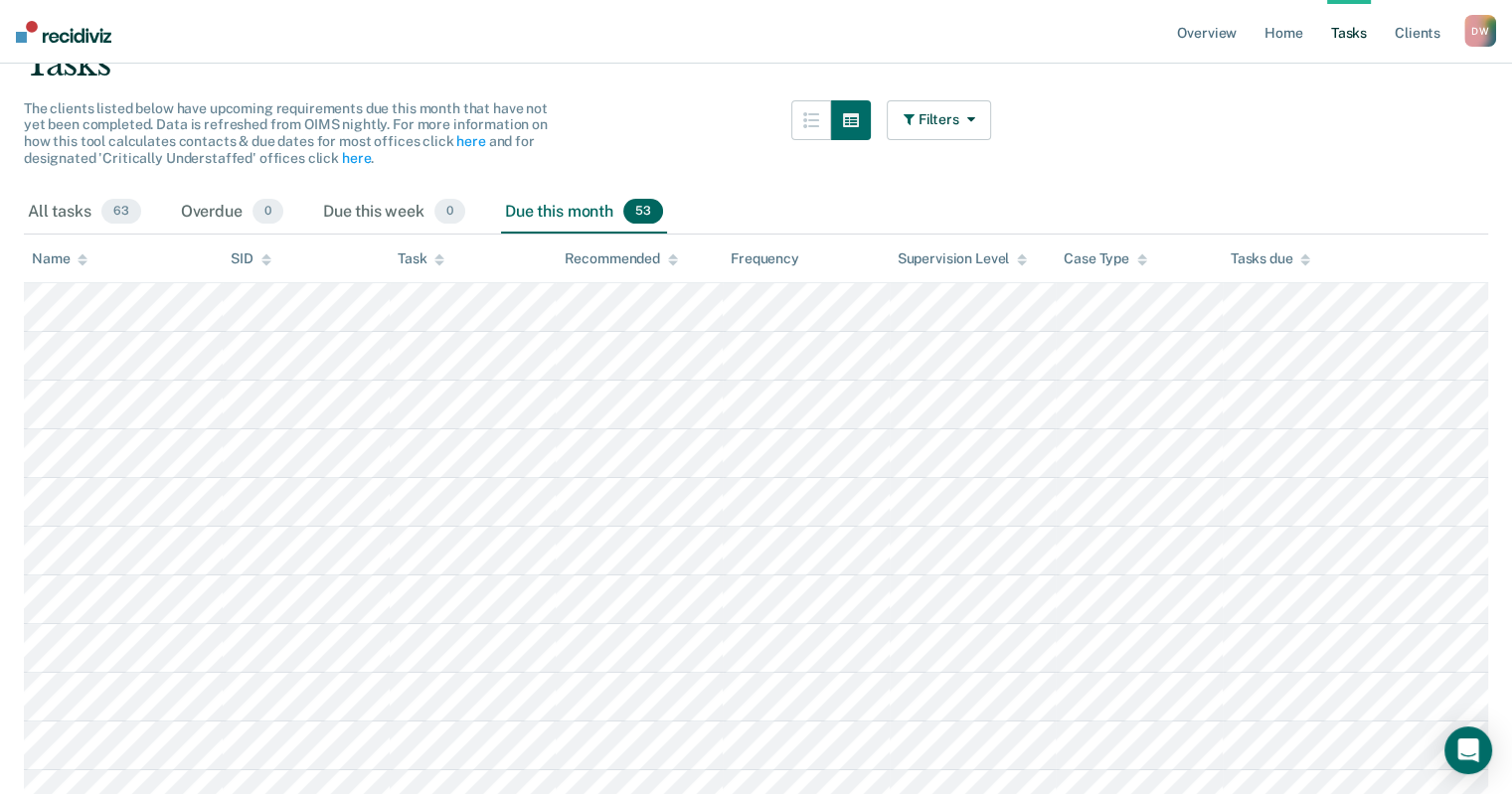 scroll, scrollTop: 0, scrollLeft: 0, axis: both 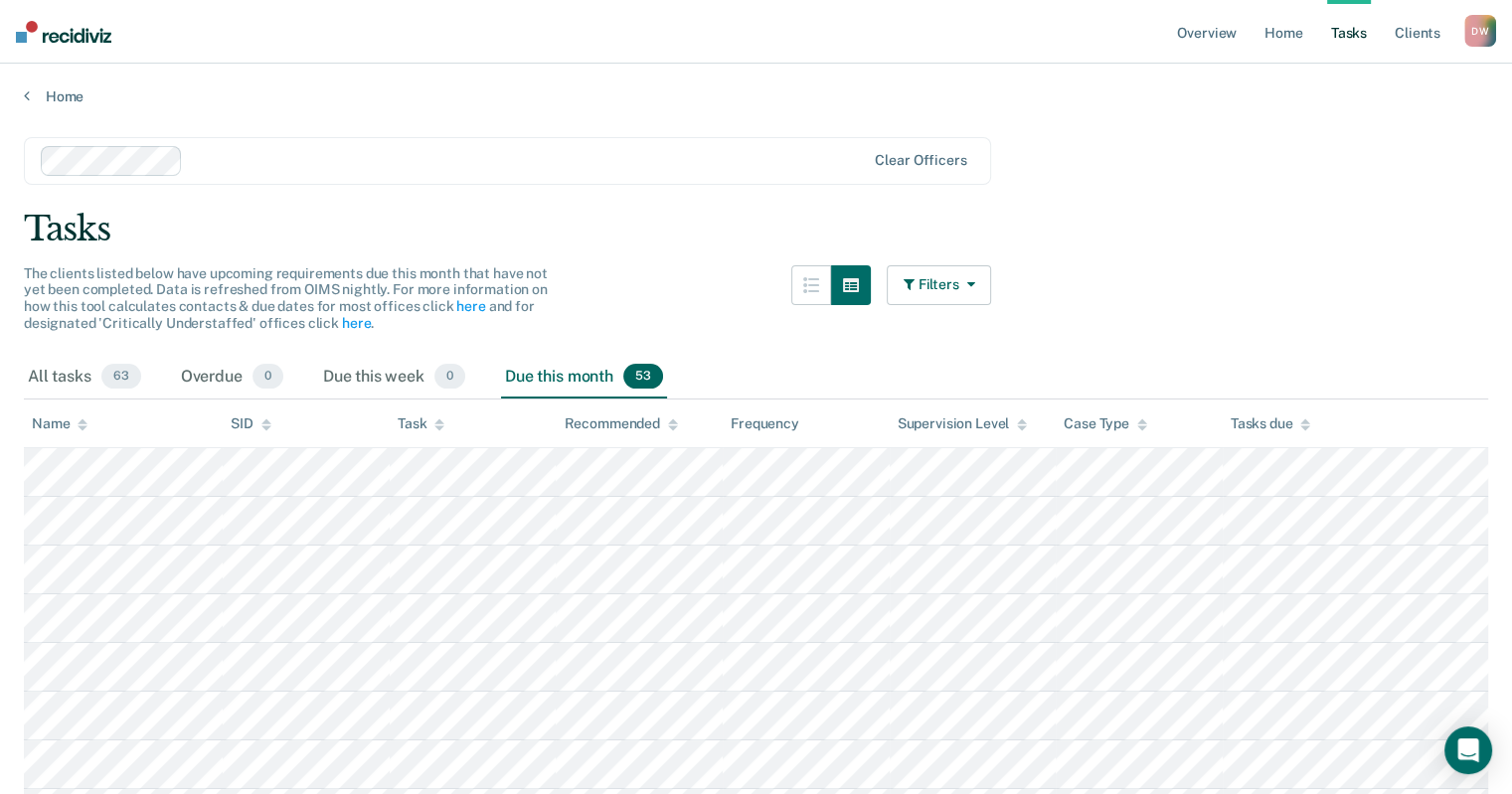 click on "Filters" at bounding box center [939, 285] 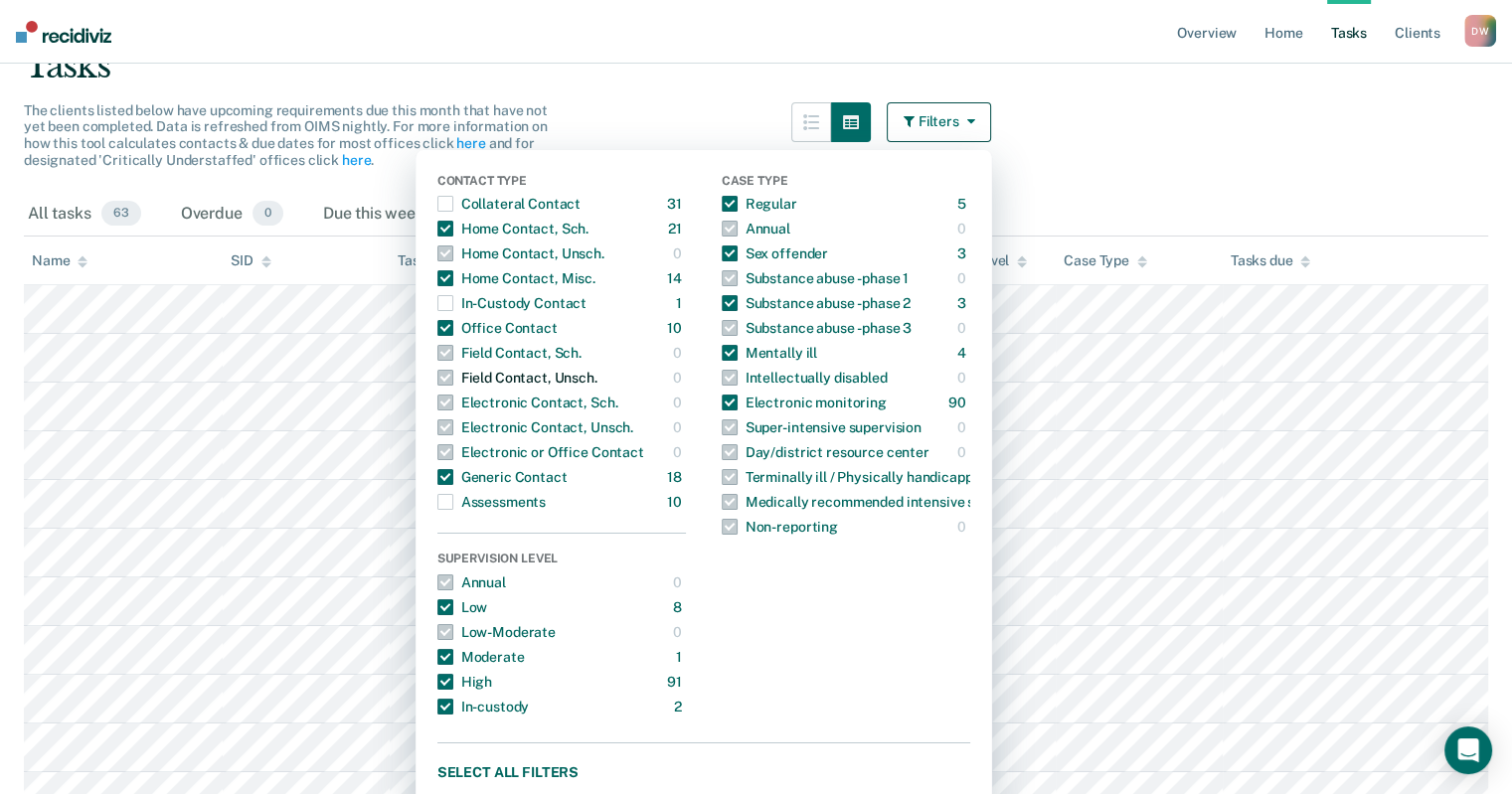 scroll, scrollTop: 199, scrollLeft: 0, axis: vertical 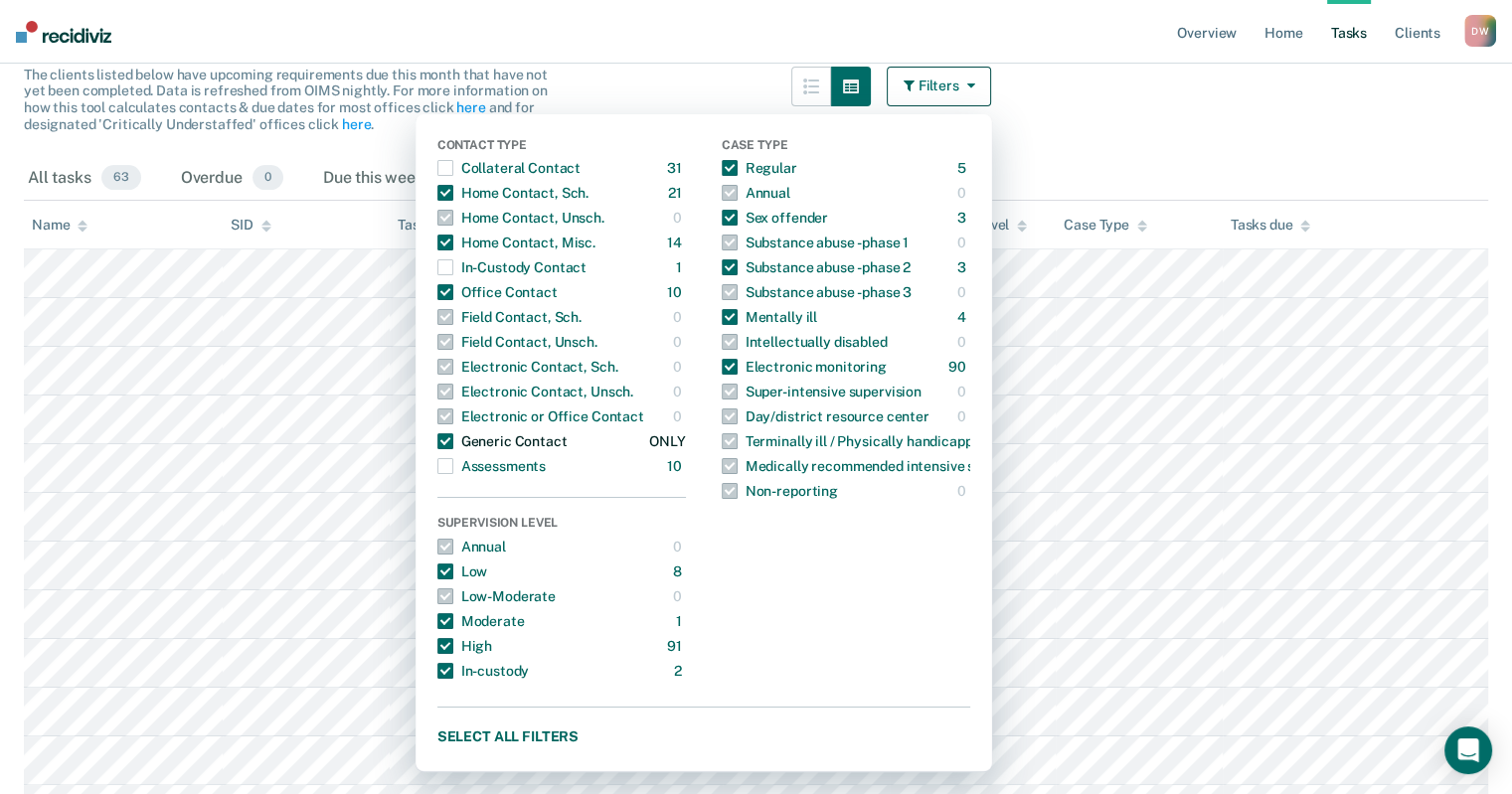 click at bounding box center [445, 441] 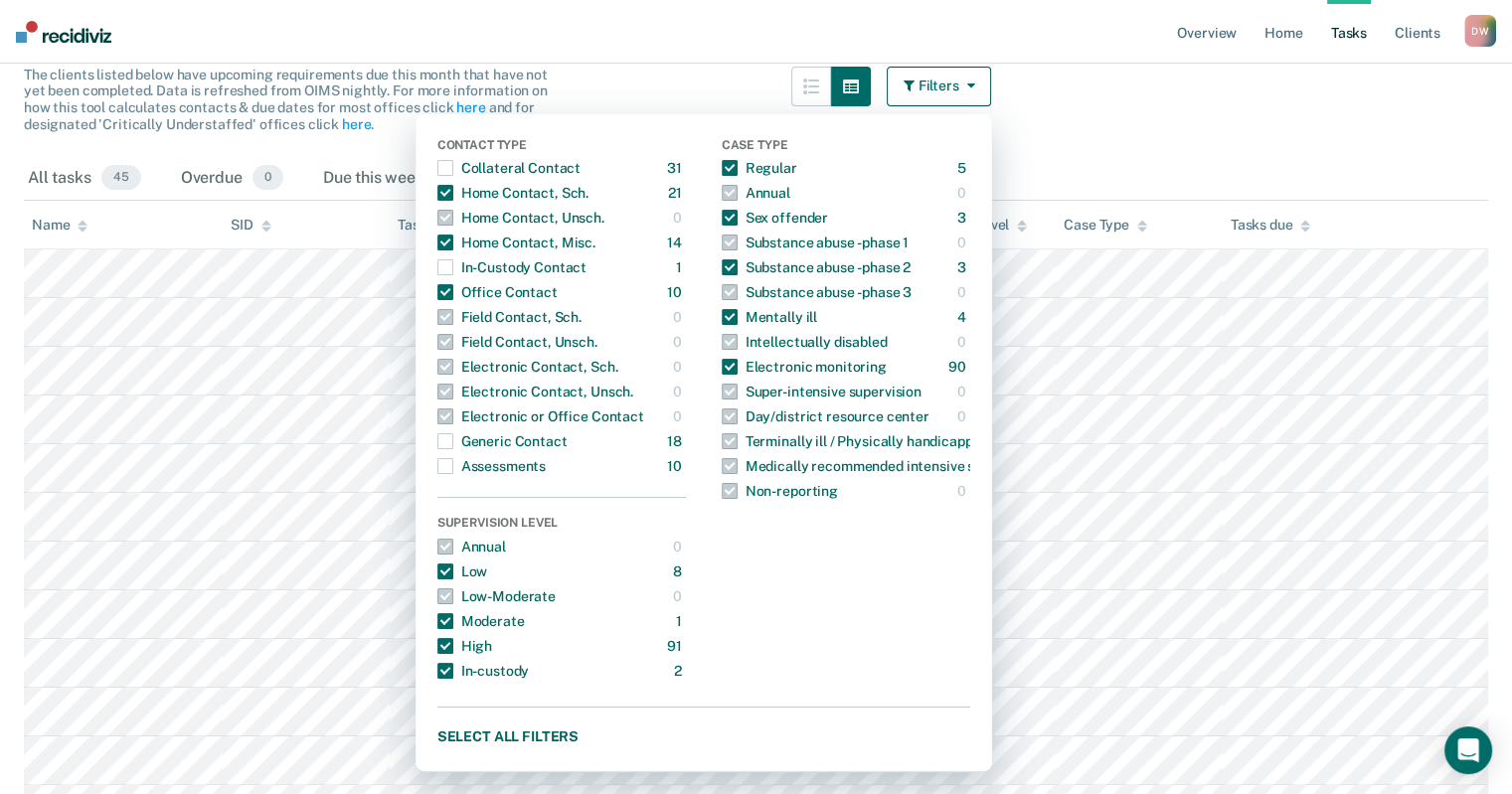 click on "Clear   officers Tasks The clients listed below have upcoming requirements due this month that have not yet been completed. Data is refreshed from OIMS nightly. For more information on how this tool calculates contacts & due dates for most offices click   here   and for designated 'Critically Understaffed' offices click   here .  Filters Contact Type Collateral Contact 31 ONLY Home Contact, Sch. 21 ONLY Home Contact, Unsch. 0 ONLY Home Contact, Misc. 14 ONLY In-Custody Contact 1 ONLY Office Contact 10 ONLY Field Contact, Sch. 0 ONLY Field Contact, Unsch. 0 ONLY Electronic Contact, Sch. 0 ONLY Electronic Contact, Unsch. 0 ONLY Electronic or Office Contact 0 ONLY Generic Contact 18 ONLY Assessments 10 ONLY Supervision Level Annual 0 ONLY Low 8 ONLY Low-Moderate 0 ONLY Moderate 1 ONLY High 91 ONLY In-custody 2 ONLY Case Type Regular 5 ONLY Annual 0 ONLY Sex offender 3 ONLY Substance abuse - phase 1 0 ONLY Substance abuse - phase 2 3 ONLY Substance abuse - phase 3 0 ONLY Mentally ill 4 ONLY 0 ONLY 90 ONLY 0 ONLY" at bounding box center [756, 967] 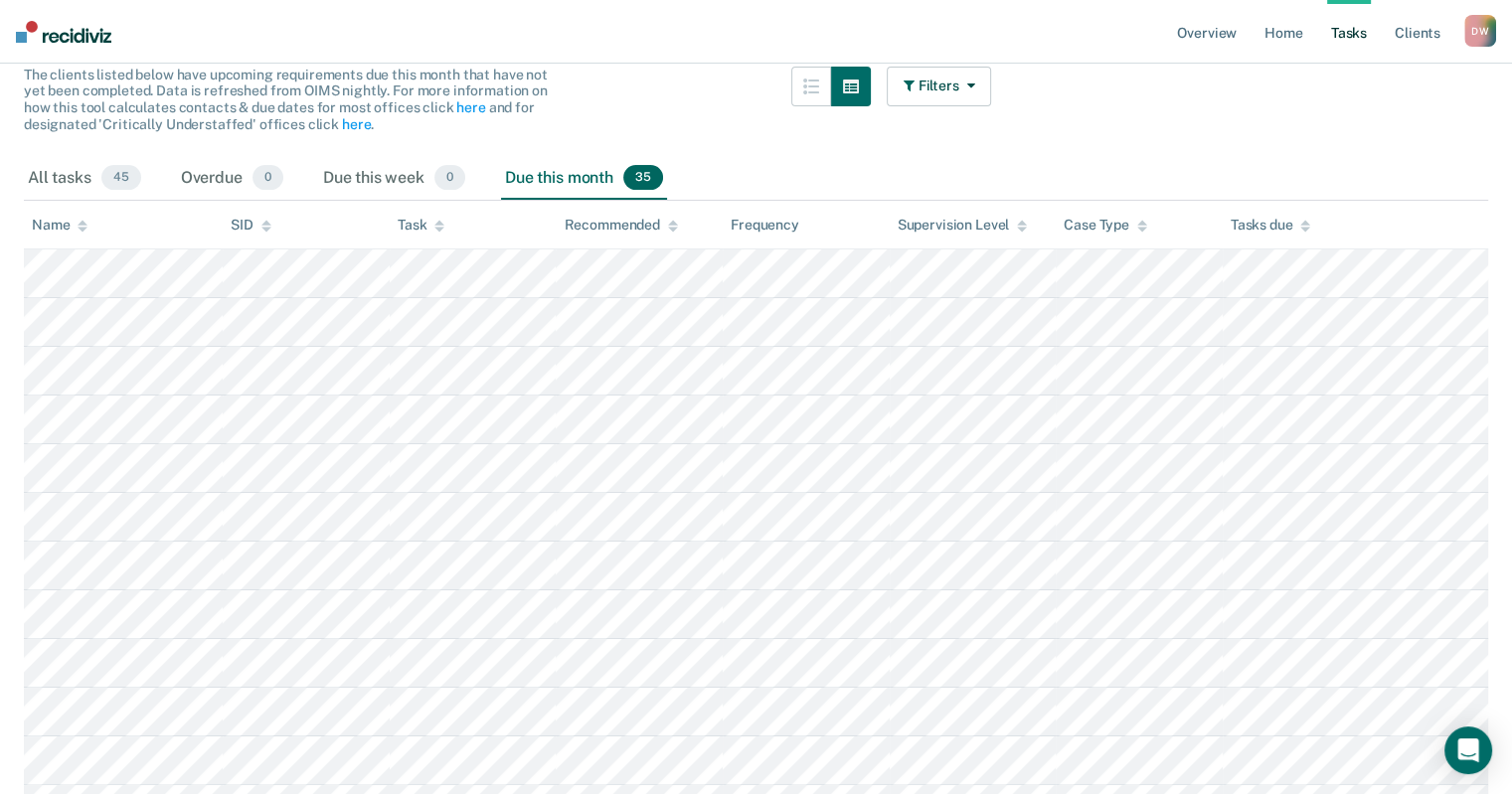 scroll, scrollTop: 0, scrollLeft: 0, axis: both 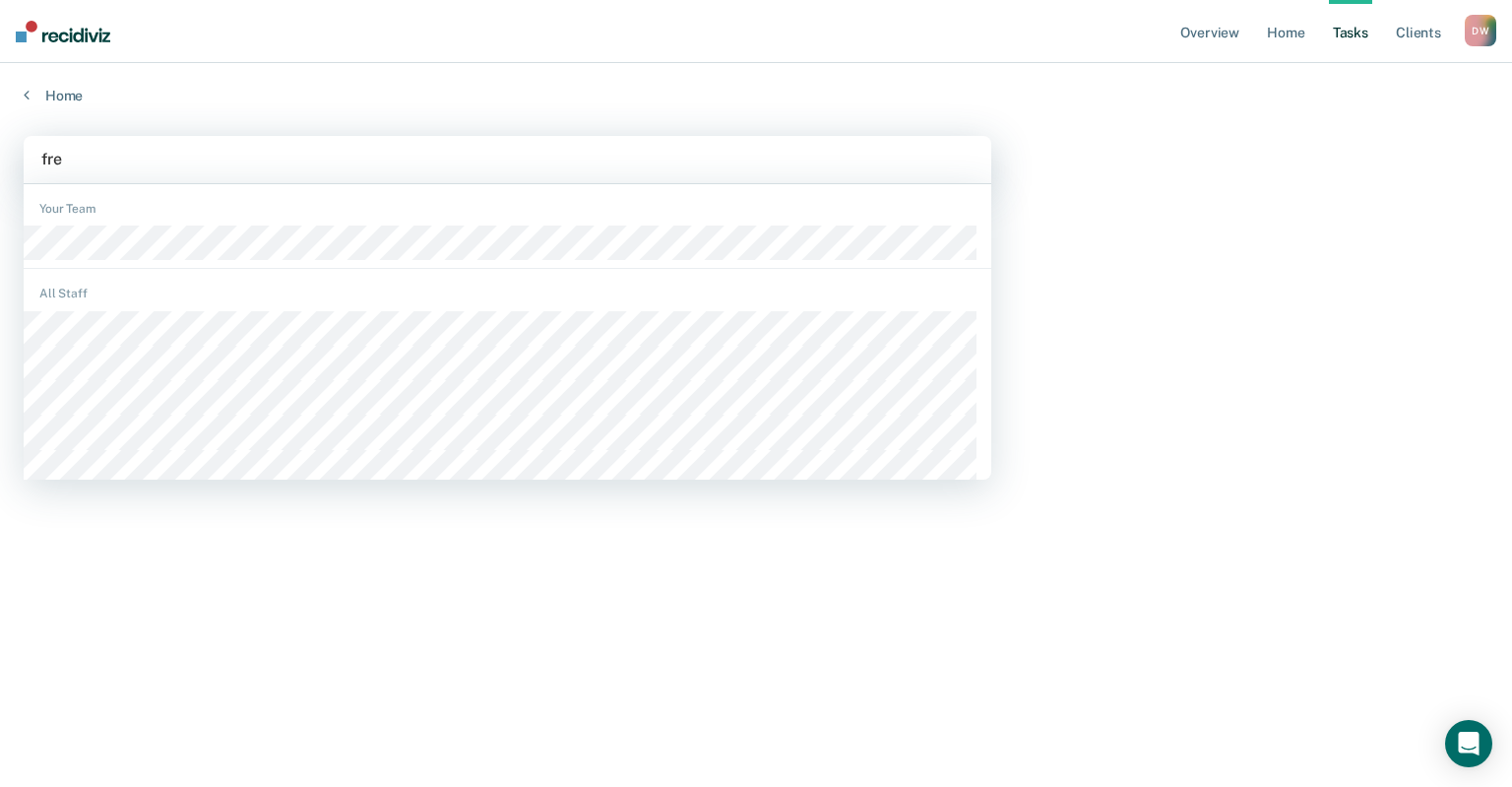type on "fred" 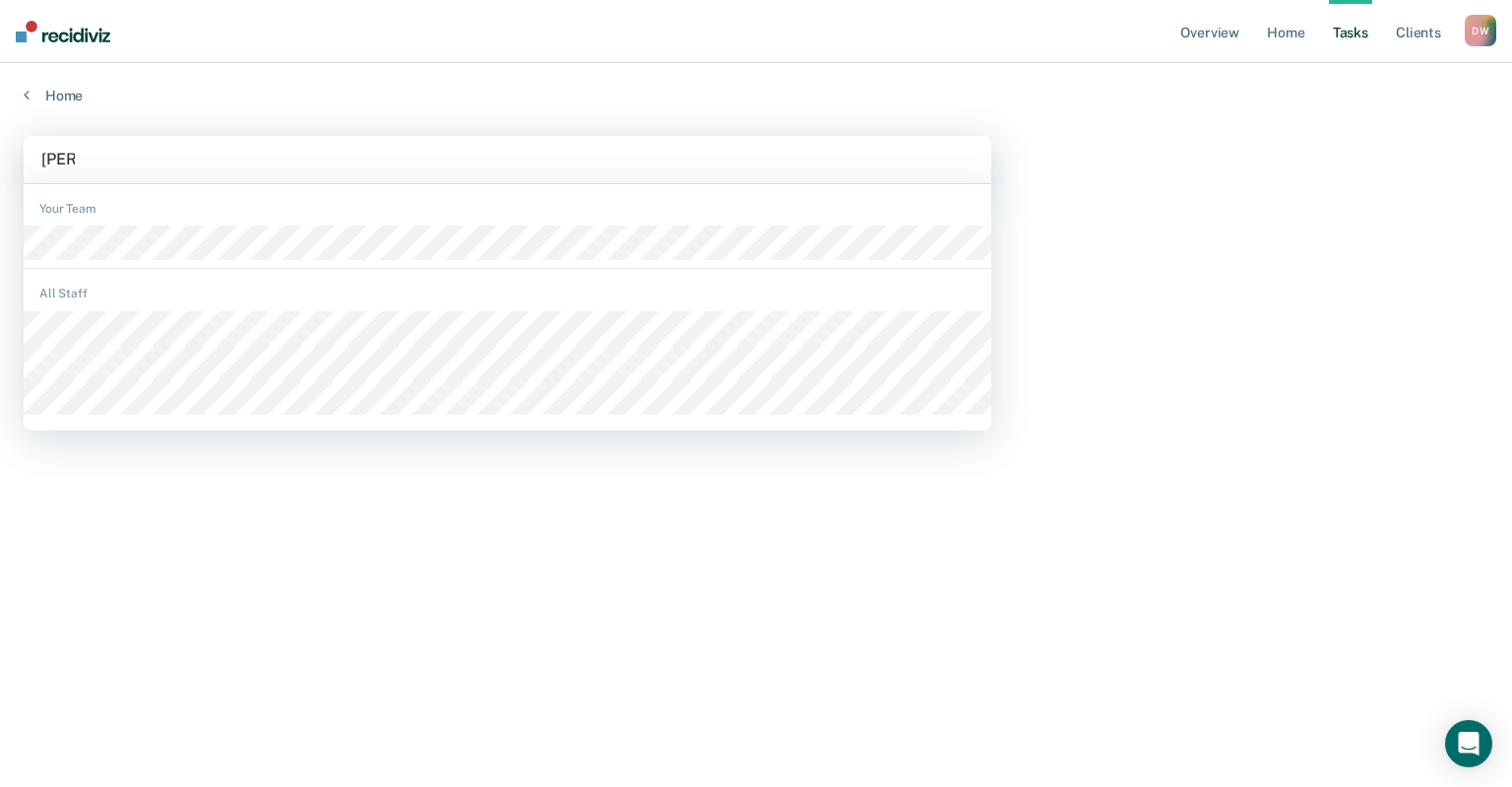 type 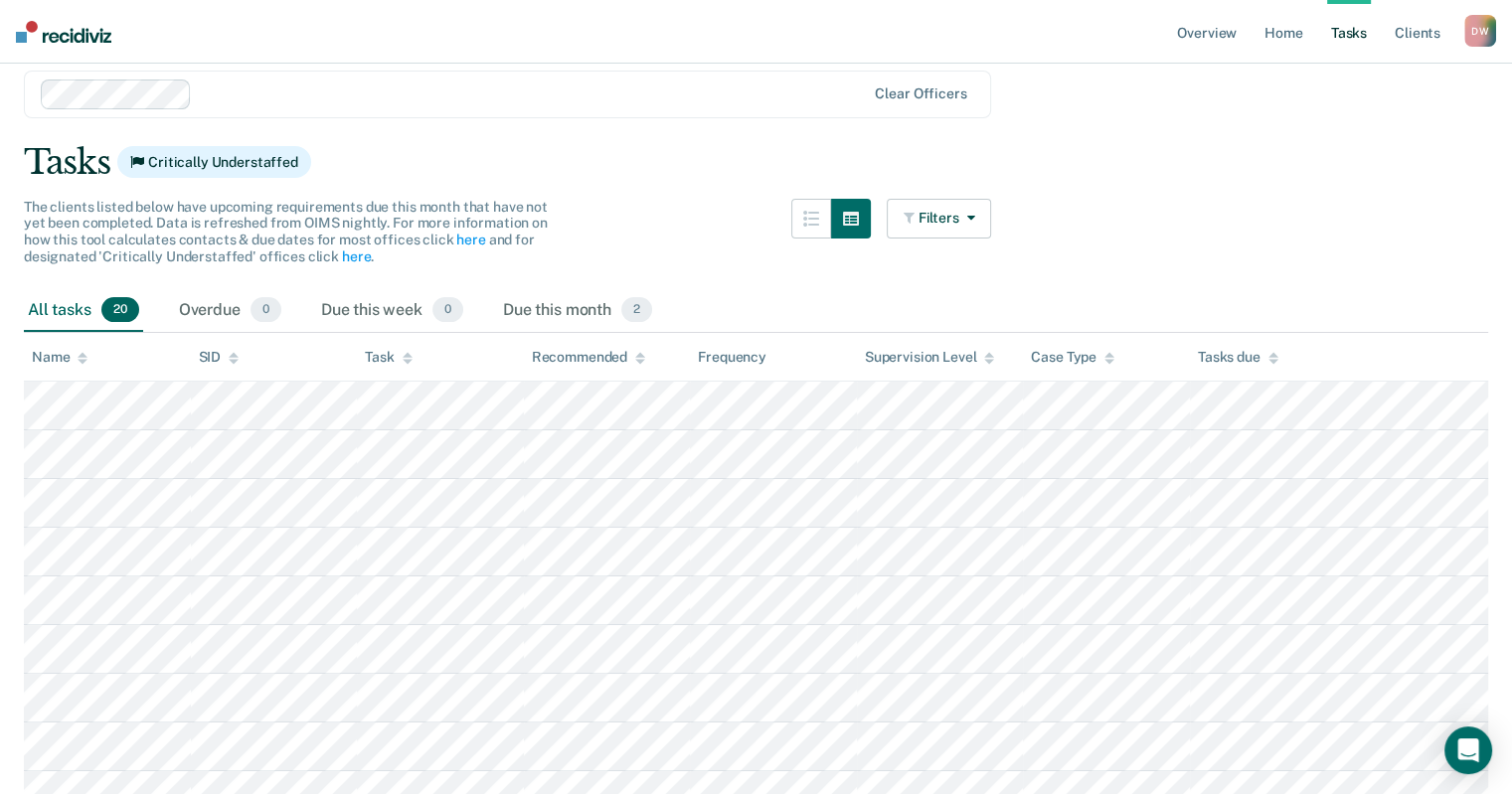 scroll, scrollTop: 99, scrollLeft: 0, axis: vertical 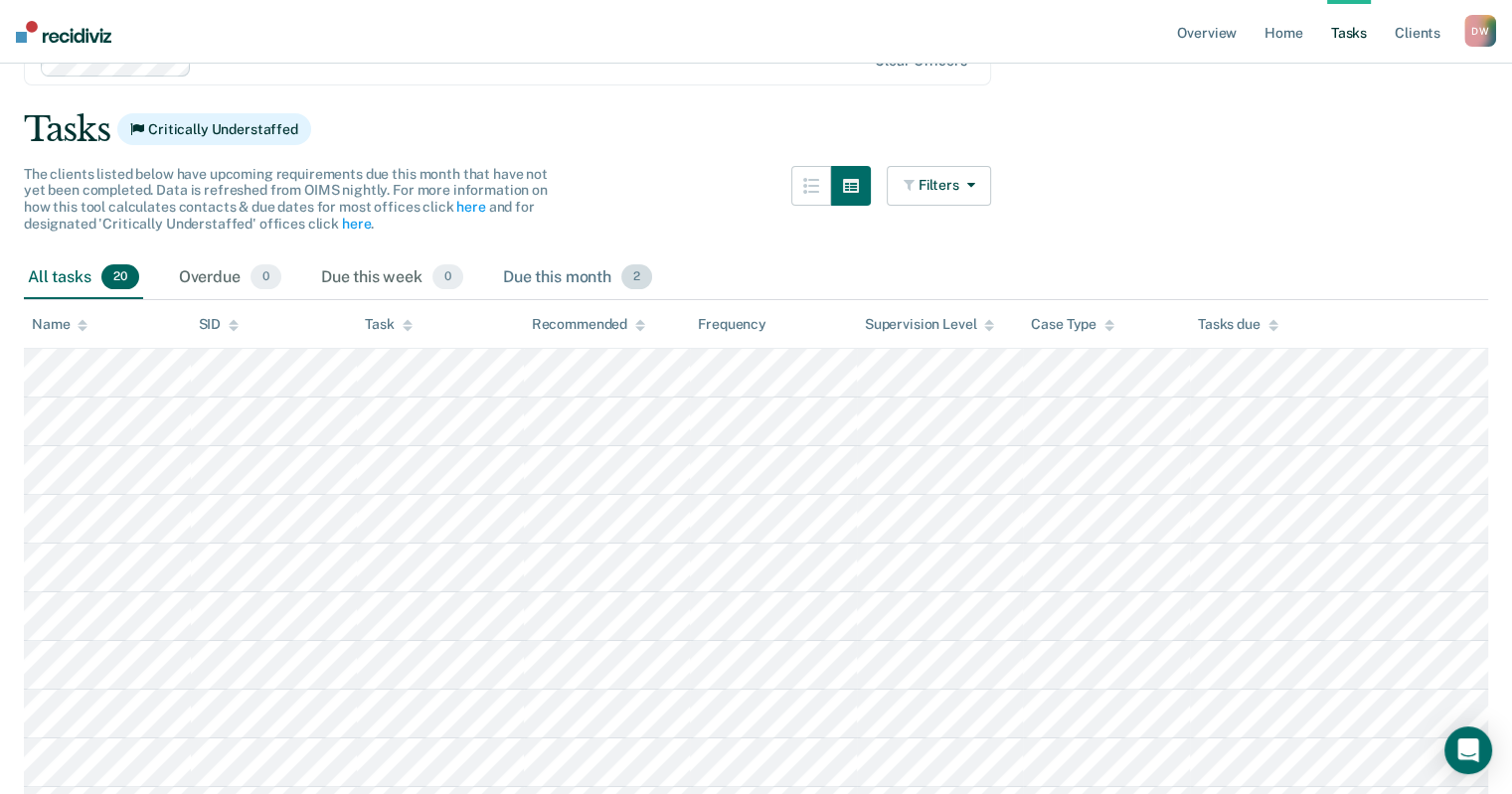 click on "2" at bounding box center [636, 277] 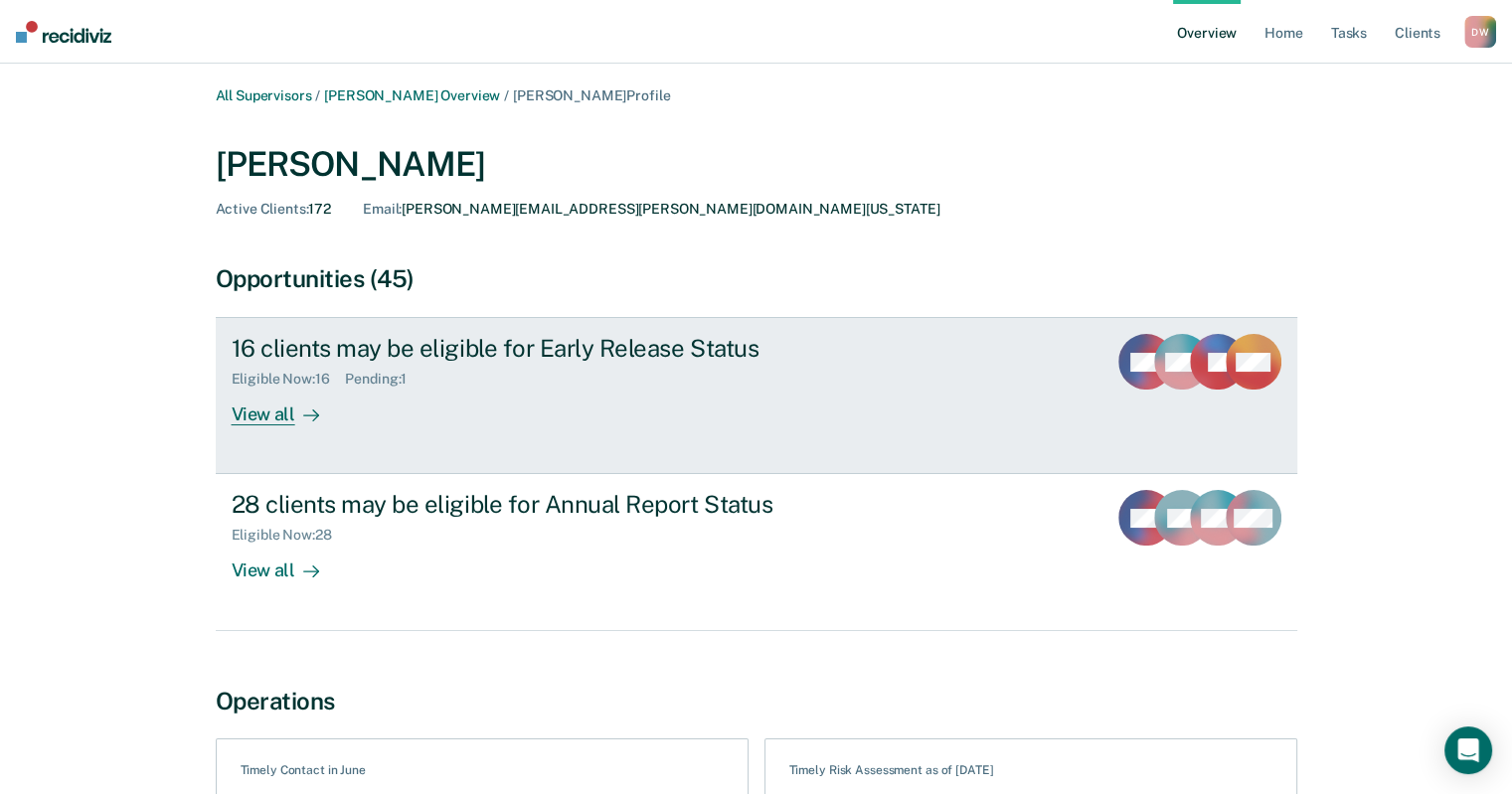 click on "View all" at bounding box center [287, 406] 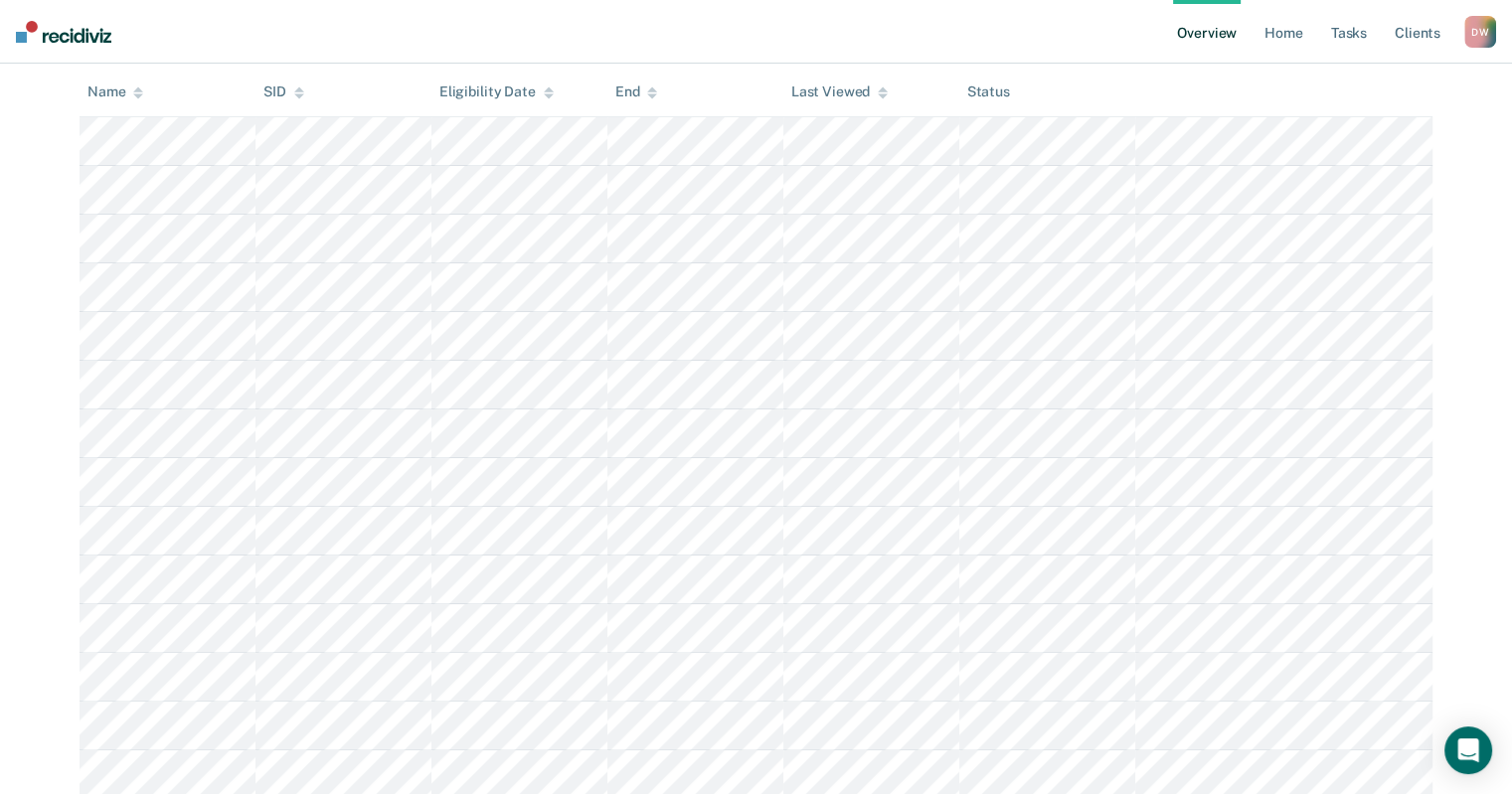 scroll, scrollTop: 298, scrollLeft: 0, axis: vertical 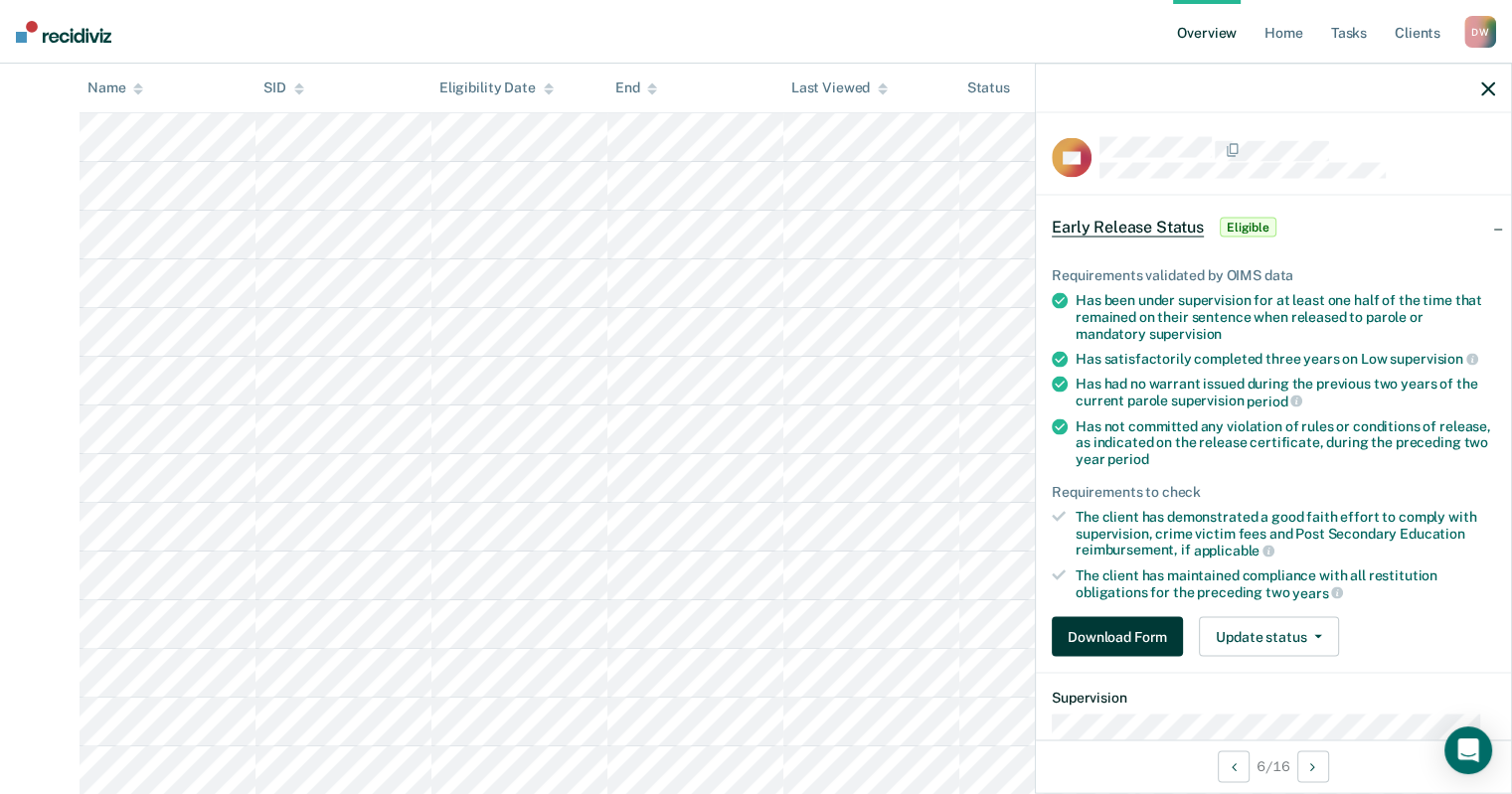 click on "Download Form" at bounding box center [1117, 637] 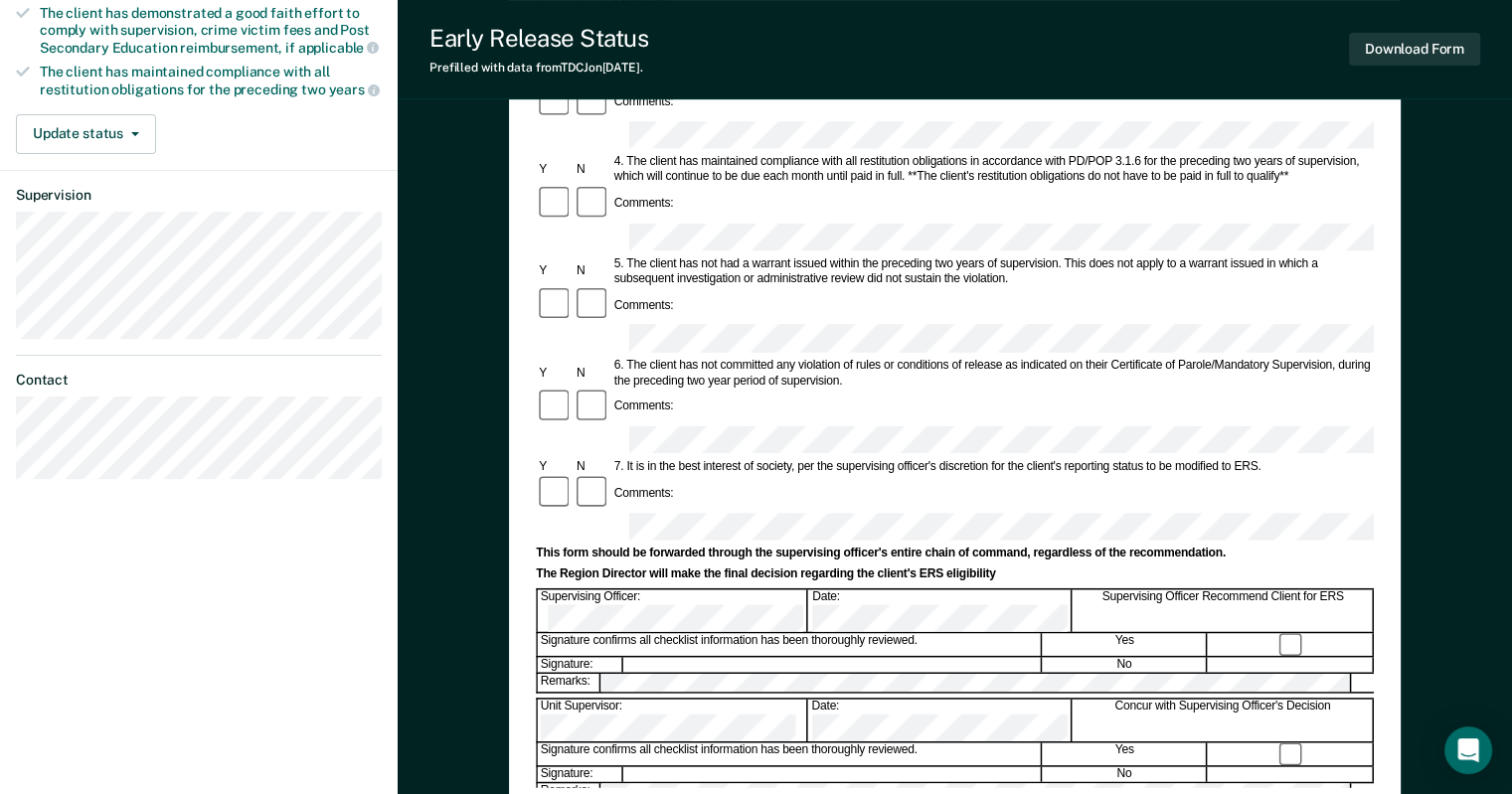 scroll, scrollTop: 489, scrollLeft: 0, axis: vertical 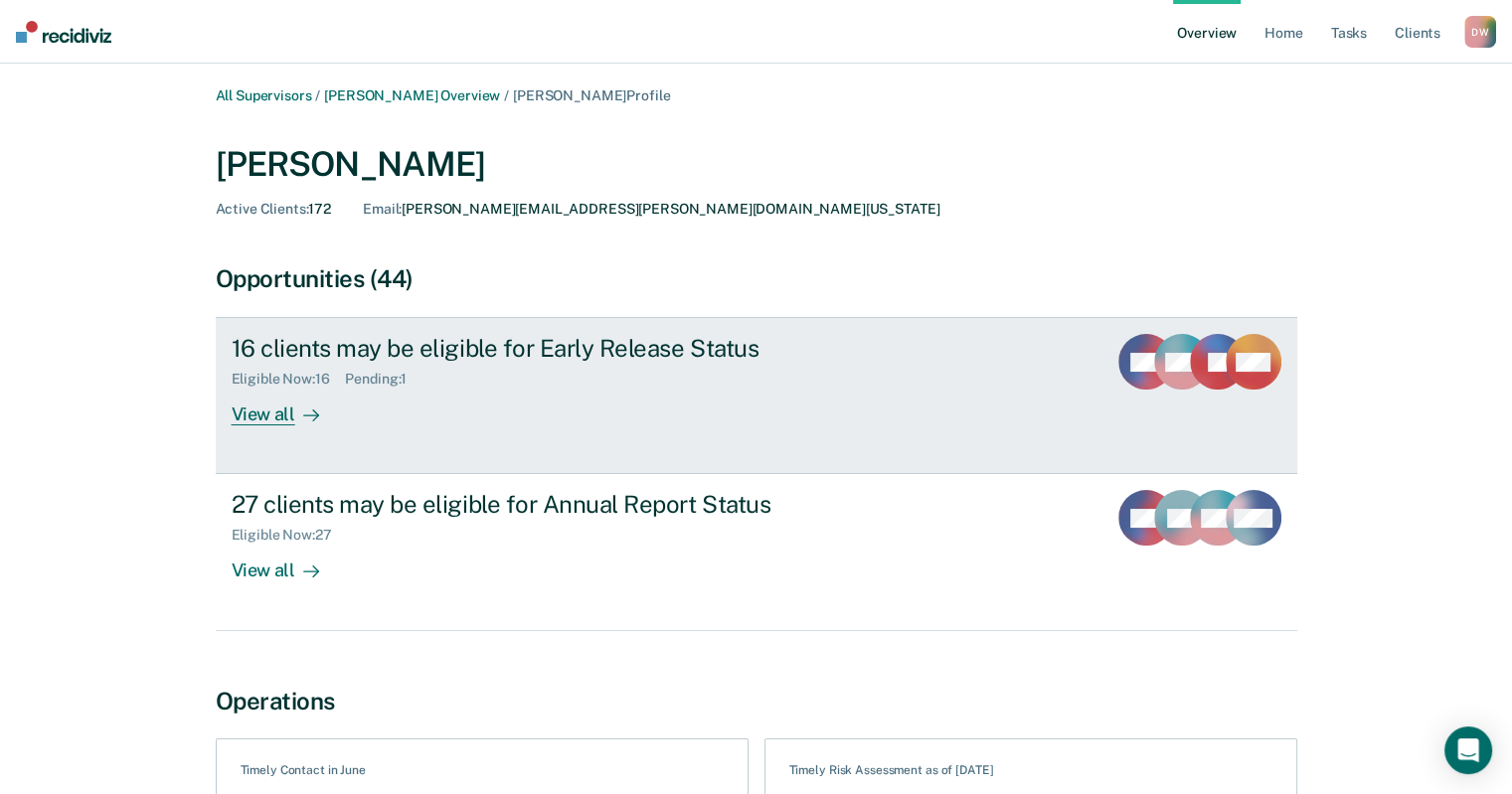 click on "View all" at bounding box center (287, 406) 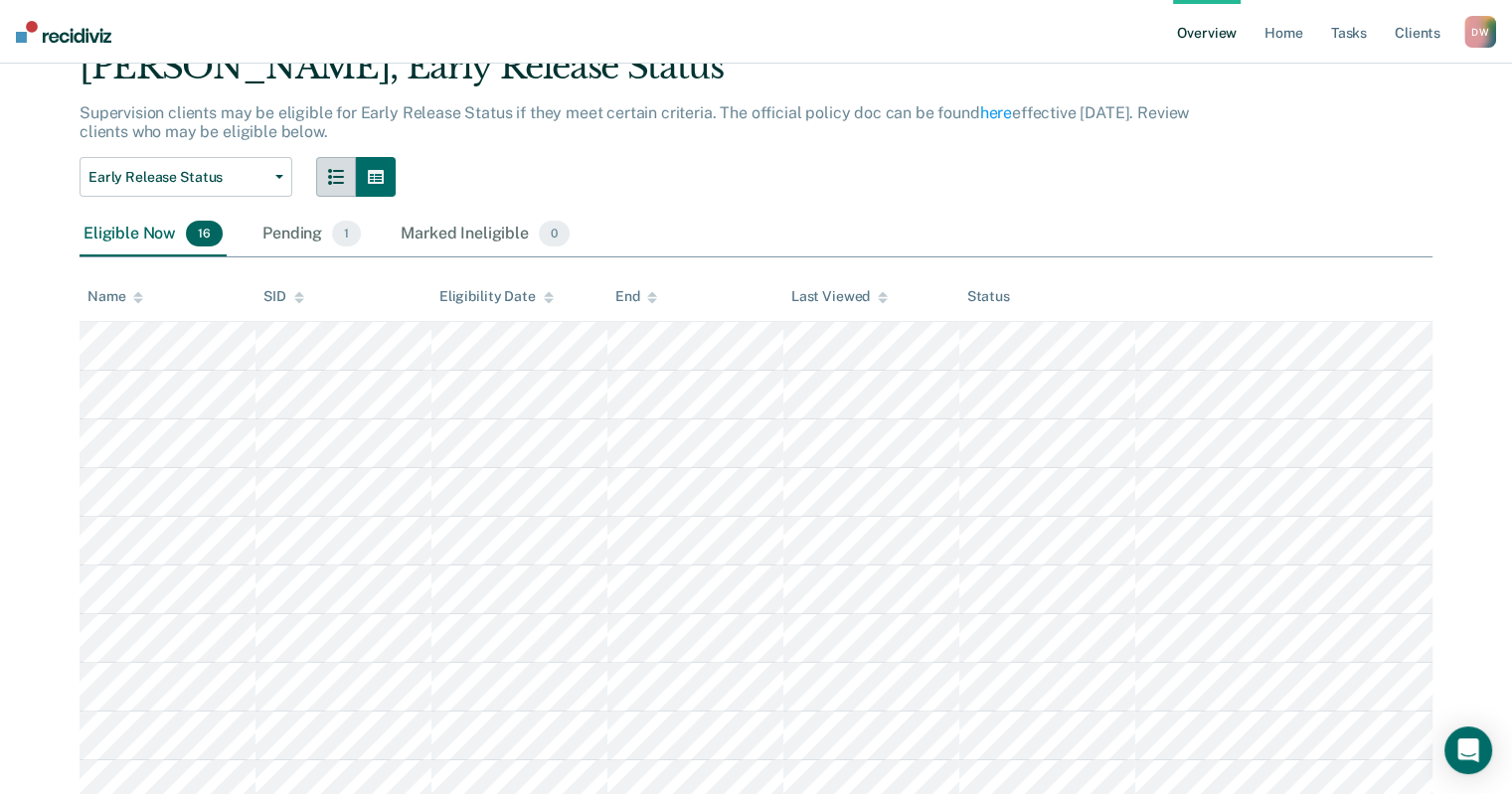 scroll, scrollTop: 0, scrollLeft: 0, axis: both 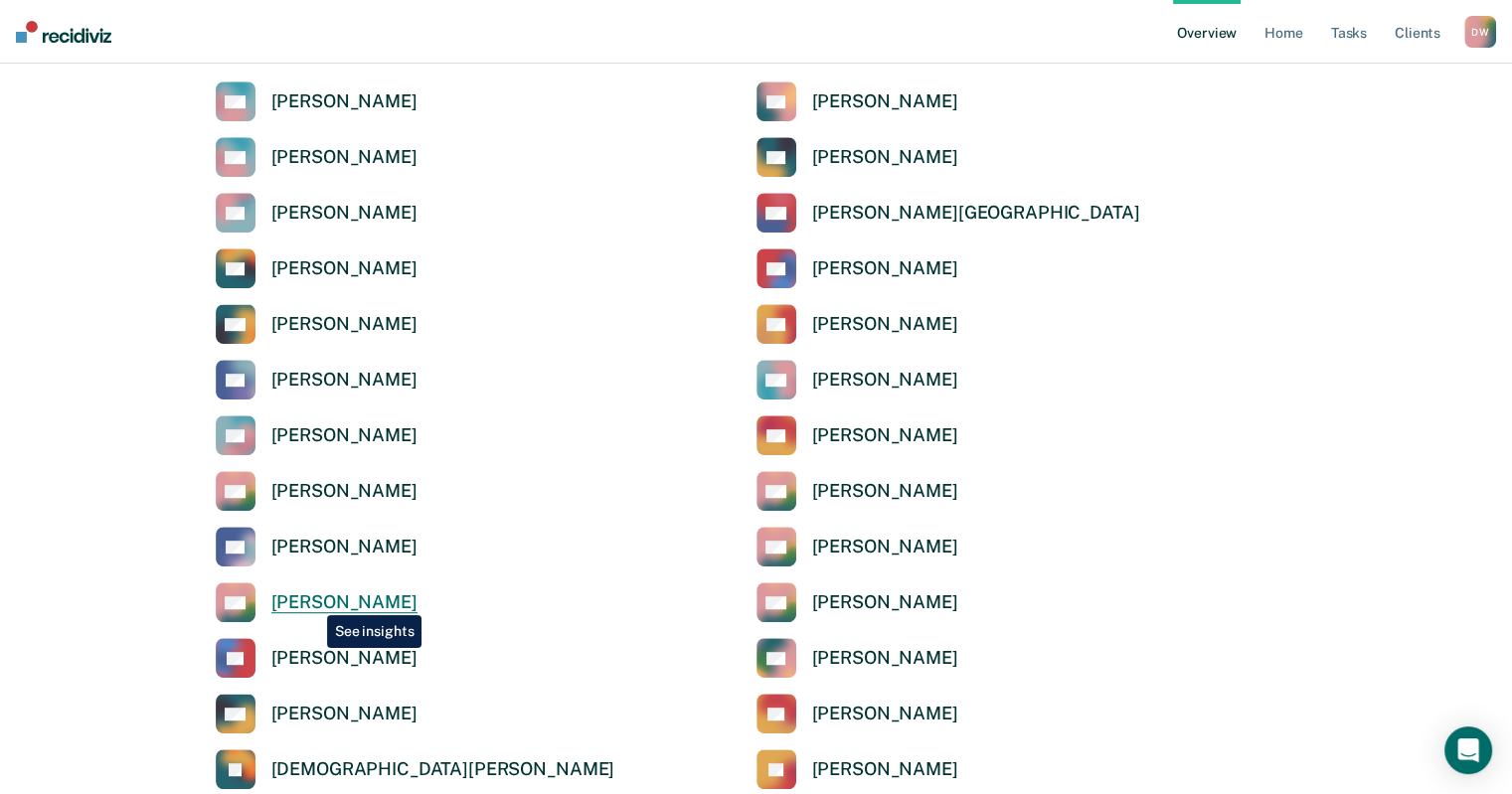 click on "[PERSON_NAME]" at bounding box center [344, 602] 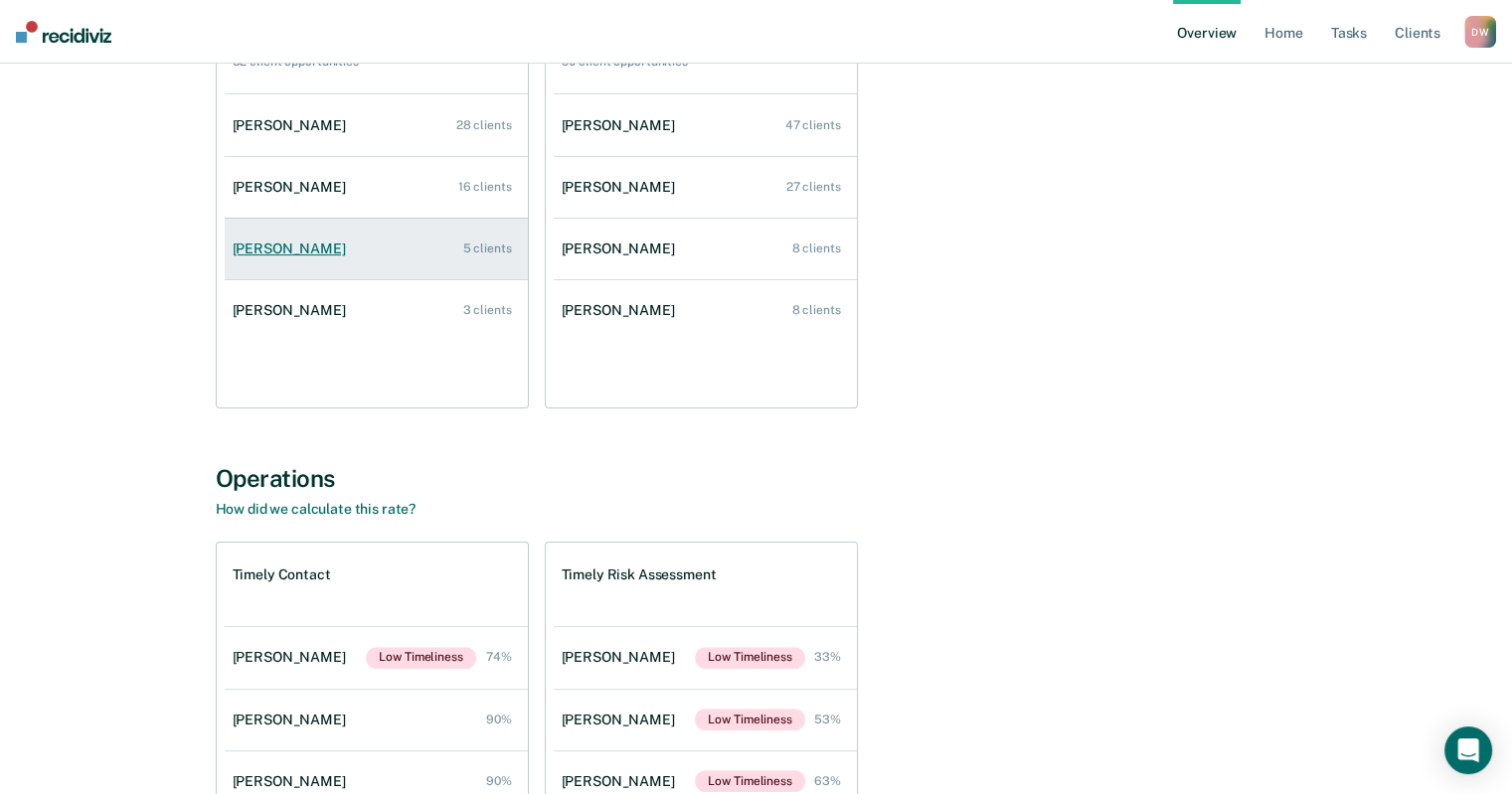 scroll, scrollTop: 199, scrollLeft: 0, axis: vertical 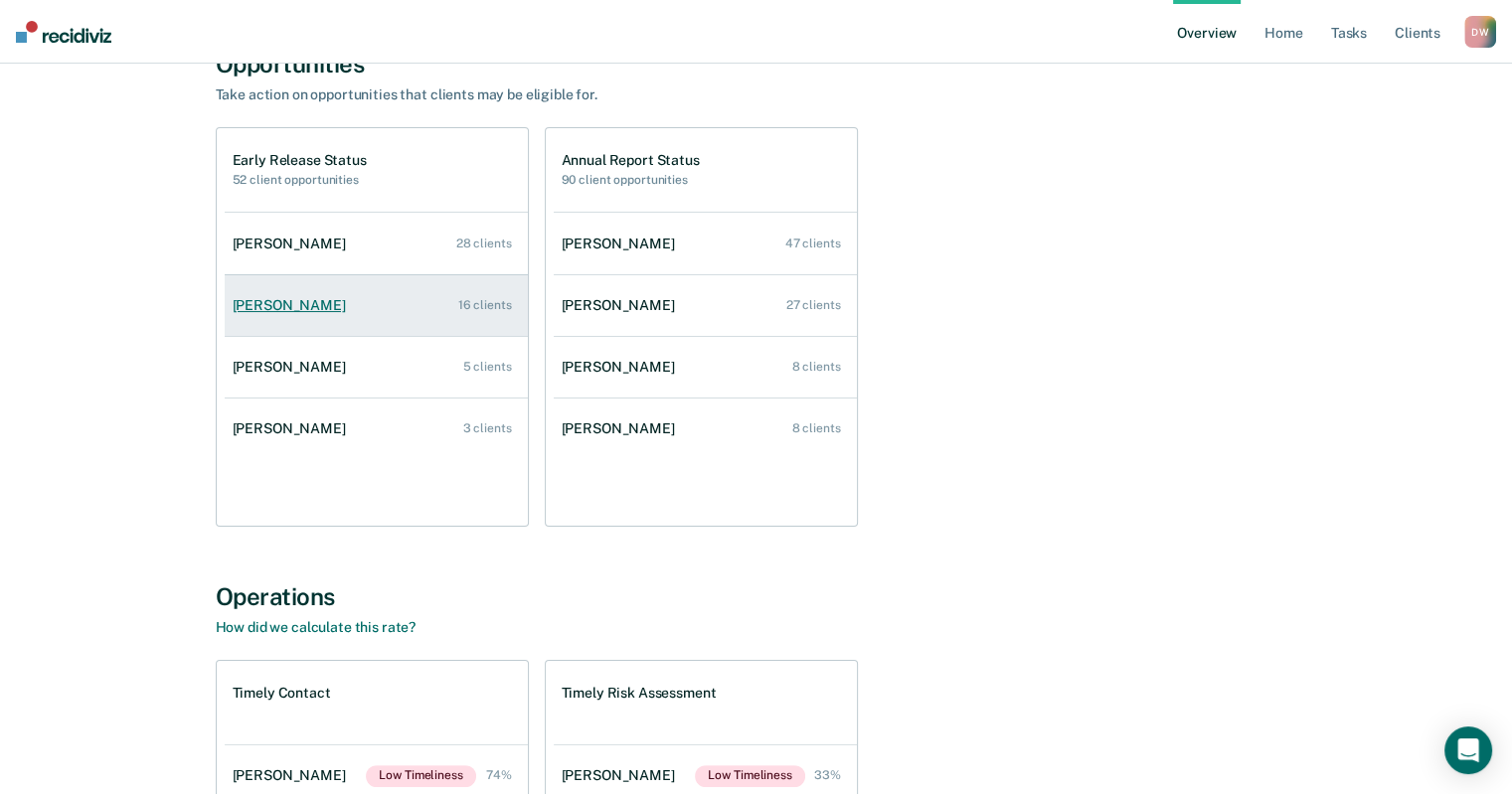 click on "[PERSON_NAME]" at bounding box center (293, 305) 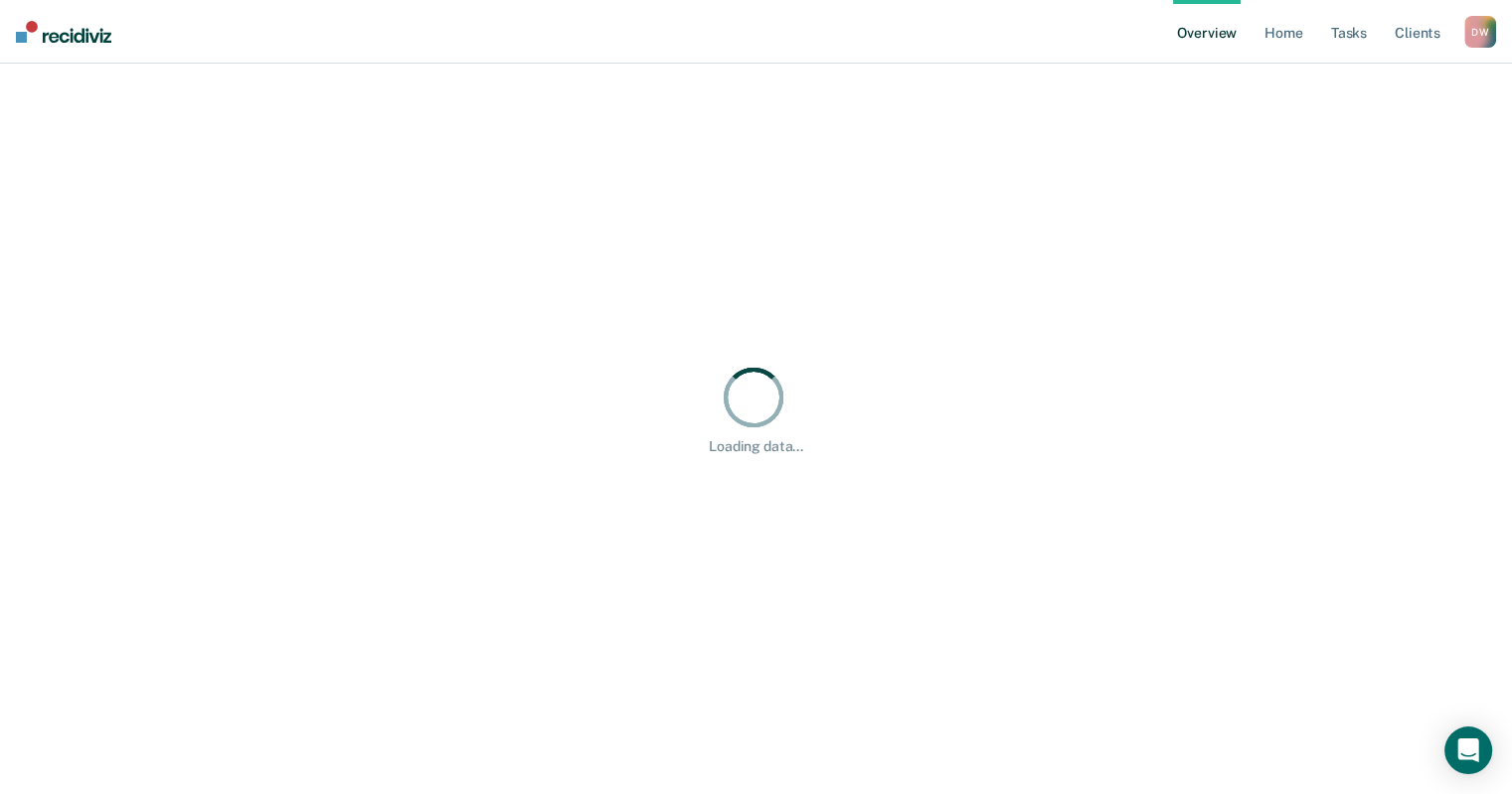 scroll, scrollTop: 0, scrollLeft: 0, axis: both 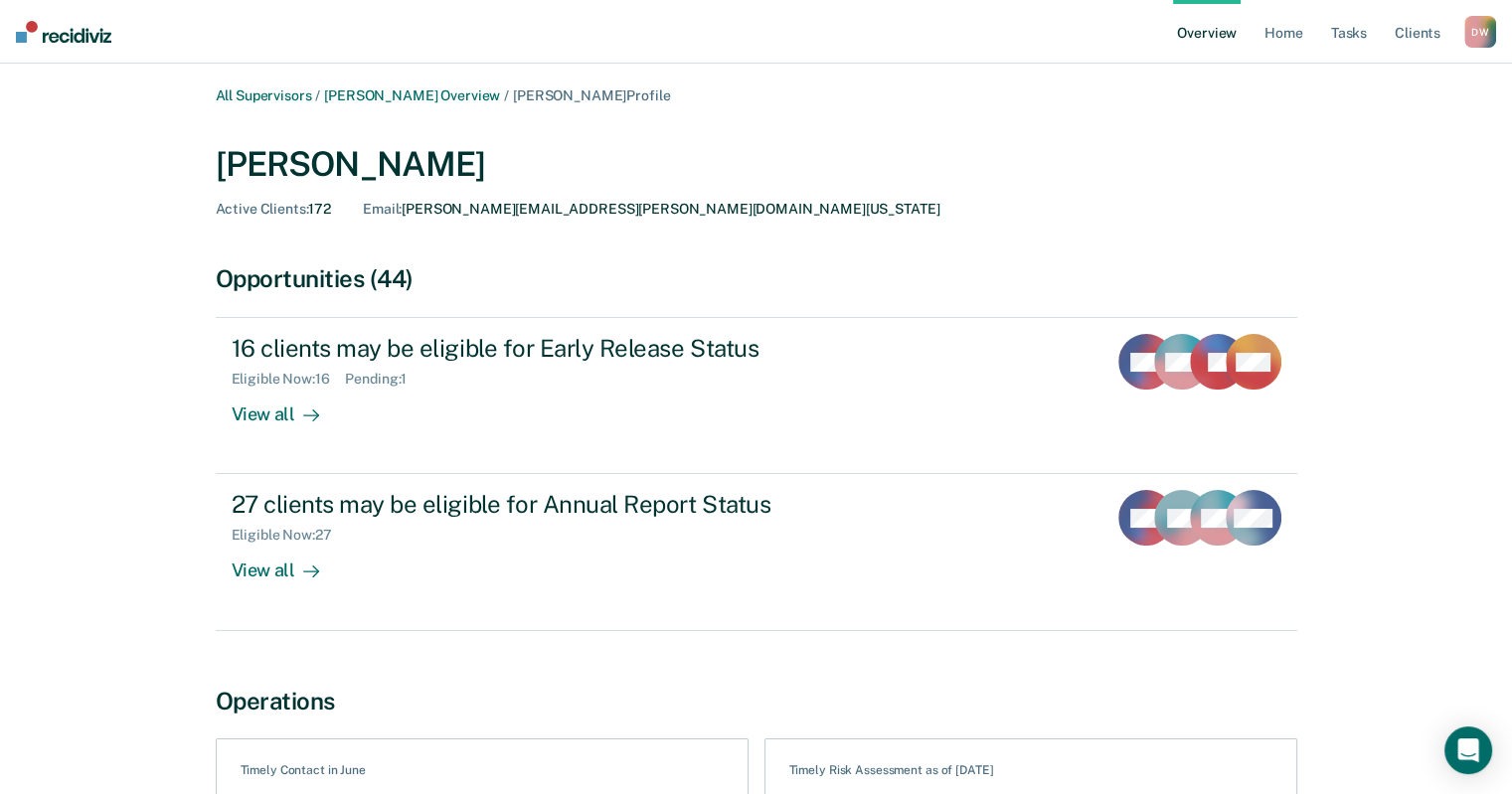 click on "[PERSON_NAME]" at bounding box center (756, 164) 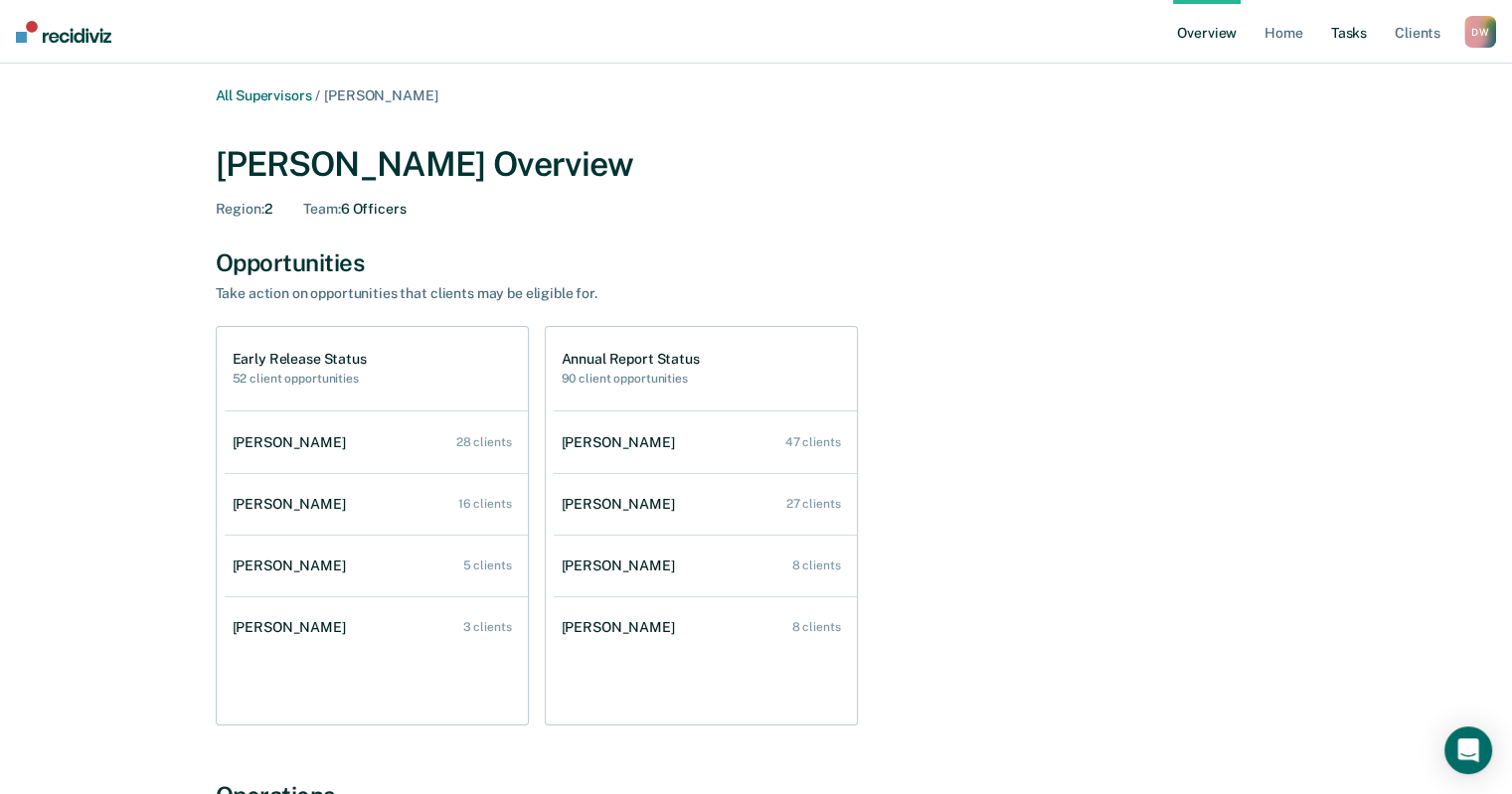 click on "Tasks" at bounding box center [1349, 32] 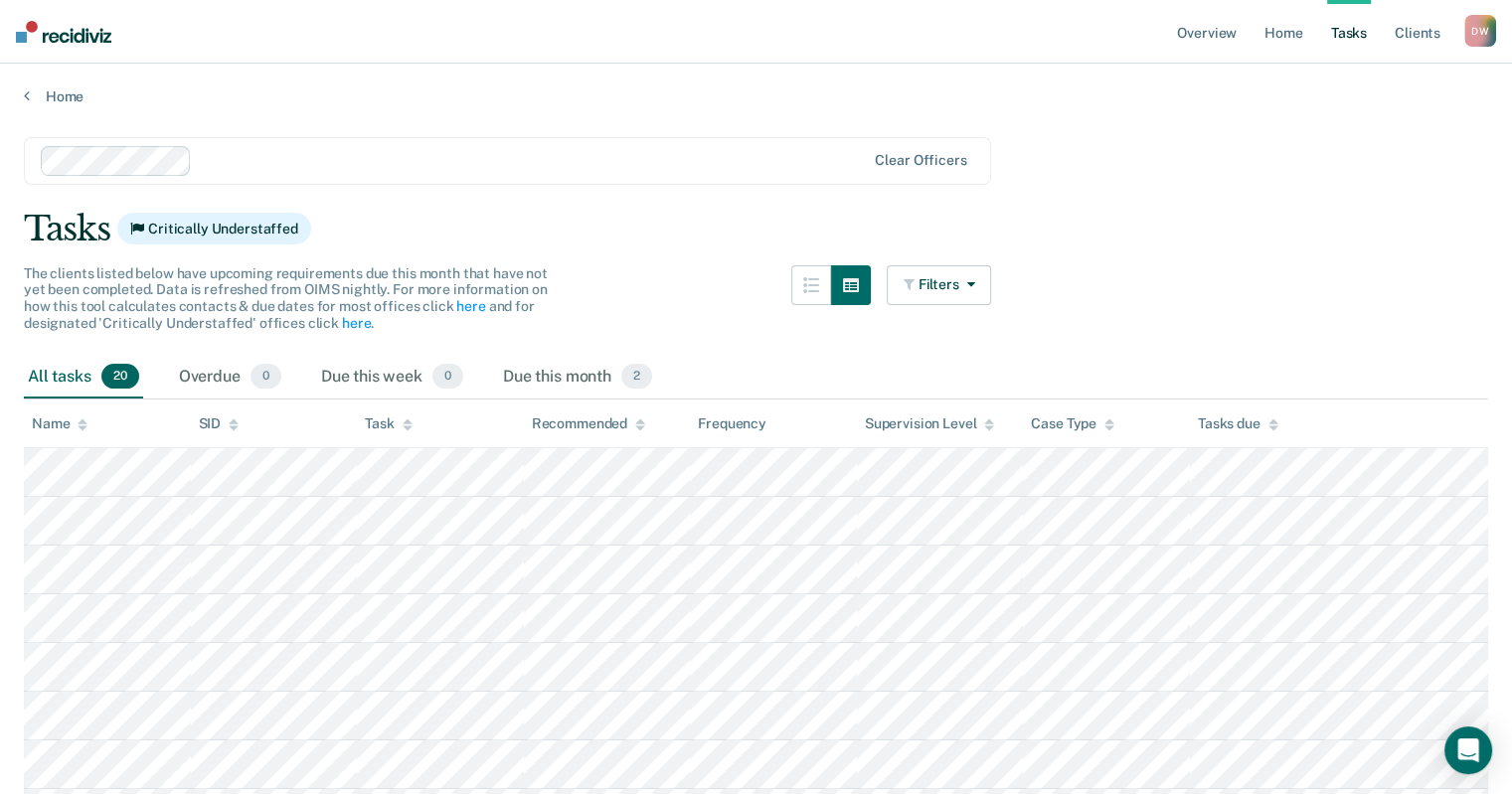scroll, scrollTop: 99, scrollLeft: 0, axis: vertical 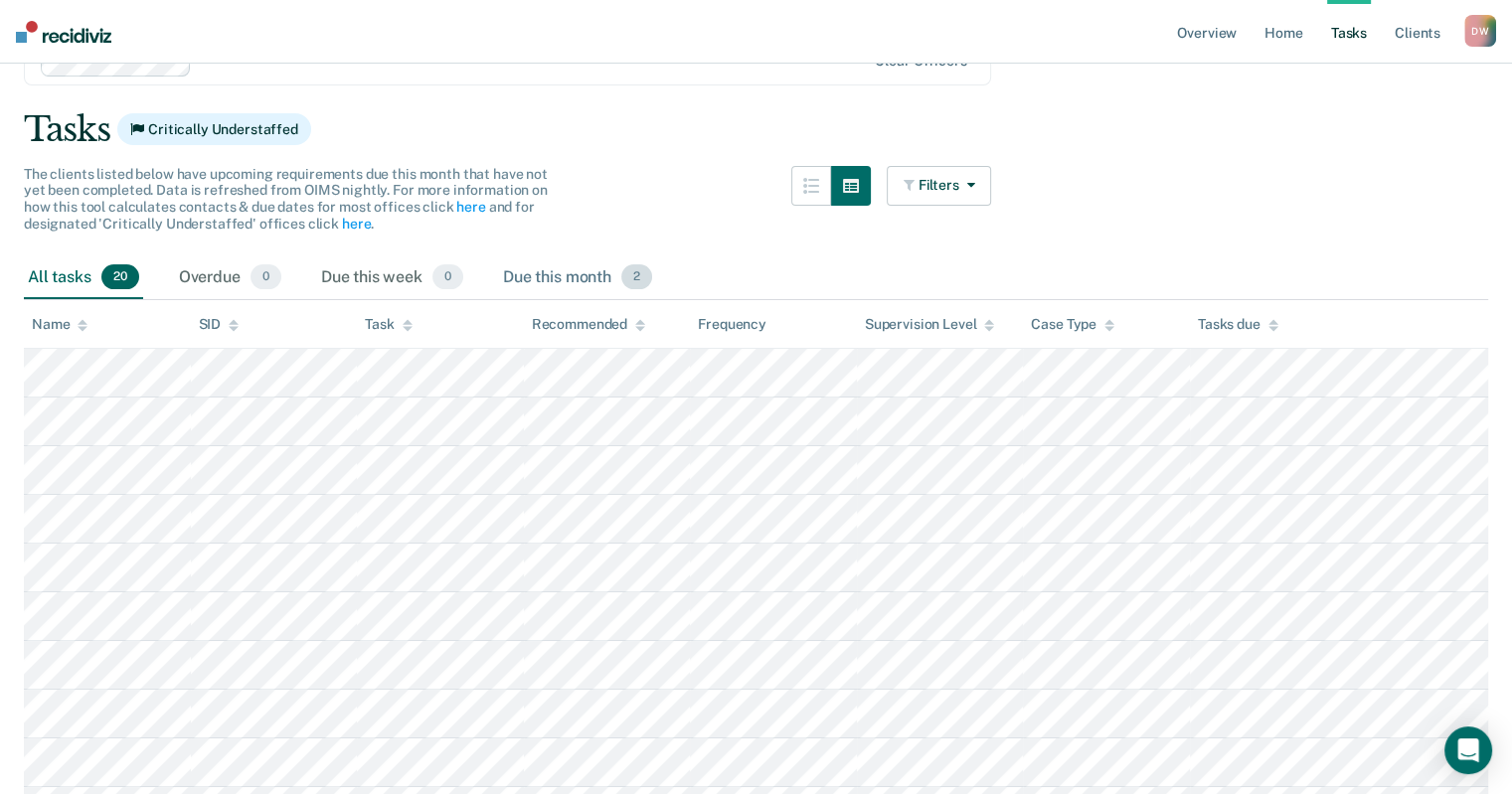 click on "2" at bounding box center [636, 277] 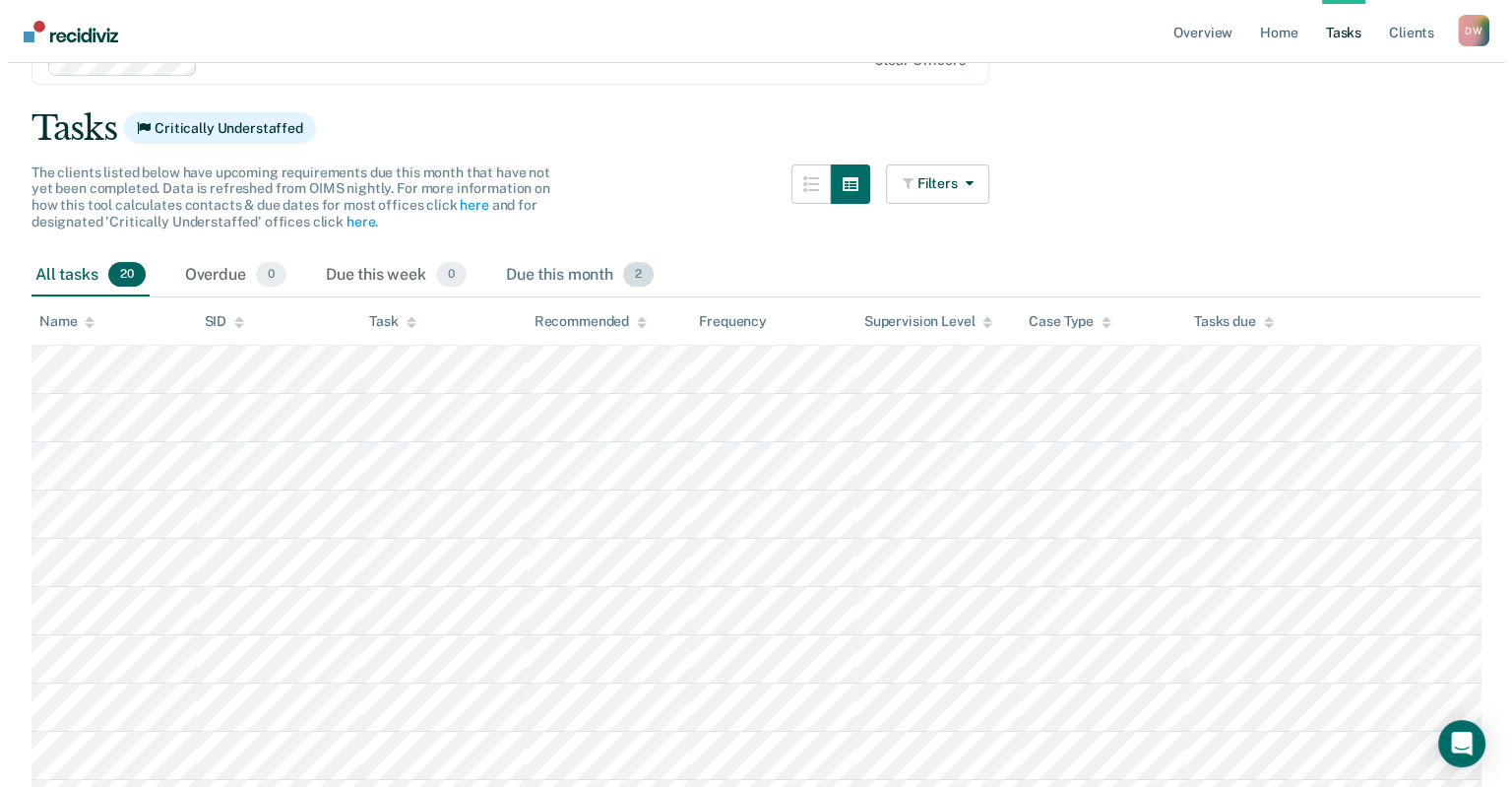 scroll, scrollTop: 0, scrollLeft: 0, axis: both 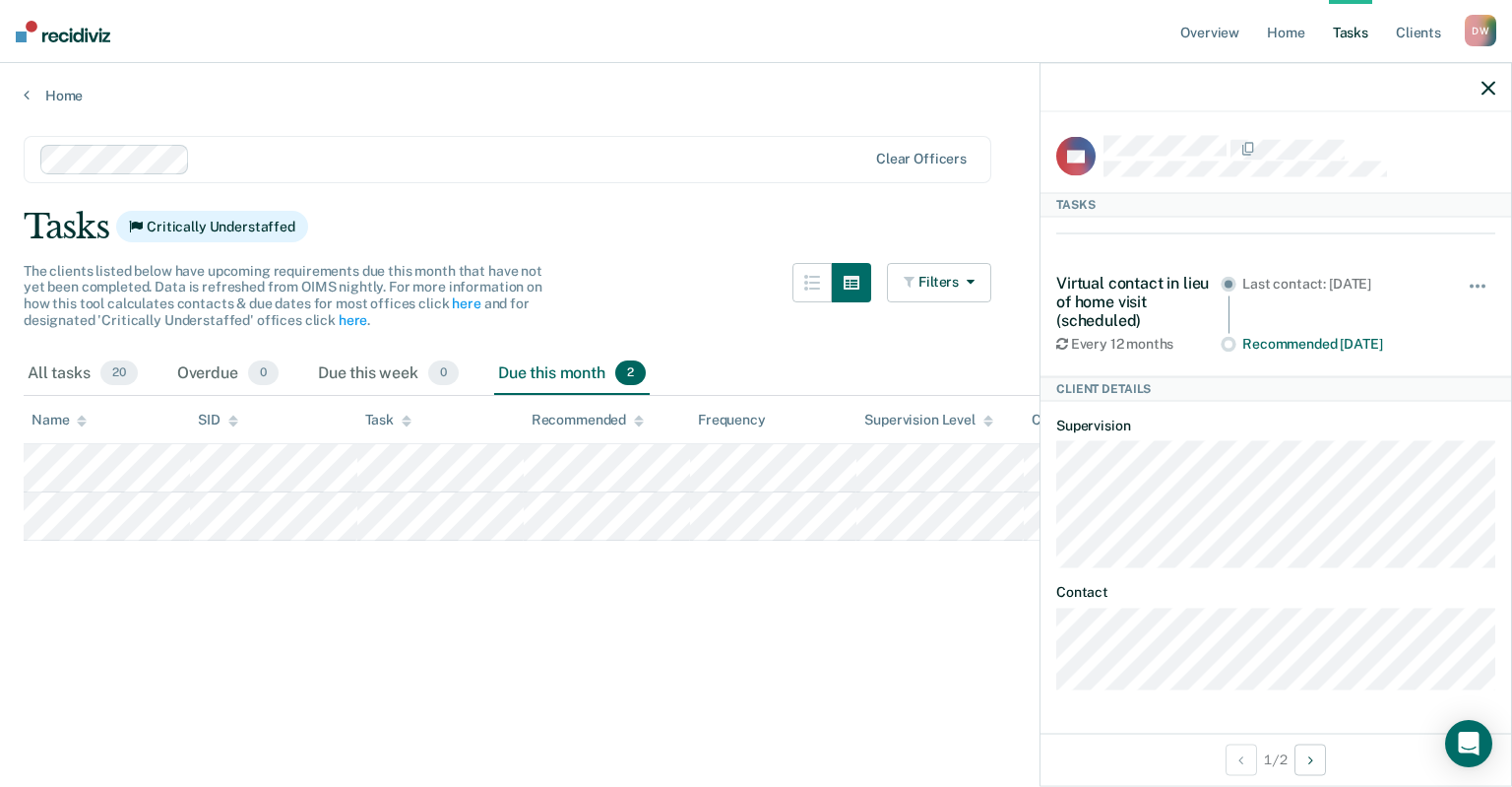 click on "The clients listed below have upcoming requirements due this month that have not yet been completed. Data is refreshed from OIMS nightly. For more information on how this tool calculates contacts & due dates for most offices click   here   and for designated 'Critically Understaffed' offices click   here .  Filters Contact Type Collateral Contact 0 ONLY Home Contact, Sch. 5 ONLY Home Contact, Unsch. 0 ONLY Home Contact, Misc. 0 ONLY In-Custody Contact 0 ONLY Office Contact 0 ONLY Field Contact, Sch. 0 ONLY Field Contact, Unsch. 0 ONLY Electronic Contact, Sch. 0 ONLY Electronic Contact, Unsch. 0 ONLY Electronic or Office Contact 15 ONLY Generic Contact 0 ONLY Assessments 0 ONLY Supervision Level Annual 0 ONLY Low 14 ONLY Low-Moderate 6 ONLY Moderate 0 ONLY High 0 ONLY In-custody 0 ONLY Case Type Regular 19 ONLY Annual 0 ONLY Sex offender 0 ONLY Substance abuse - phase 1 0 ONLY Substance abuse - phase 2 0 ONLY Substance abuse - phase 3 0 ONLY Mentally ill 1 ONLY Intellectually disabled 0 ONLY 0 ONLY 0 ONLY 0 0" at bounding box center [507, 307] 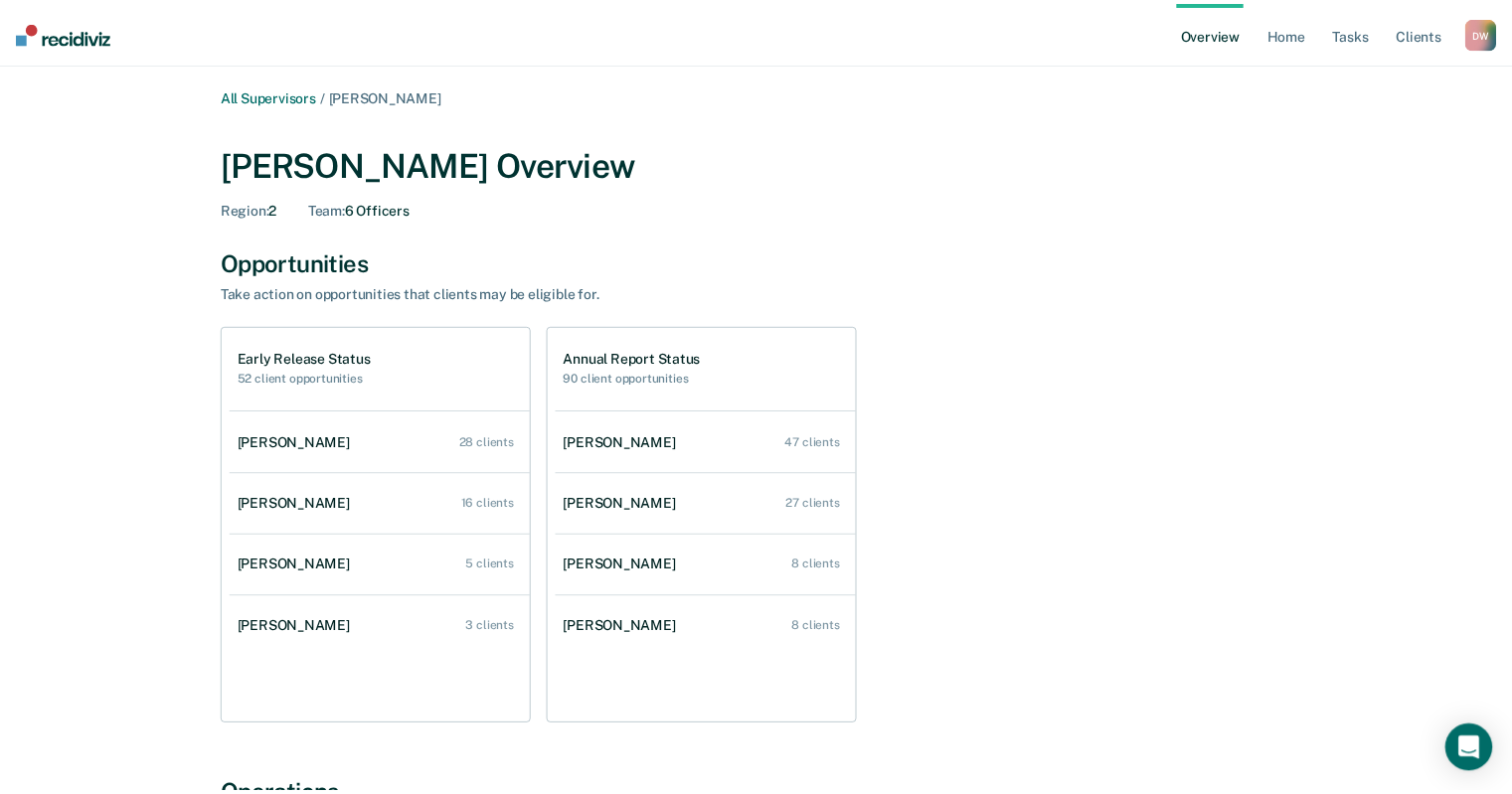 scroll, scrollTop: 199, scrollLeft: 0, axis: vertical 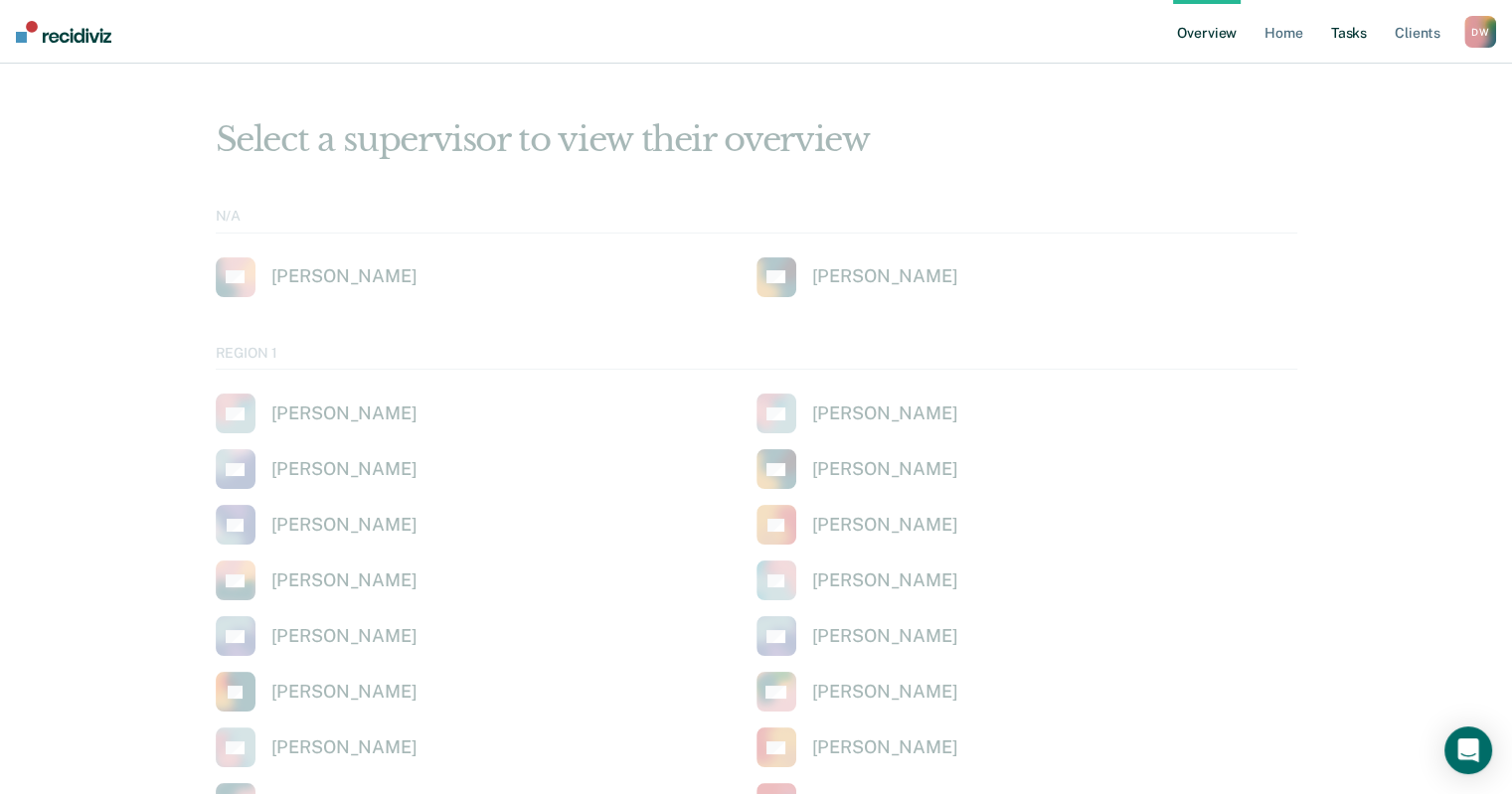 click on "Overview Home Tasks Client s" at bounding box center [1318, 32] 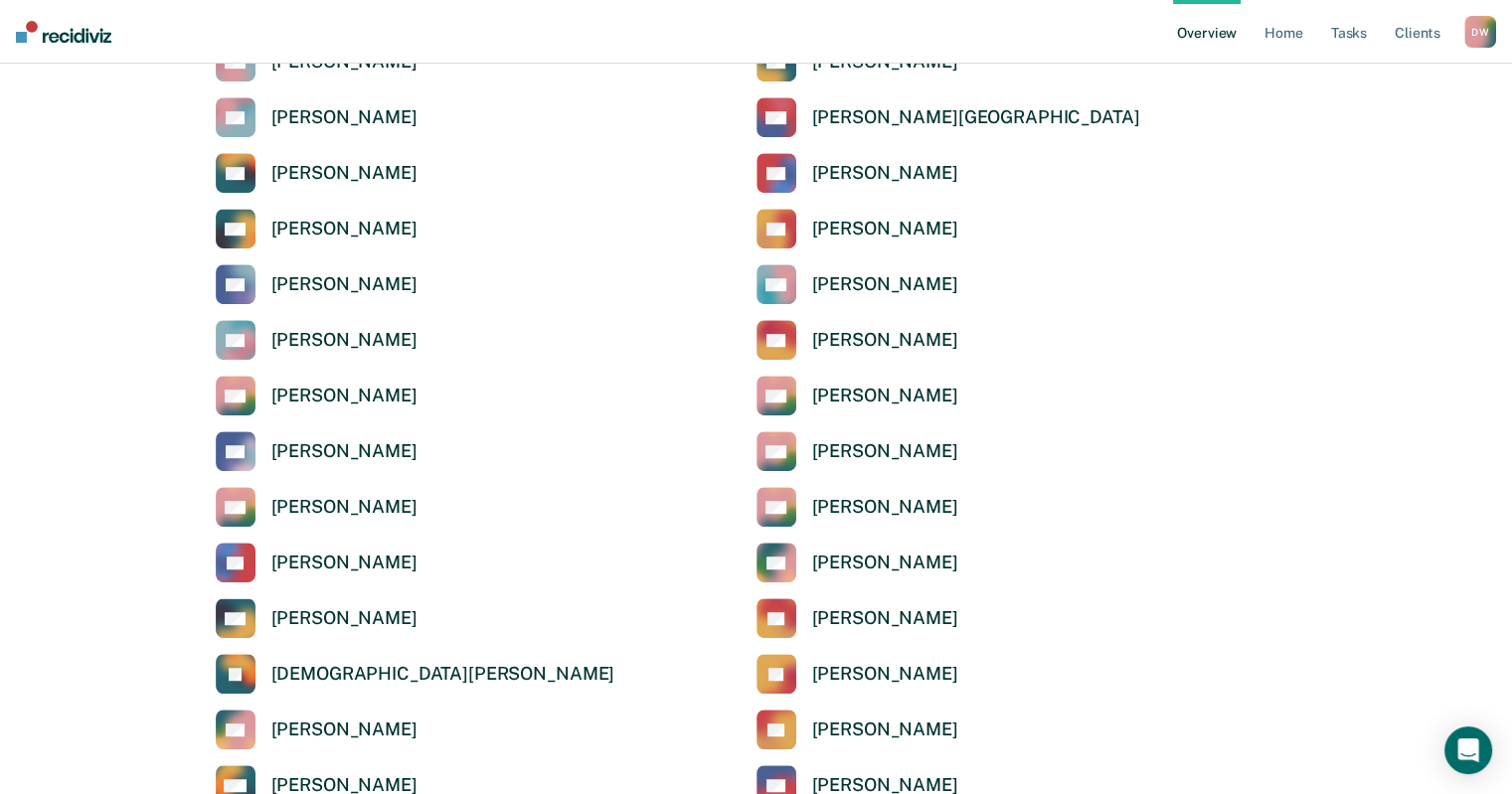 scroll, scrollTop: 994, scrollLeft: 0, axis: vertical 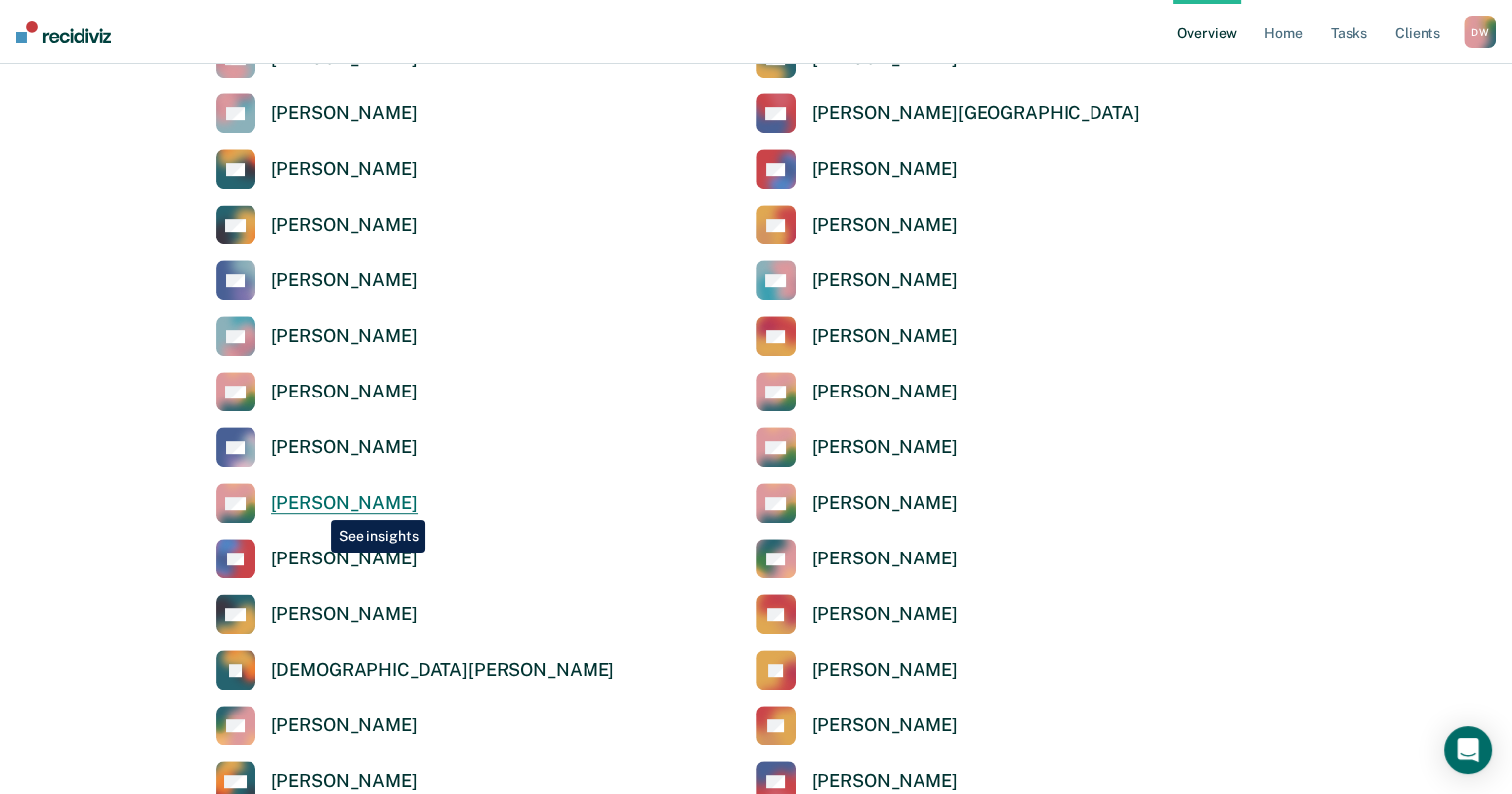 click on "[PERSON_NAME]" at bounding box center [344, 503] 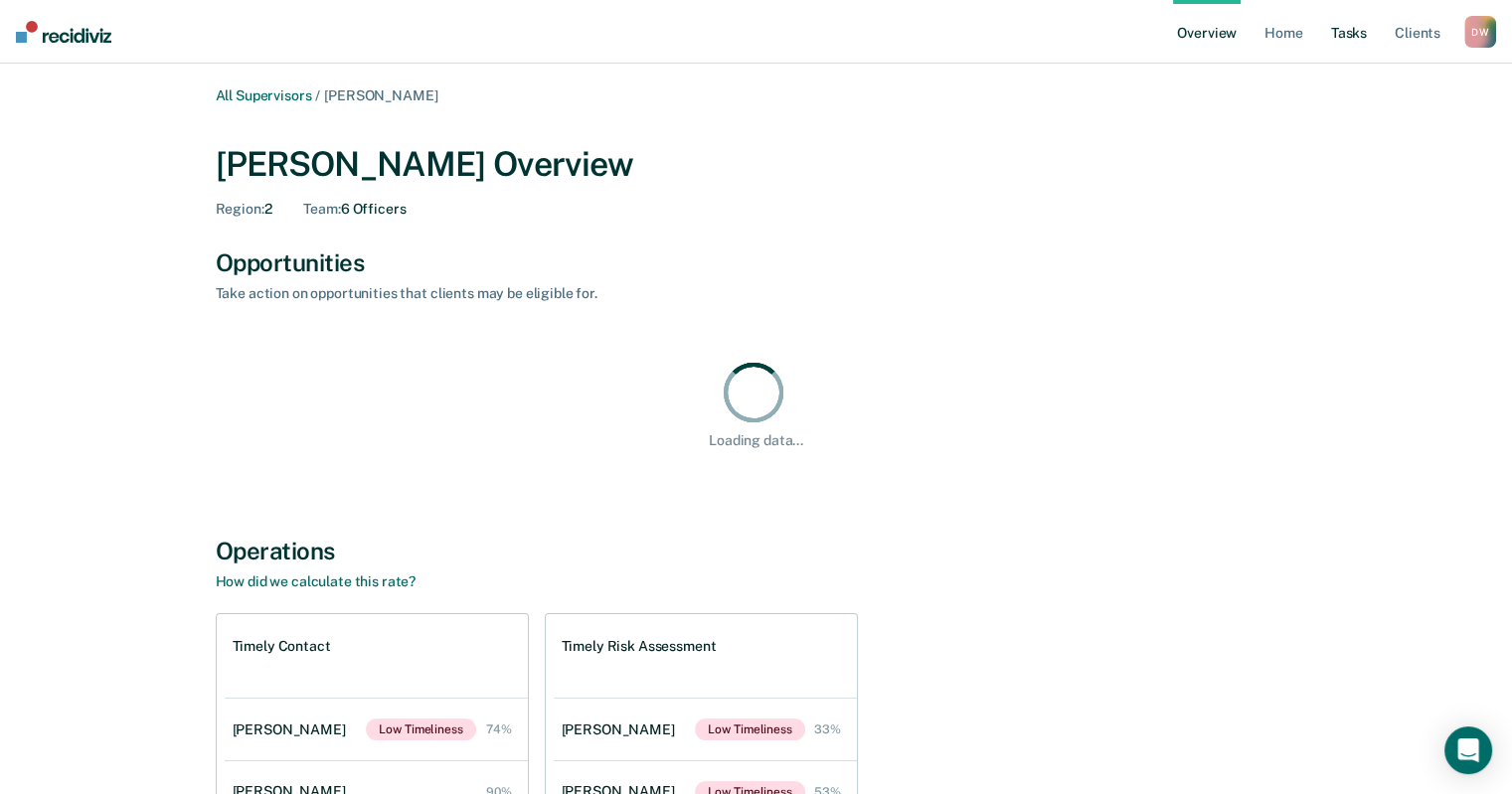 click on "Tasks" at bounding box center (1349, 32) 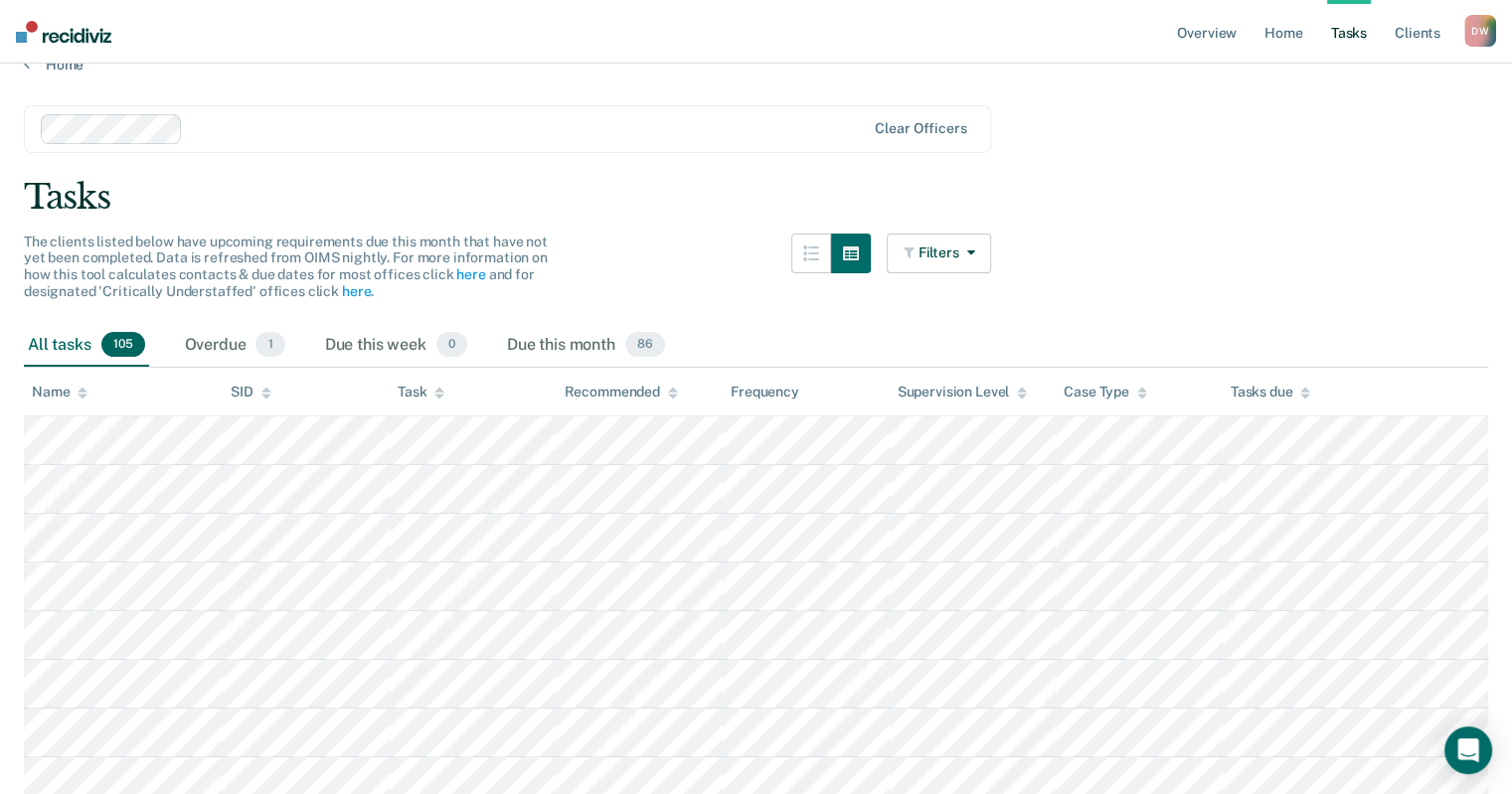 scroll, scrollTop: 0, scrollLeft: 0, axis: both 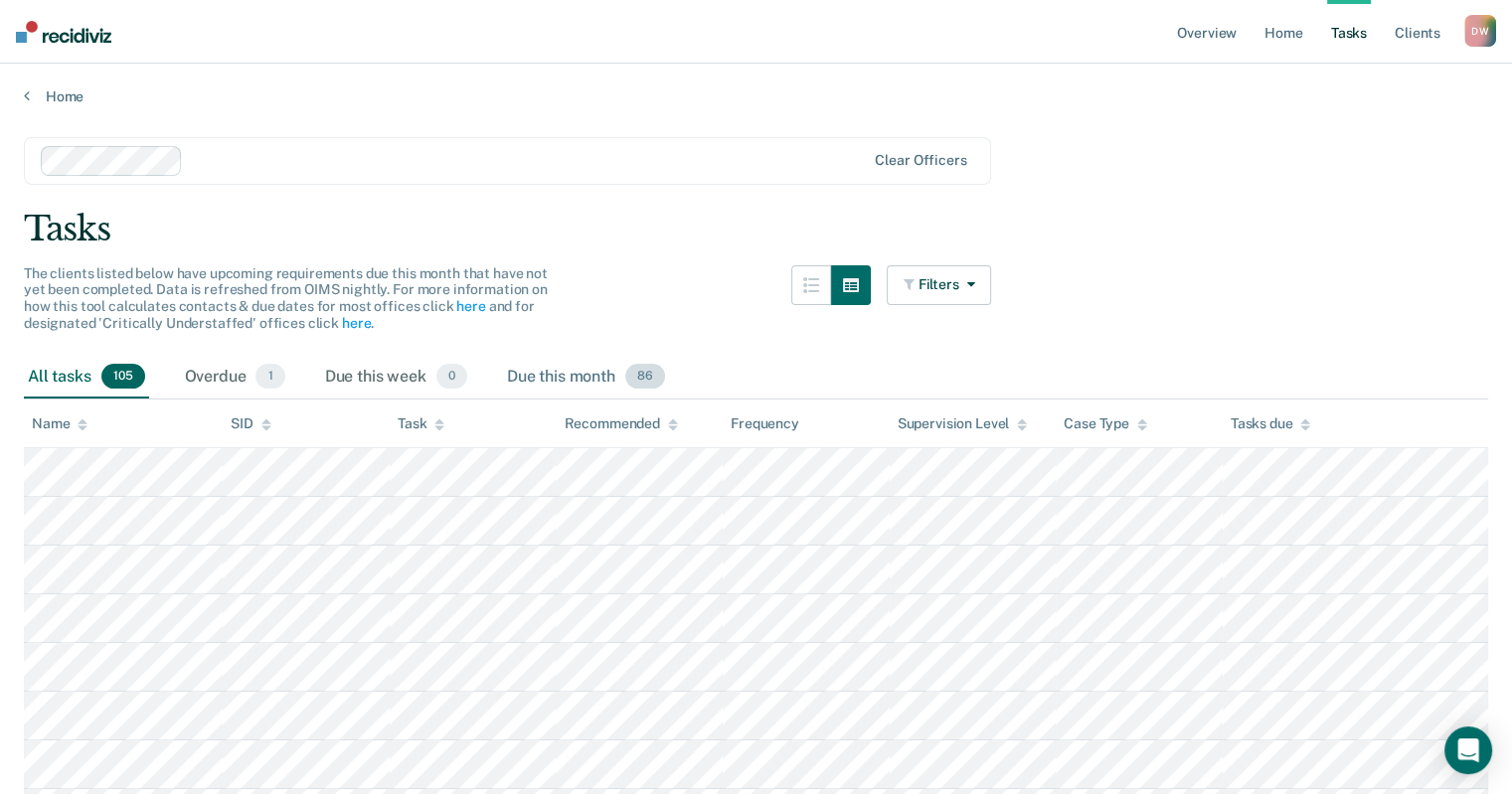 click on "86" at bounding box center (645, 377) 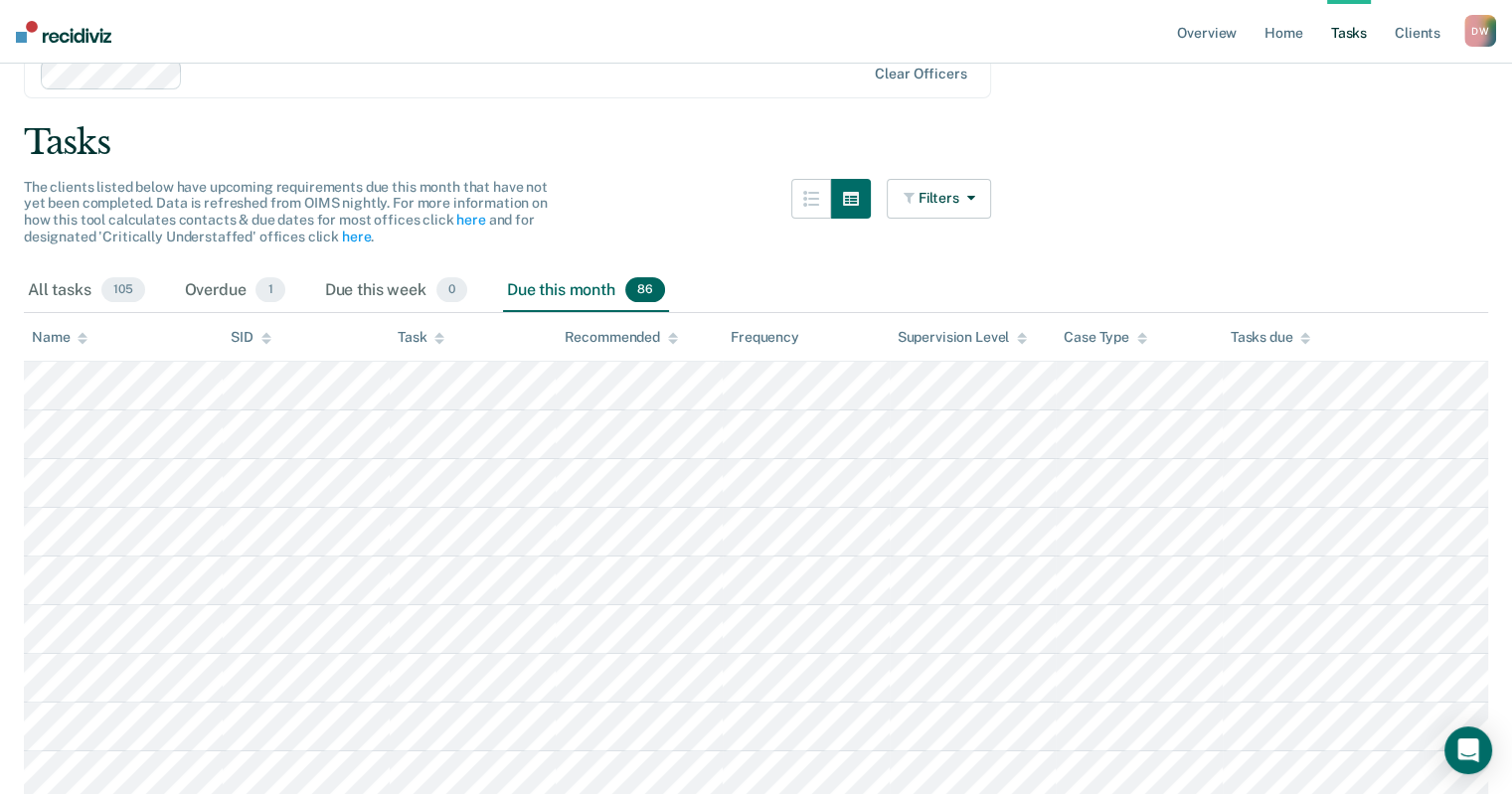 scroll, scrollTop: 0, scrollLeft: 0, axis: both 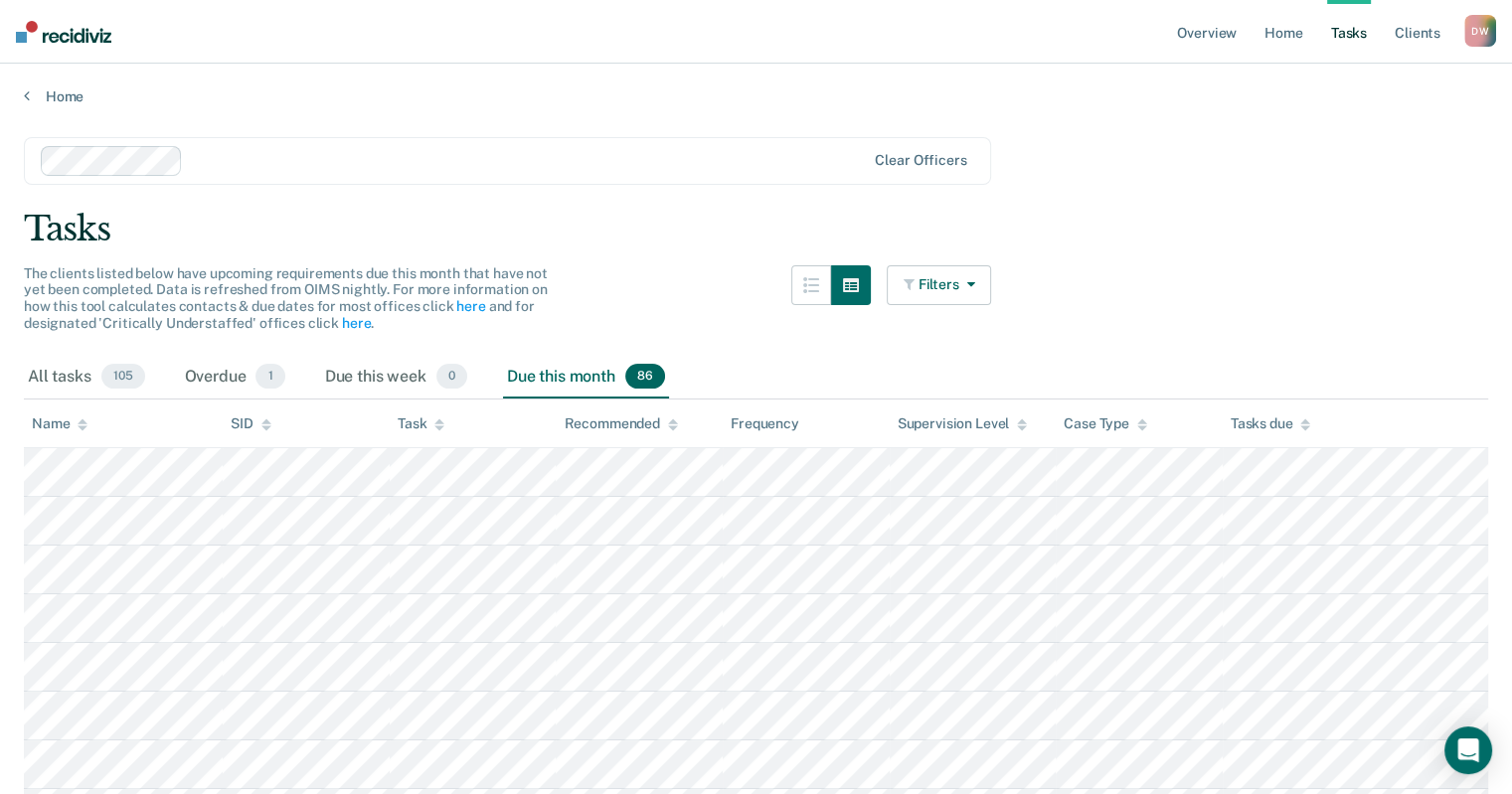 click at bounding box center (967, 284) 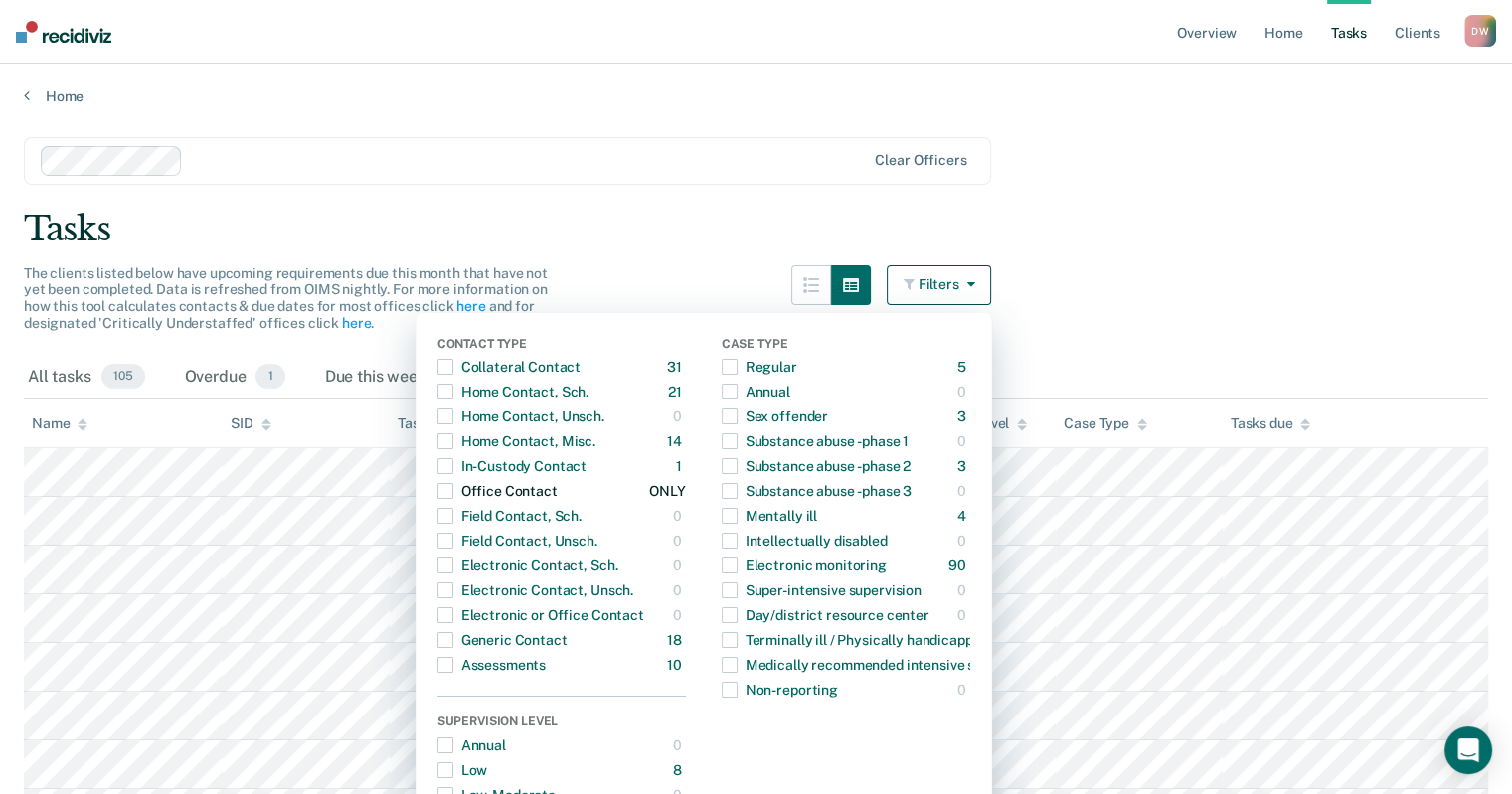 scroll, scrollTop: 497, scrollLeft: 0, axis: vertical 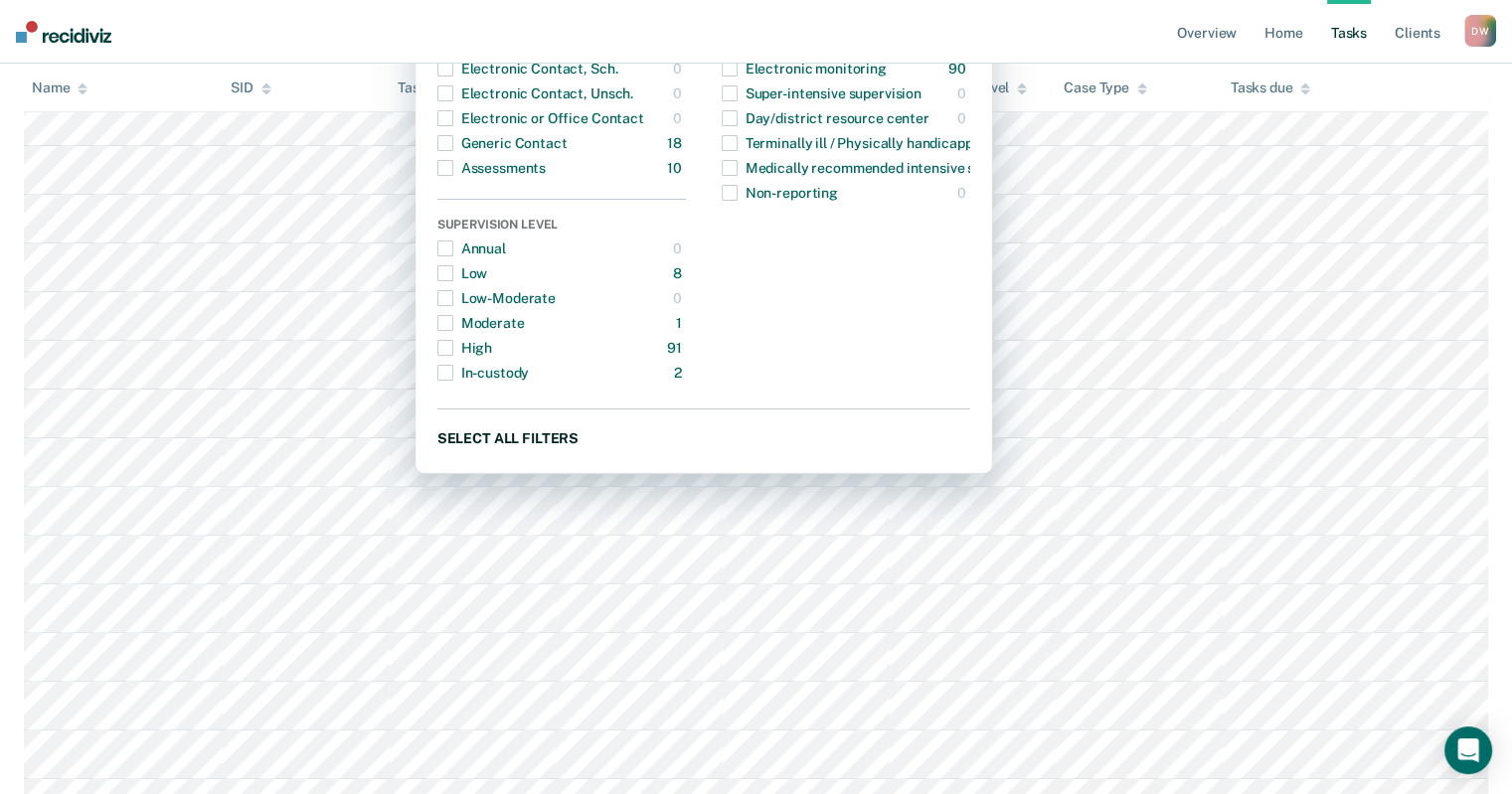 click on "Select all filters" at bounding box center (704, 437) 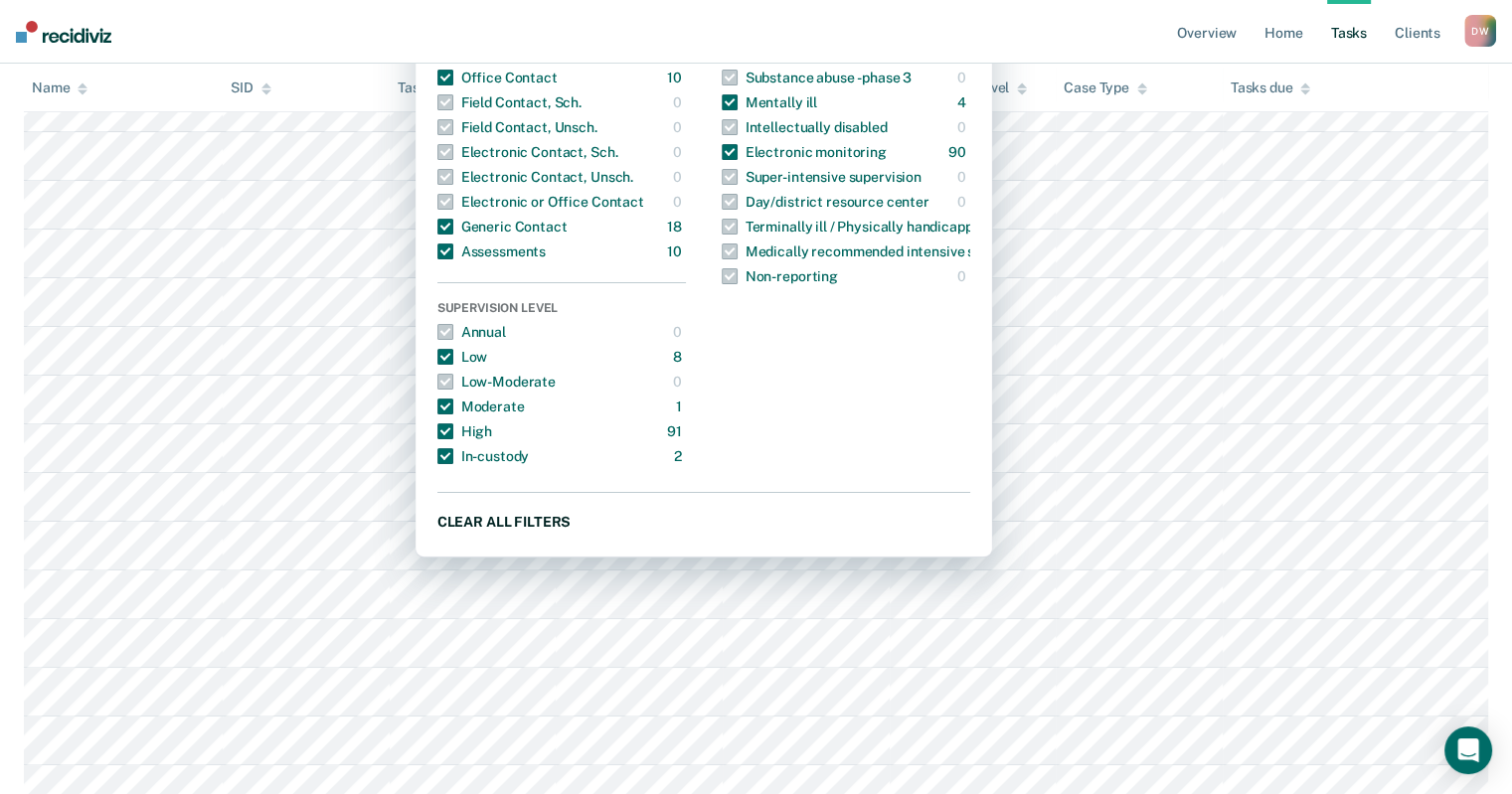 scroll, scrollTop: 199, scrollLeft: 0, axis: vertical 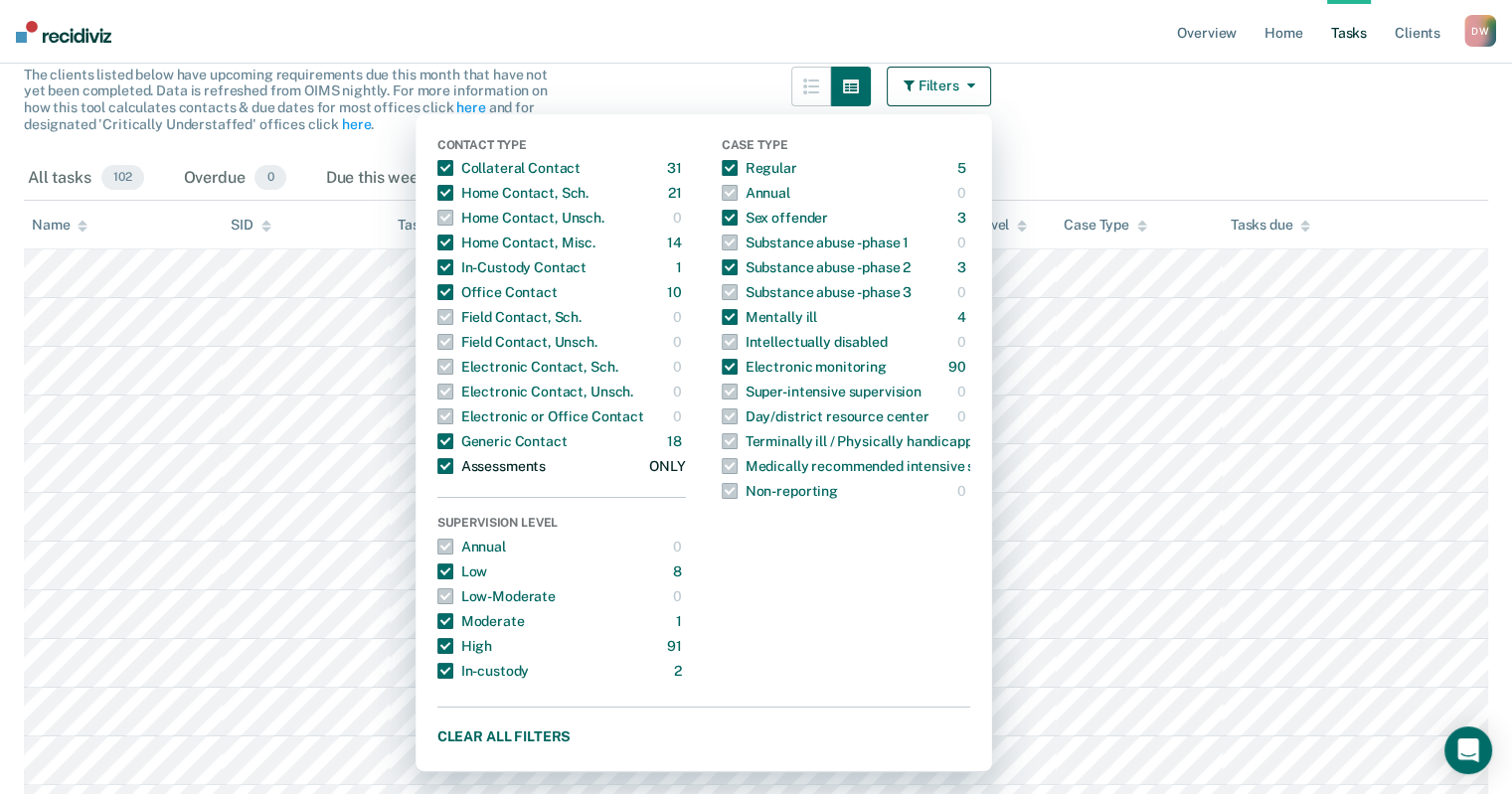 click at bounding box center (445, 466) 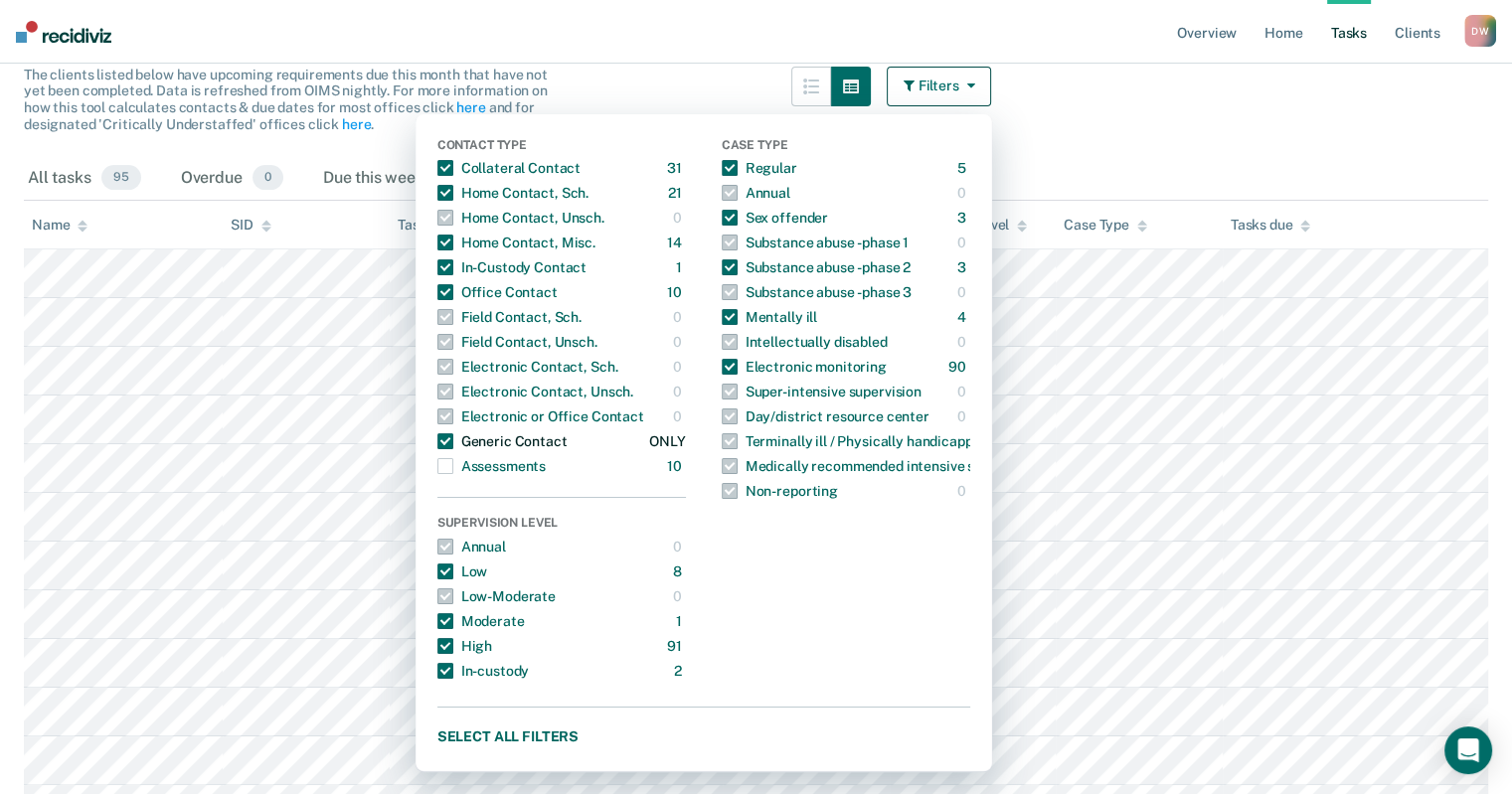 click at bounding box center [445, 441] 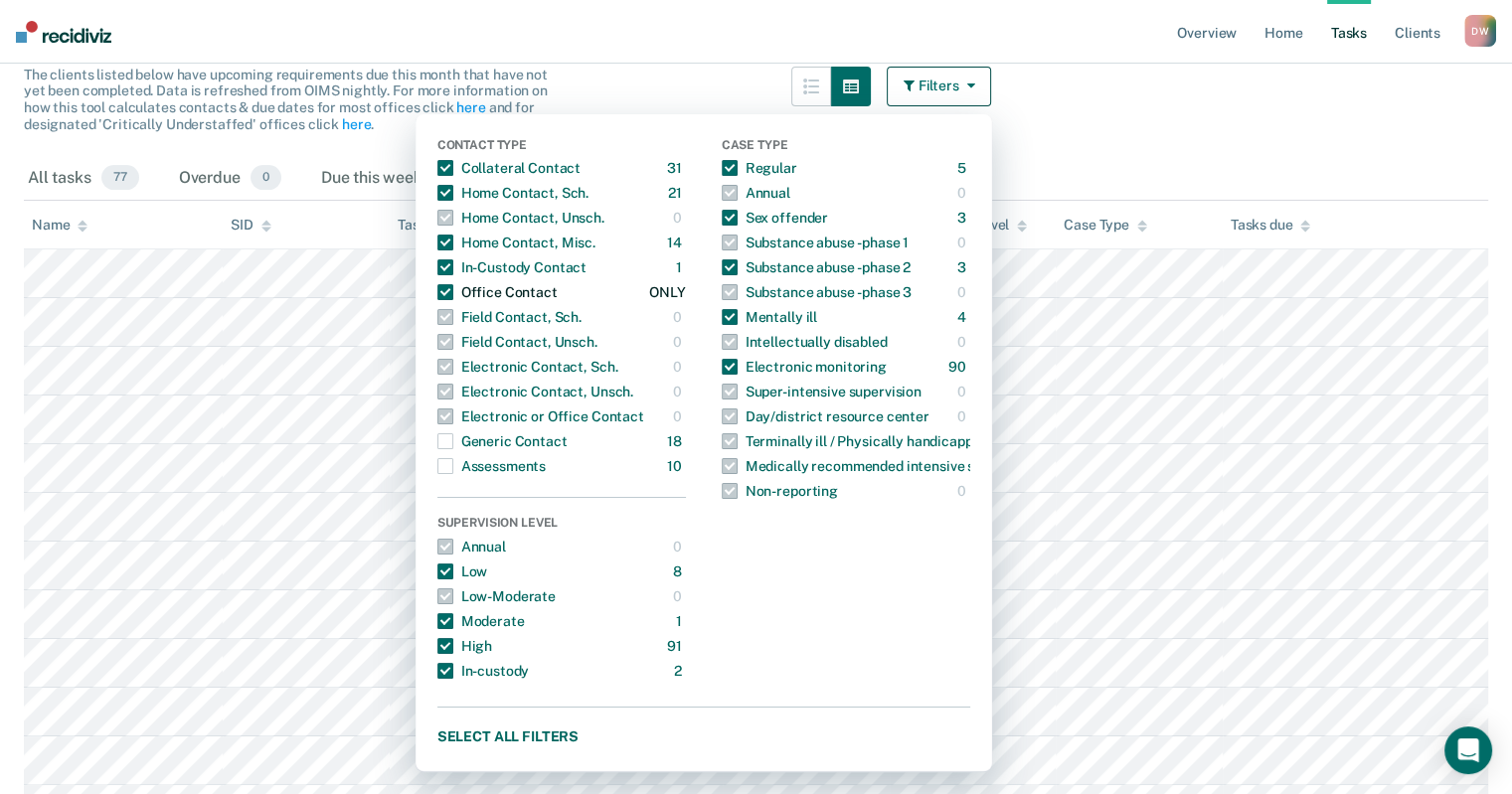 click at bounding box center (445, 292) 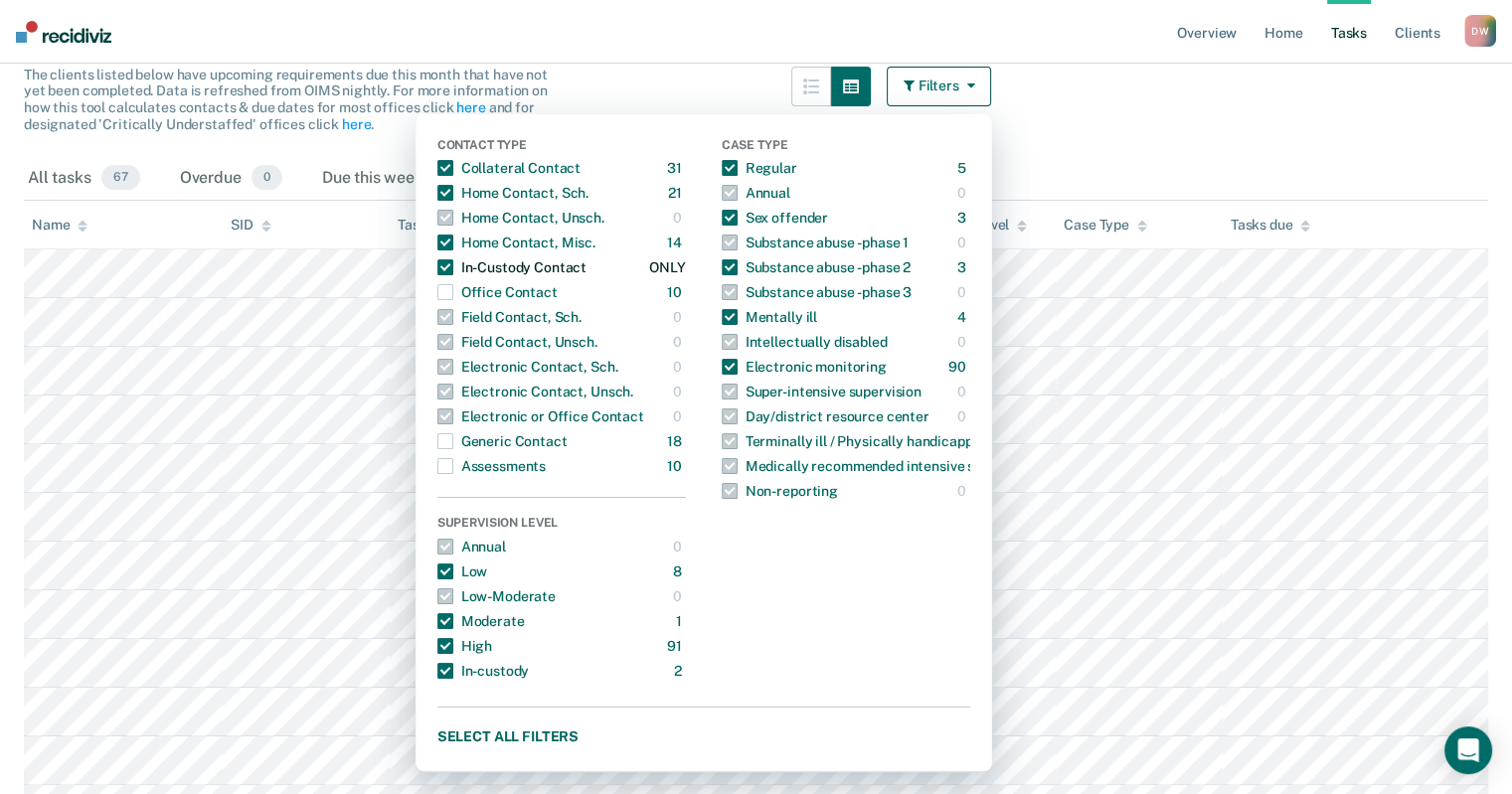 click at bounding box center [445, 267] 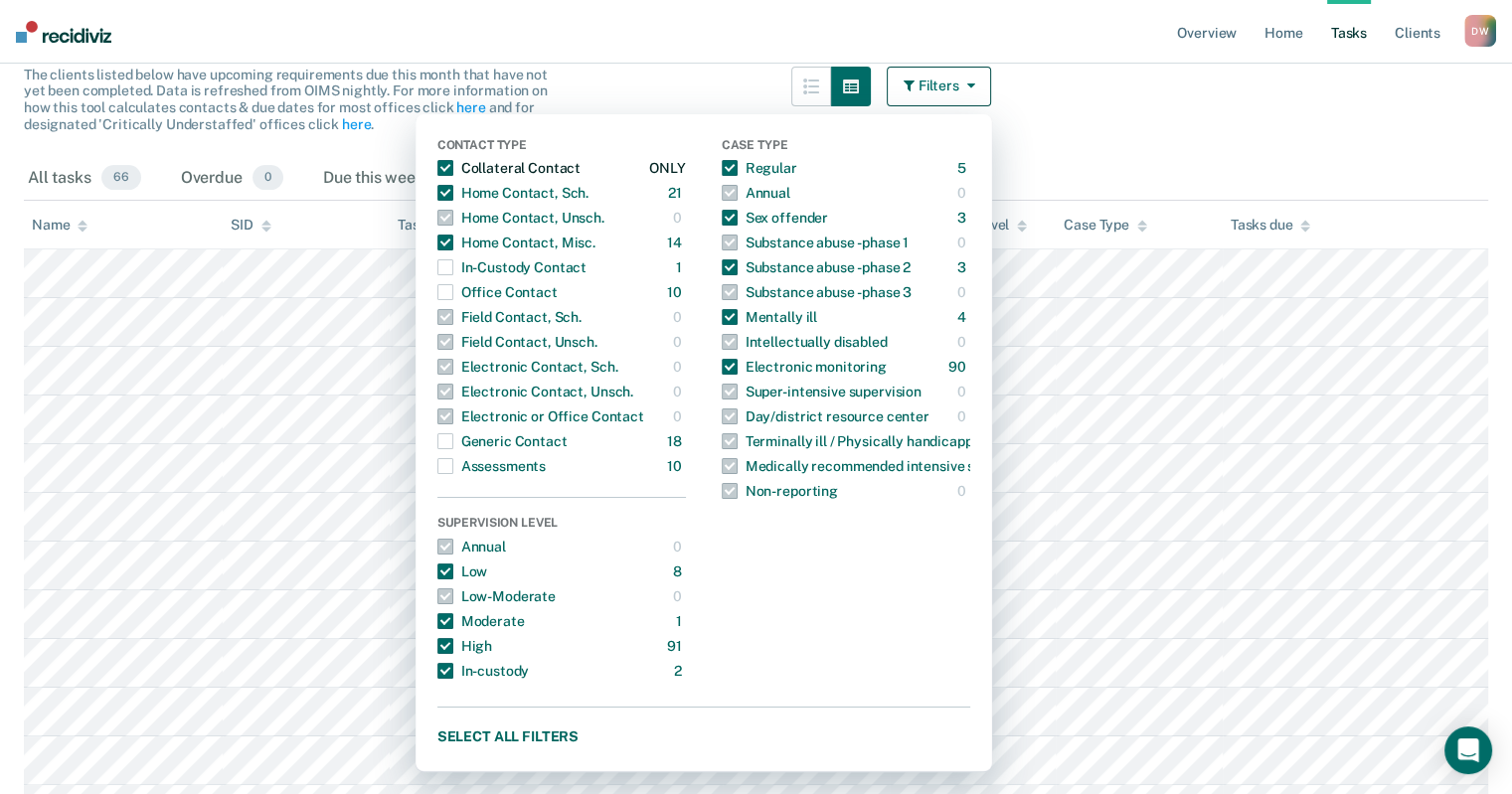 click at bounding box center (445, 168) 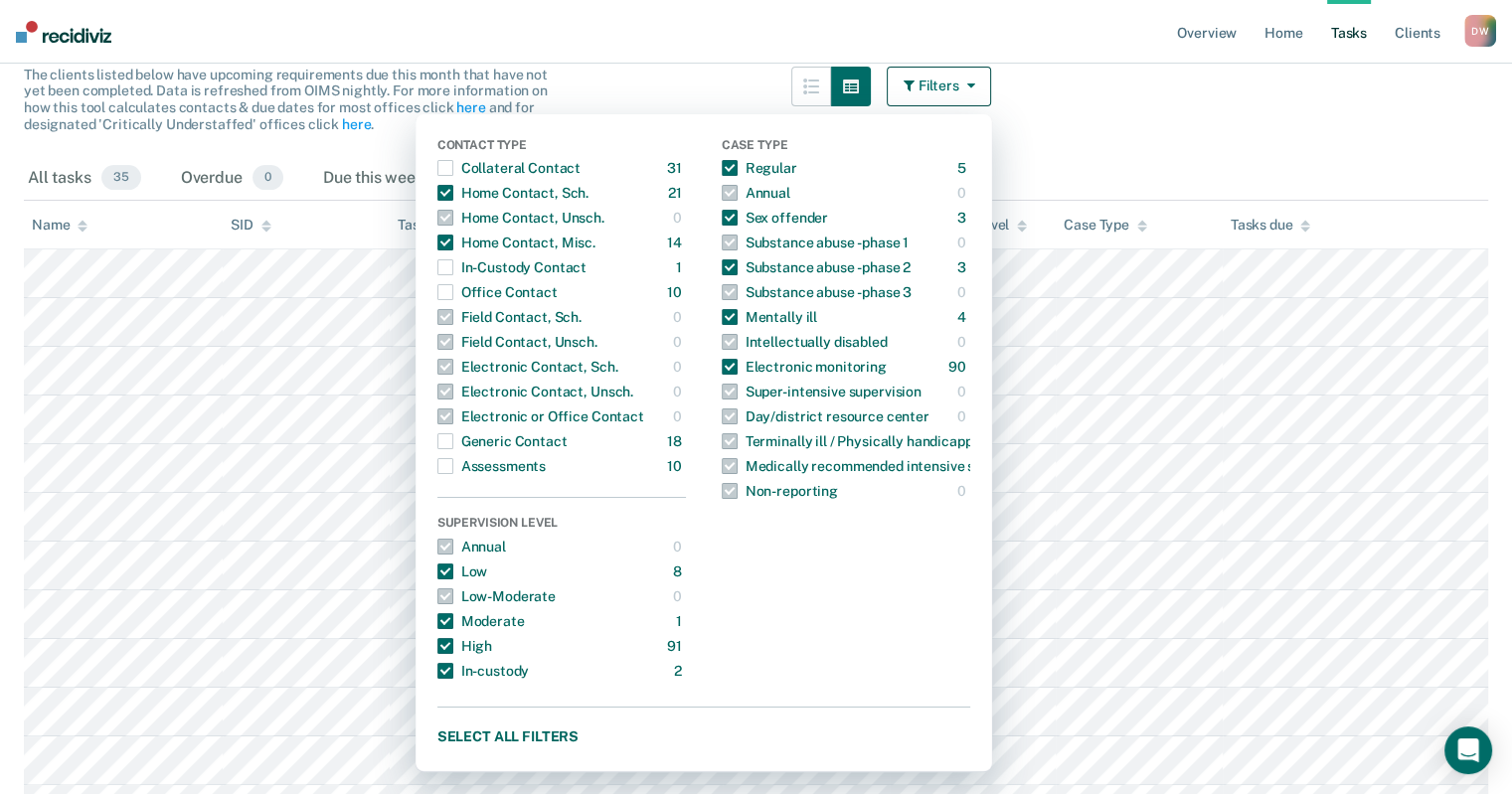click on "Clear   officers Tasks The clients listed below have upcoming requirements due this month that have not yet been completed. Data is refreshed from OIMS nightly. For more information on how this tool calculates contacts & due dates for most offices click   here   and for designated 'Critically Understaffed' offices click   here .  Filters Contact Type Collateral Contact 31 ONLY Home Contact, Sch. 21 ONLY Home Contact, Unsch. 0 ONLY Home Contact, Misc. 14 ONLY In-Custody Contact 1 ONLY Office Contact 10 ONLY Field Contact, Sch. 0 ONLY Field Contact, Unsch. 0 ONLY Electronic Contact, Sch. 0 ONLY Electronic Contact, Unsch. 0 ONLY Electronic or Office Contact 0 ONLY Generic Contact 18 ONLY Assessments 10 ONLY Supervision Level Annual 0 ONLY Low 8 ONLY Low-Moderate 0 ONLY Moderate 1 ONLY High 91 ONLY In-custody 2 ONLY Case Type Regular 5 ONLY Annual 0 ONLY Sex offender 3 ONLY Substance abuse - phase 1 0 ONLY Substance abuse - phase 2 3 ONLY Substance abuse - phase 3 0 ONLY Mentally ill 4 ONLY 0 ONLY 90 ONLY 0 ONLY" at bounding box center [756, 723] 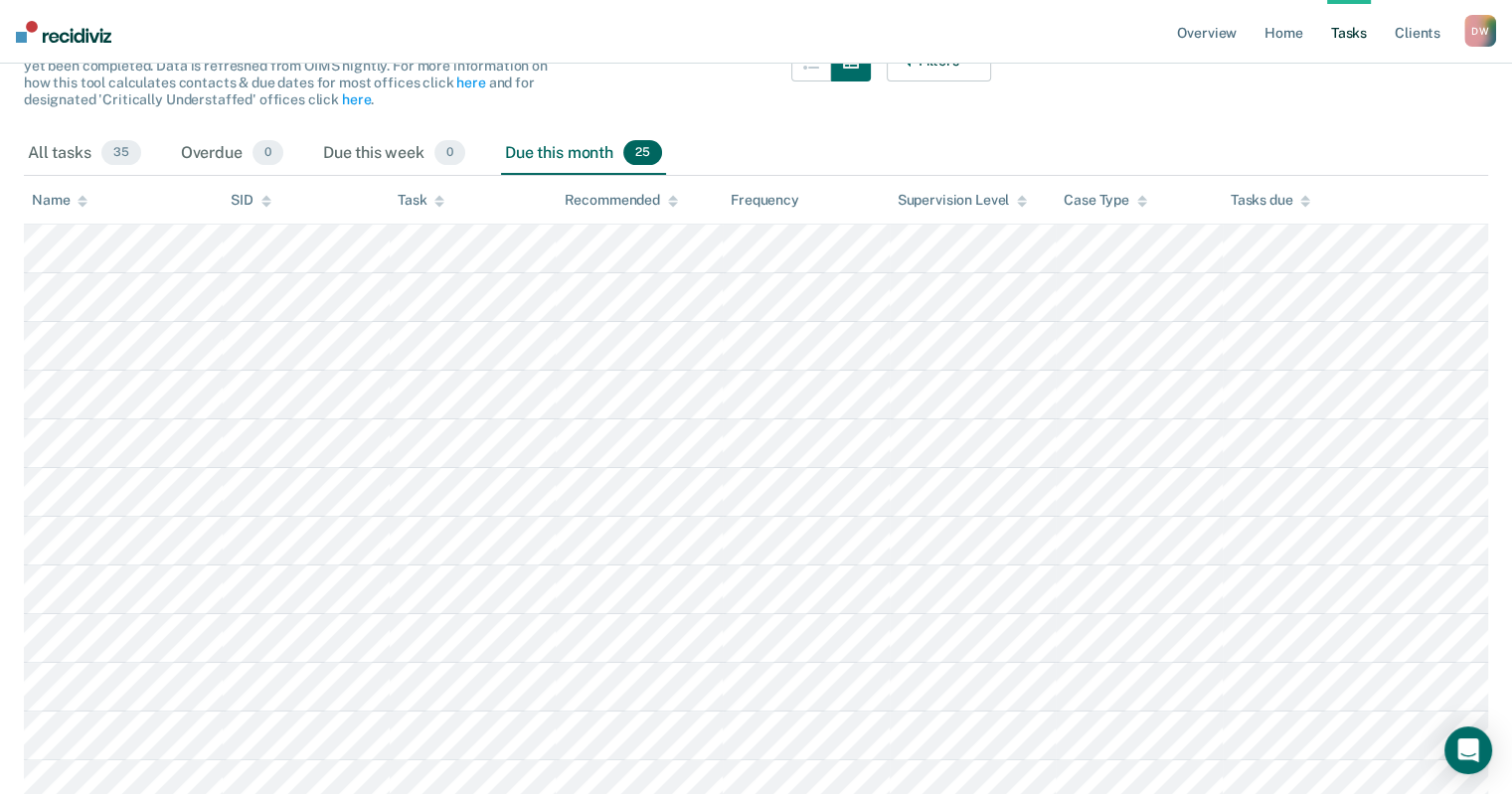 scroll, scrollTop: 0, scrollLeft: 0, axis: both 